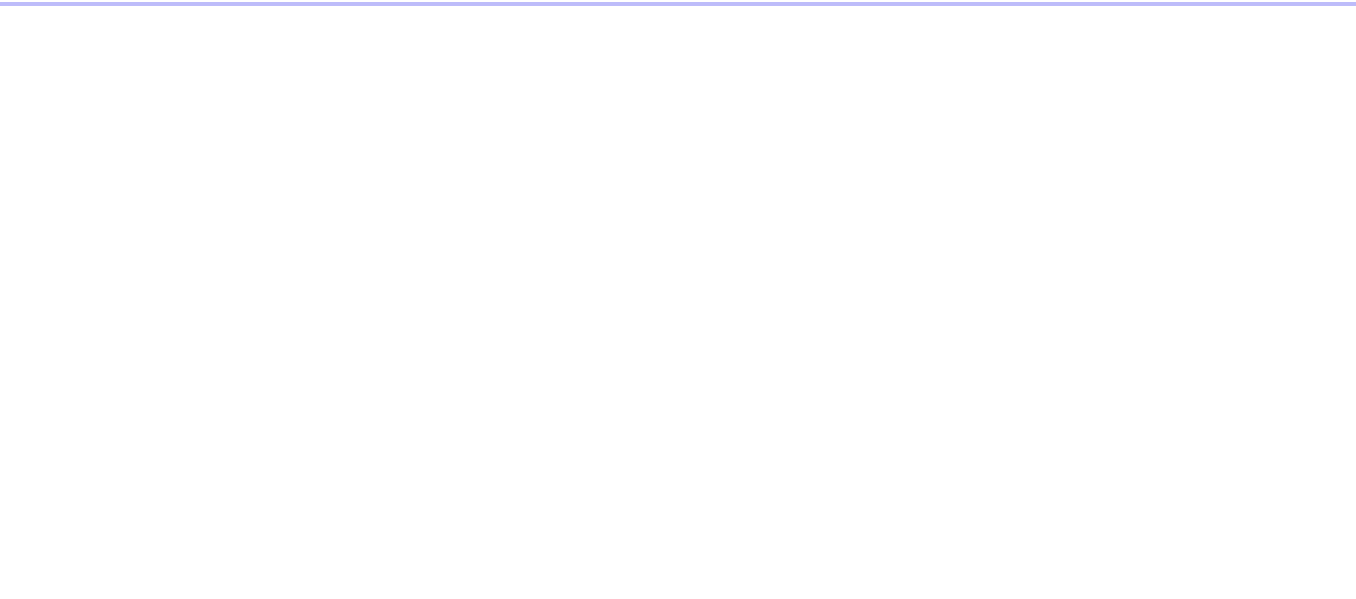 scroll, scrollTop: 0, scrollLeft: 0, axis: both 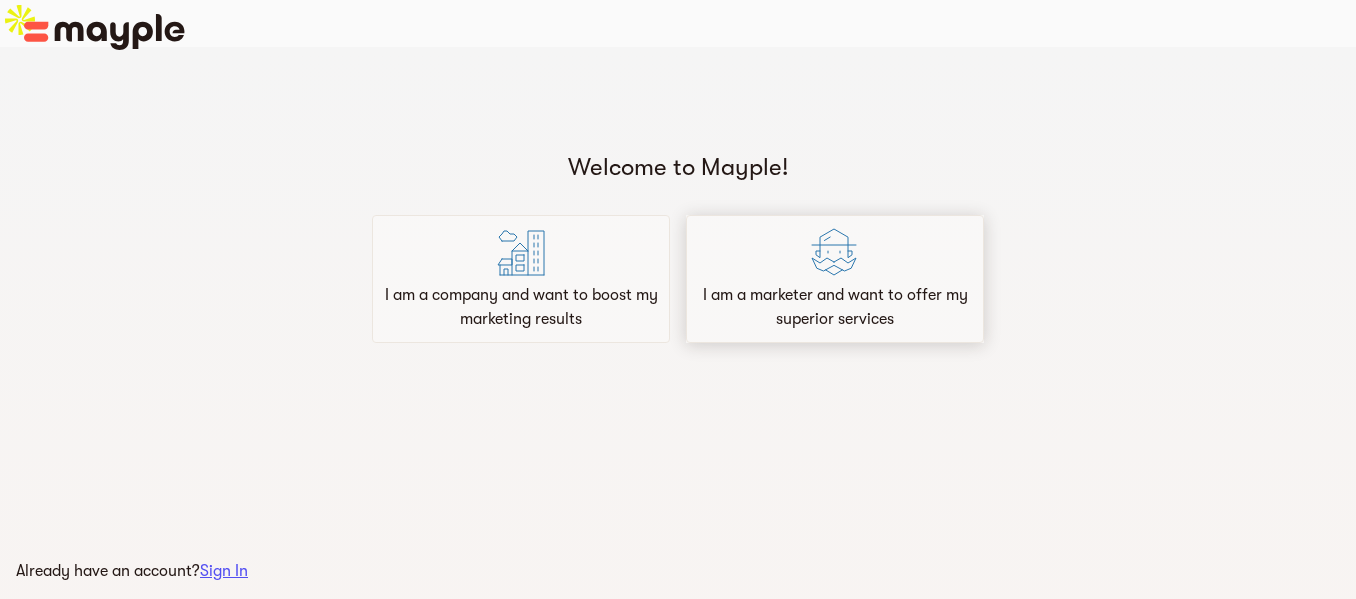 click on "I am a marketer and want to offer my superior services" at bounding box center (835, 307) 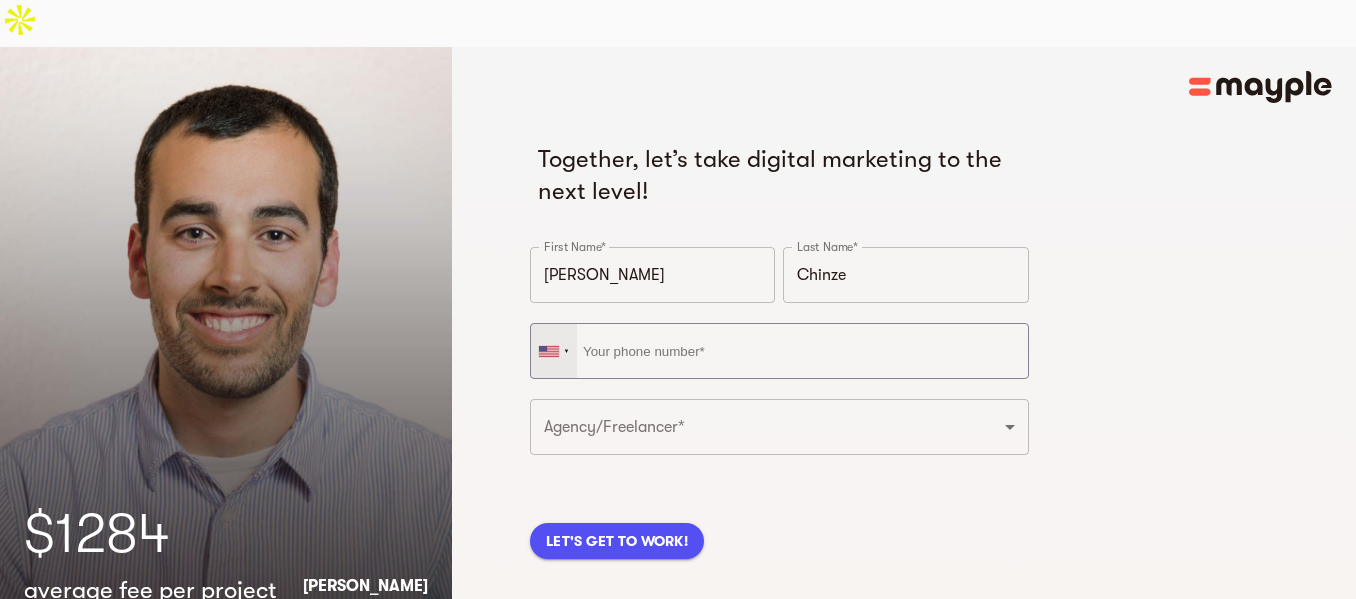 click at bounding box center (554, 351) 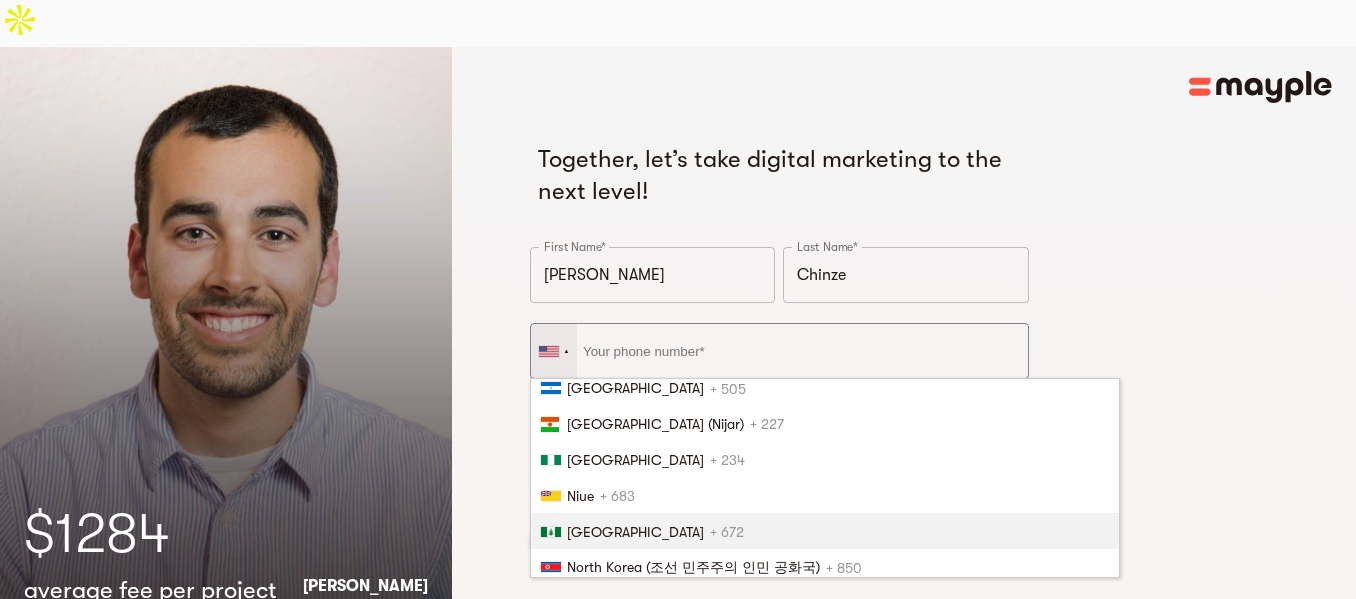 scroll, scrollTop: 5576, scrollLeft: 0, axis: vertical 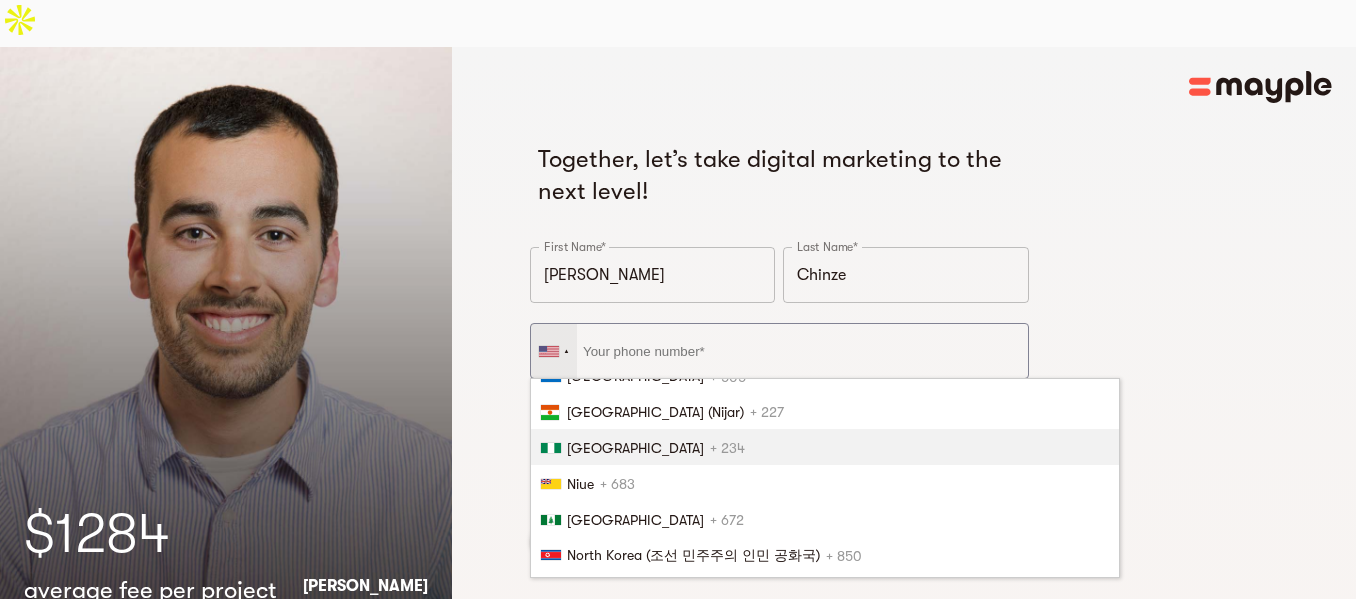 click on "Nigeria + 234" at bounding box center [825, 447] 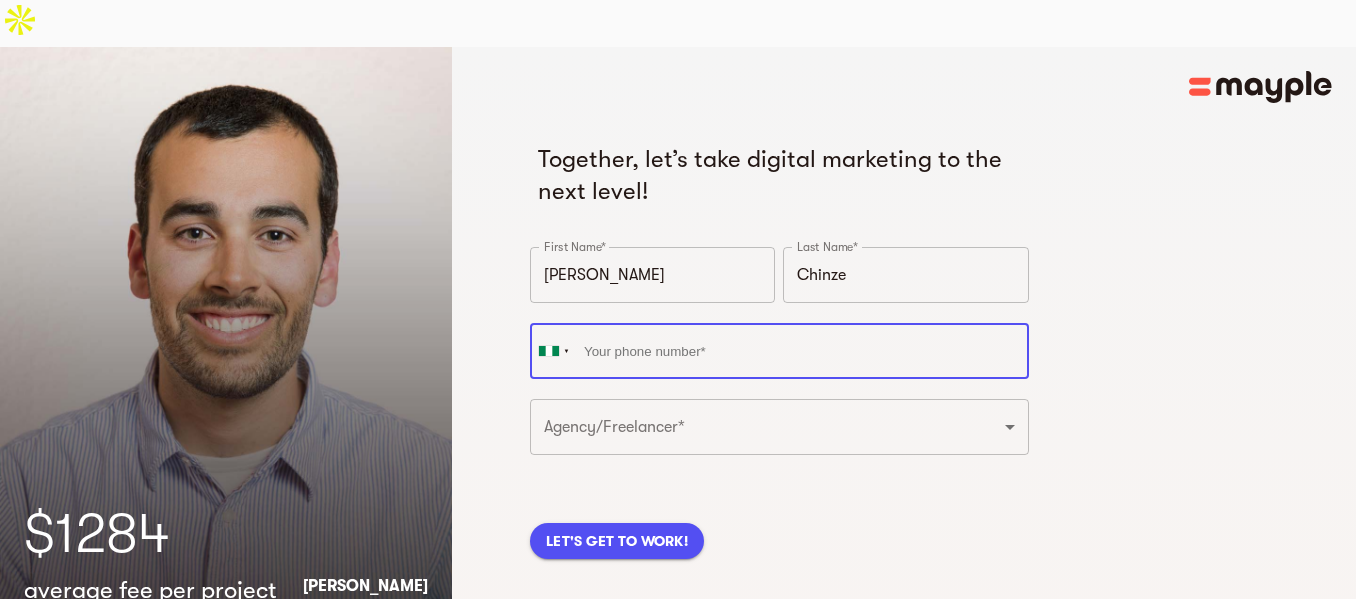click at bounding box center [779, 351] 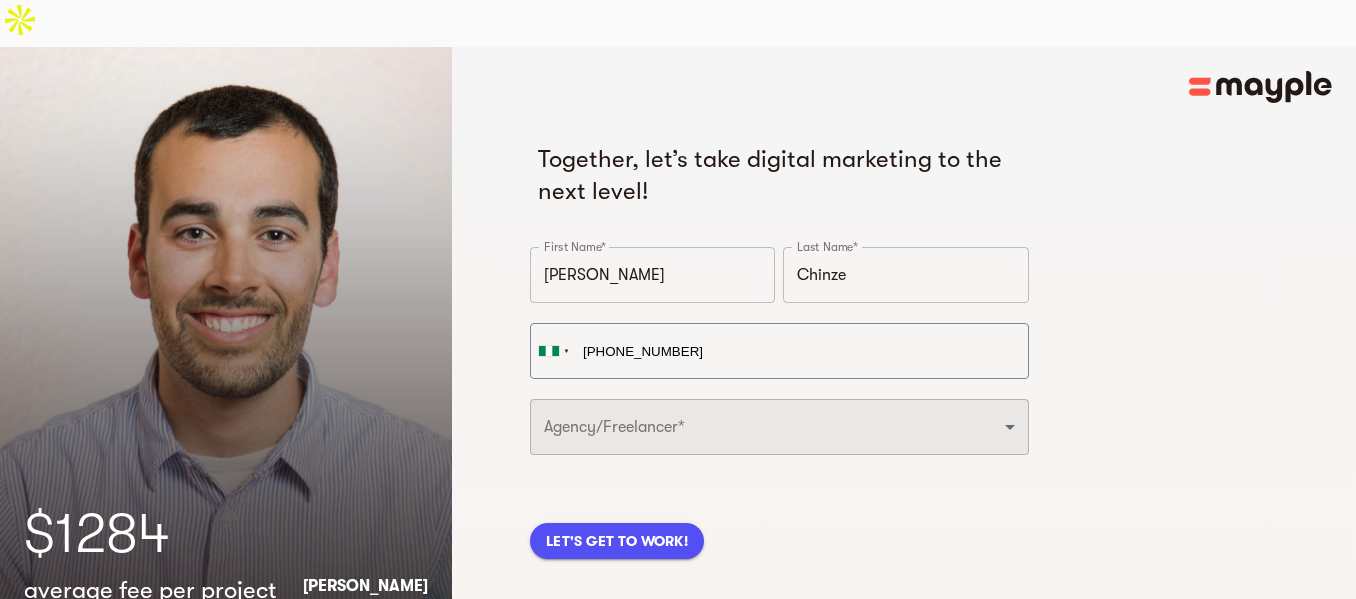 type on "[PHONE_NUMBER]" 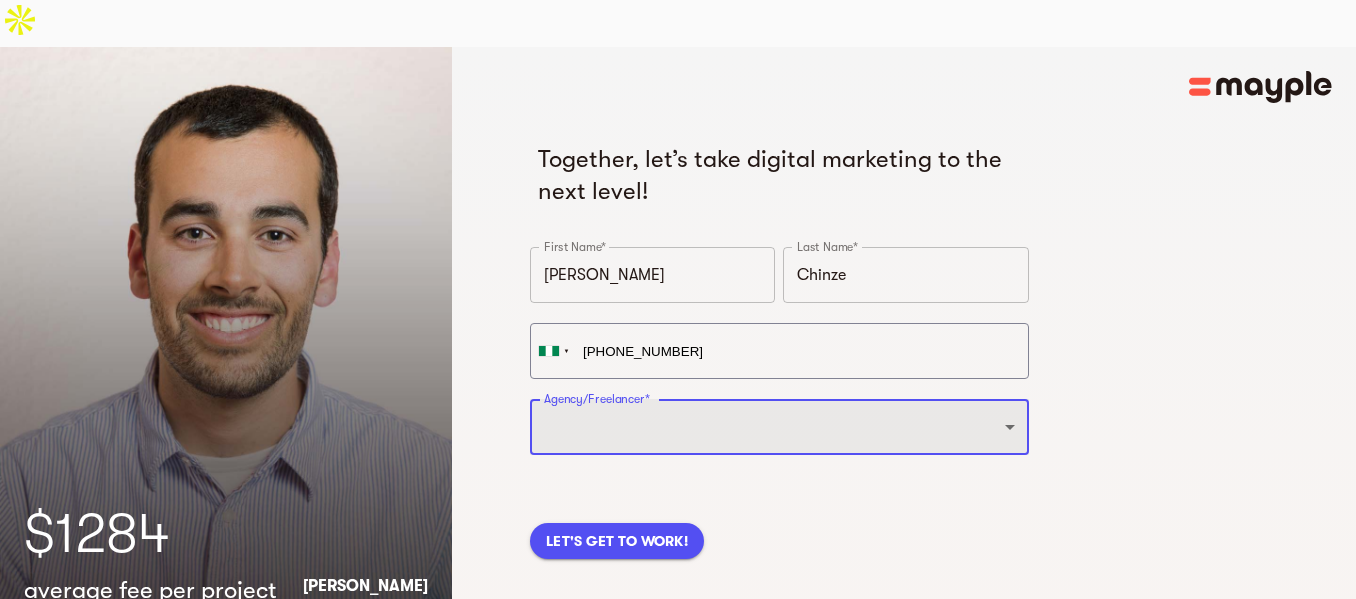 click on "Freelancer Digital Agency" at bounding box center [779, 427] 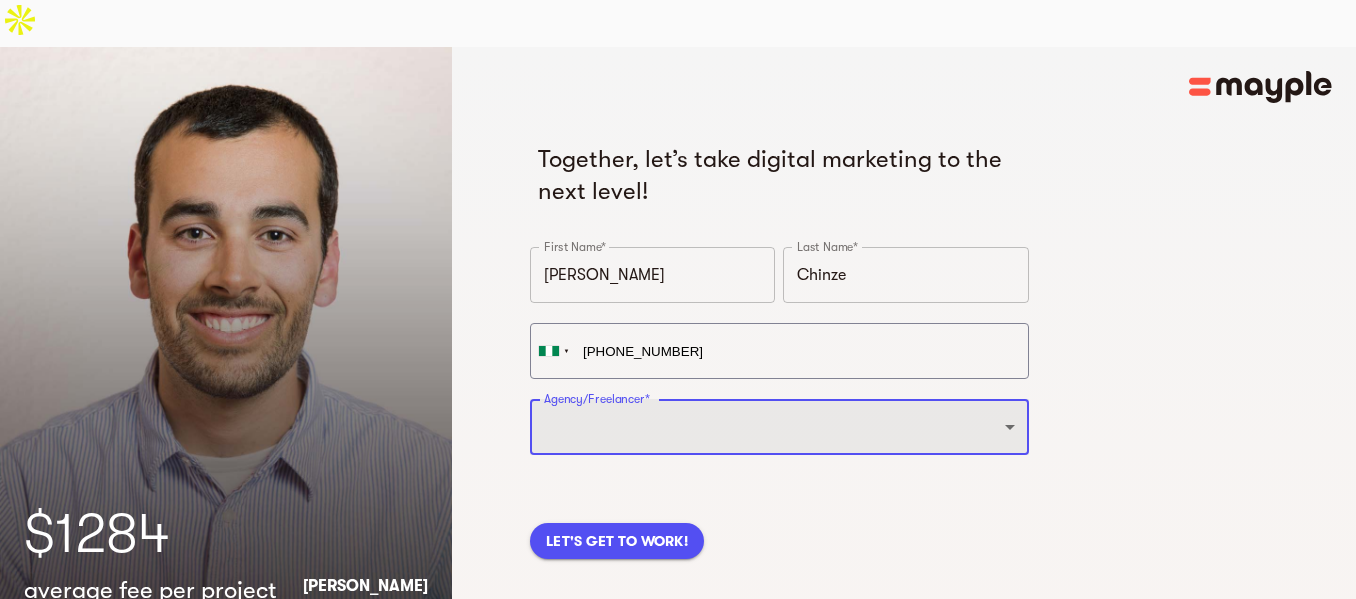 select on "FREELANCER" 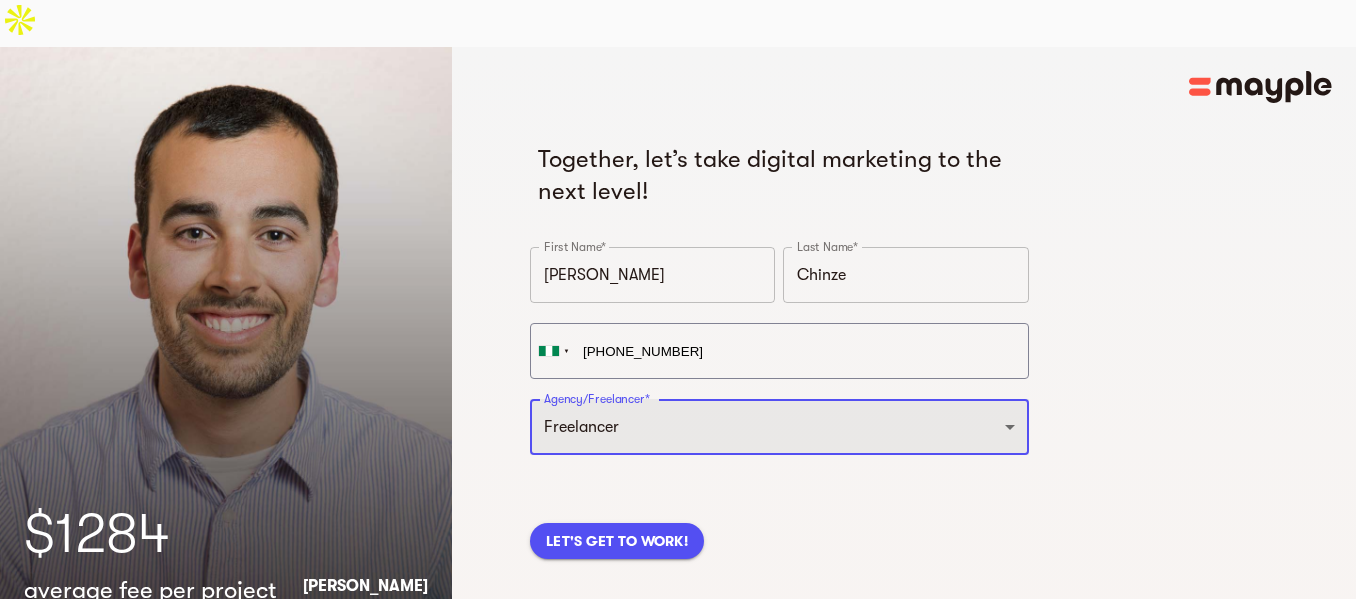 click on "Freelancer Digital Agency" at bounding box center (779, 427) 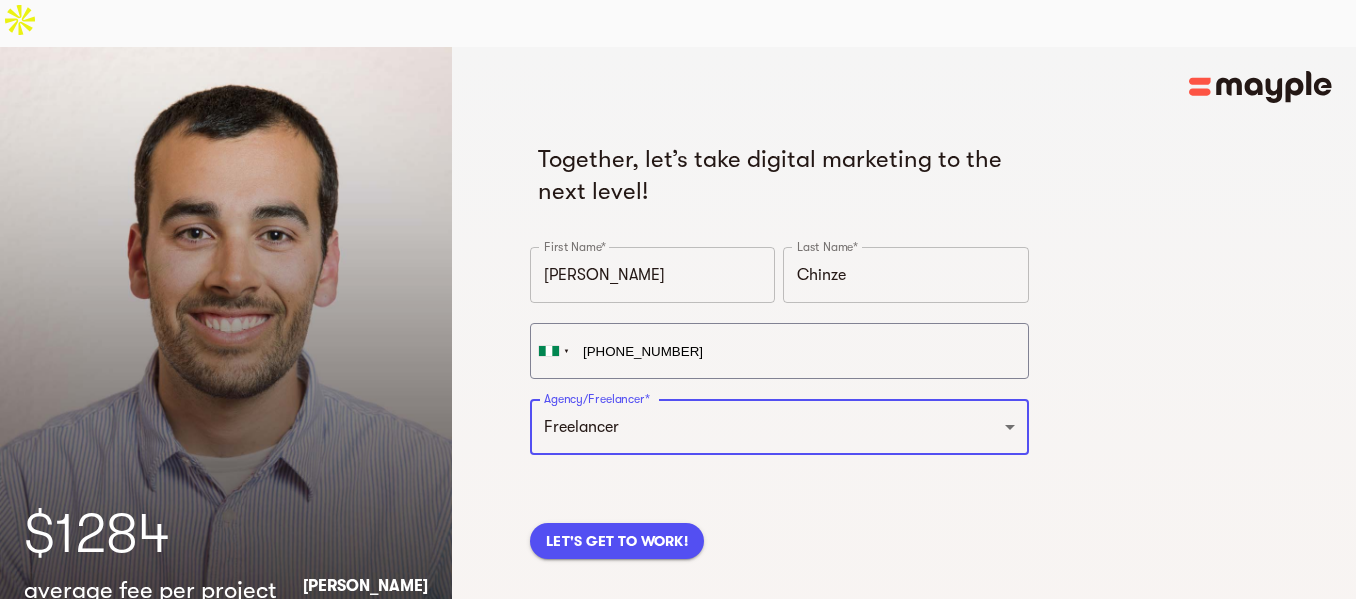click on "LET'S GET TO WORK!" at bounding box center [617, 541] 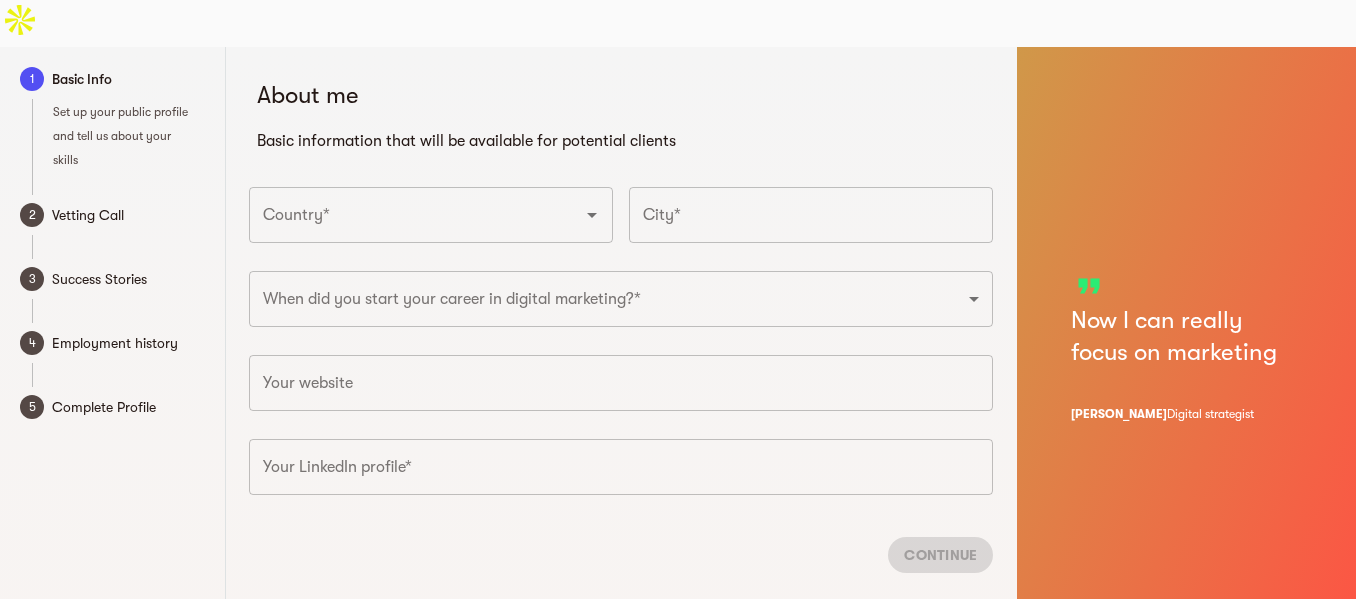 click on "Country*" at bounding box center [403, 215] 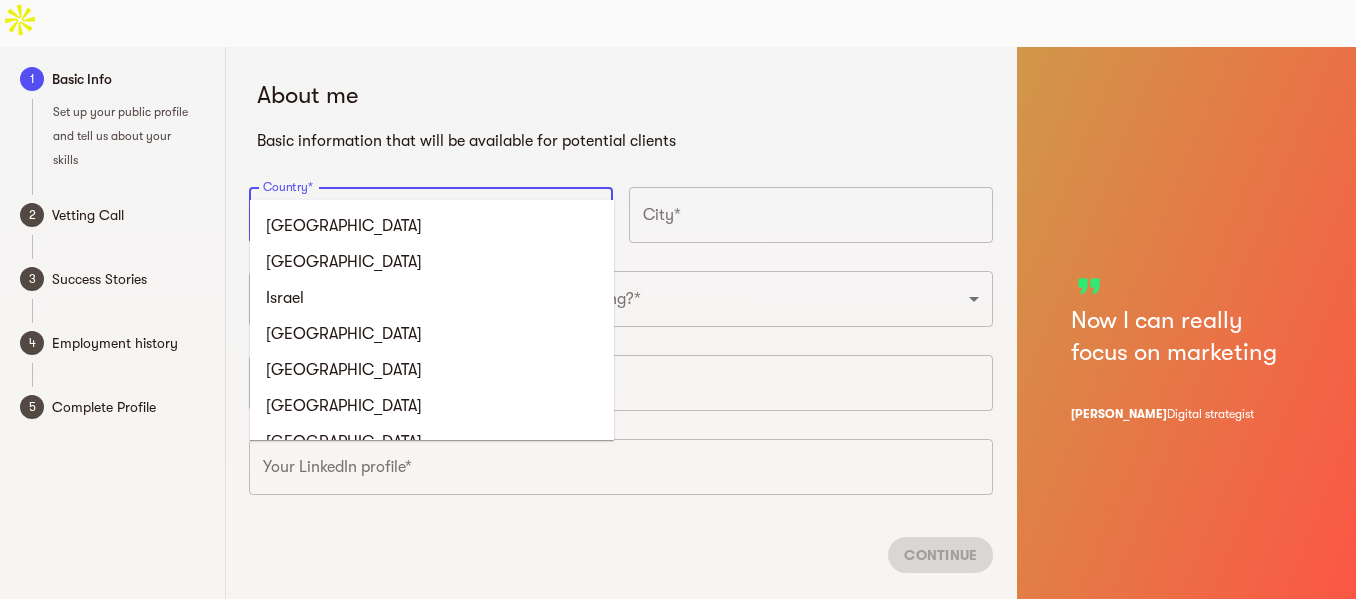 type on "[GEOGRAPHIC_DATA]" 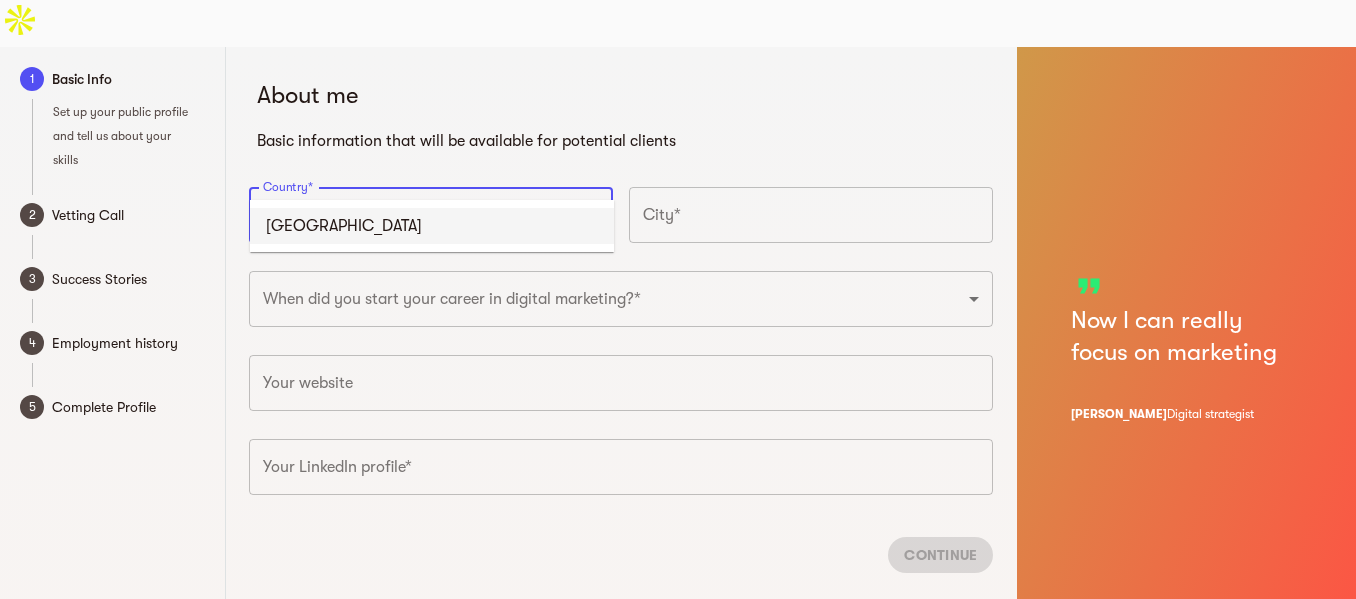 click on "[GEOGRAPHIC_DATA]" at bounding box center (432, 226) 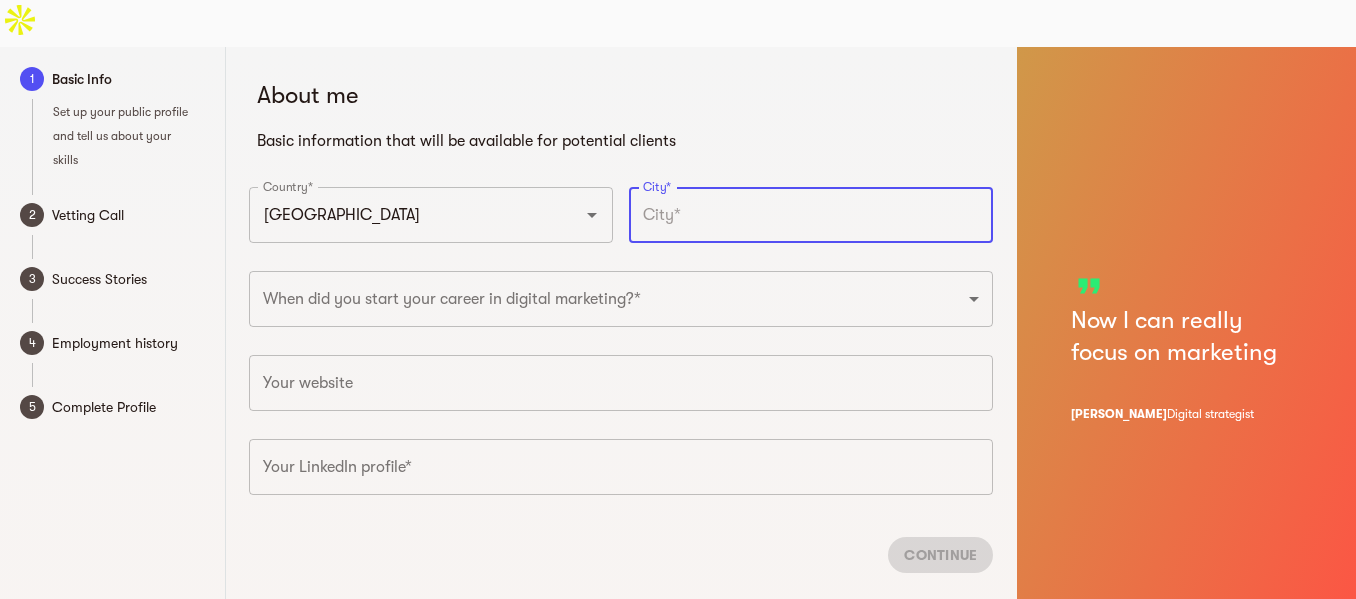 click at bounding box center (811, 215) 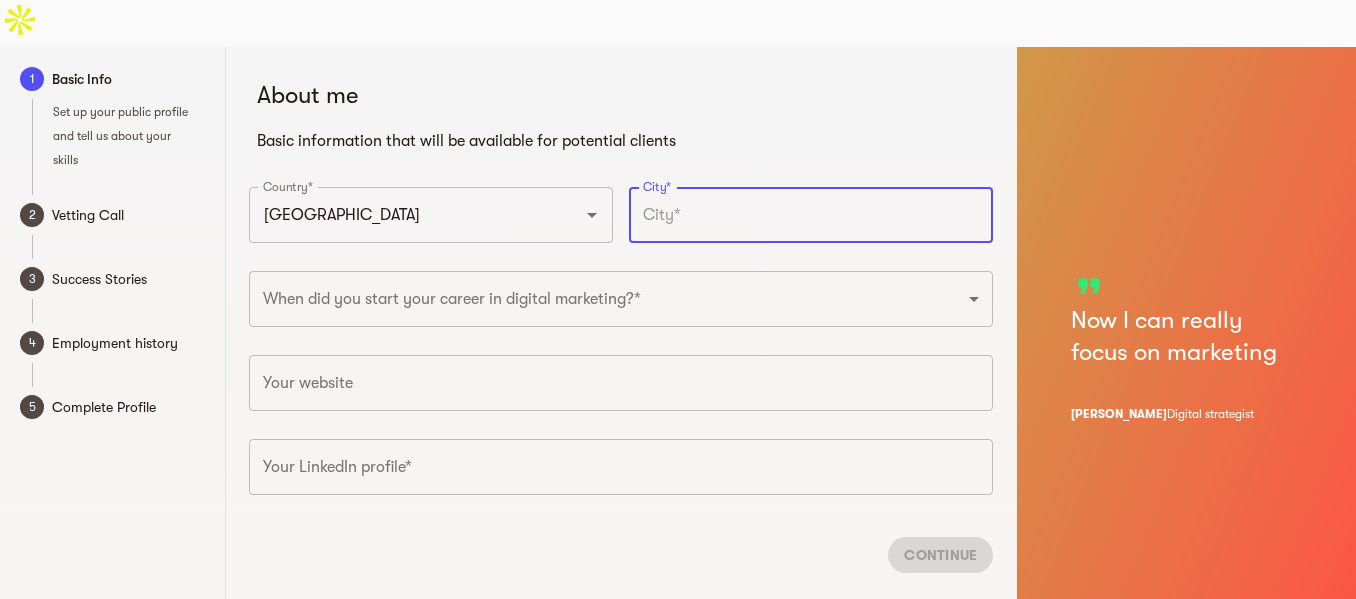 type on ";" 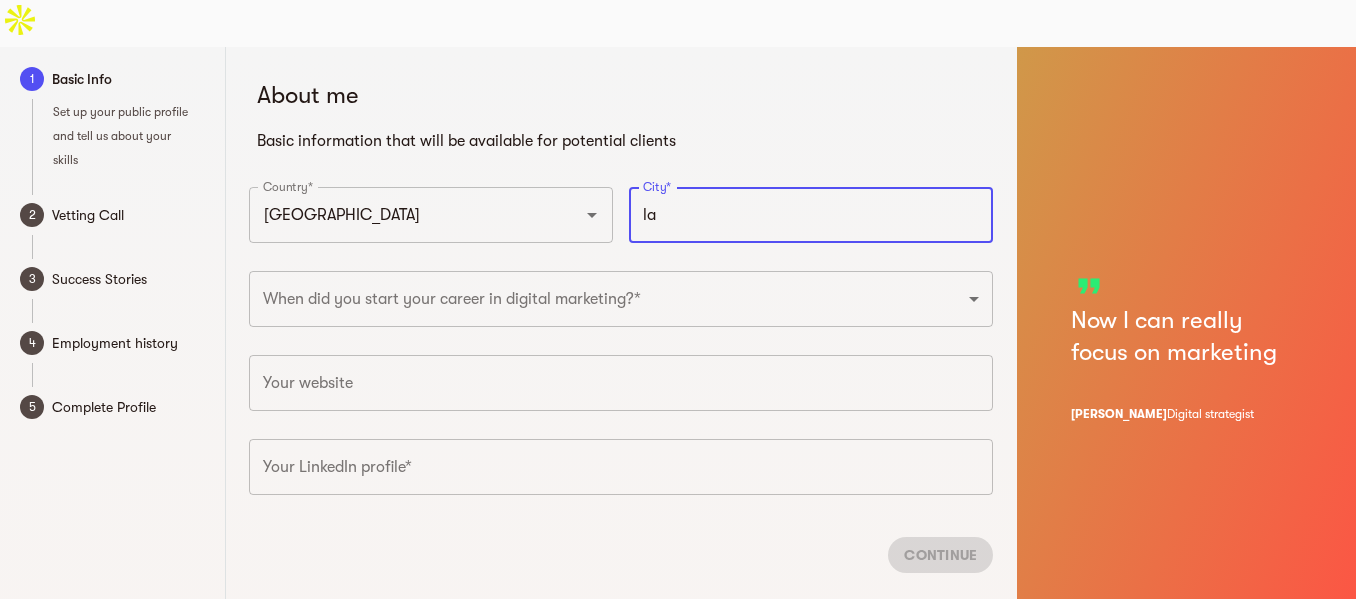 type on "l" 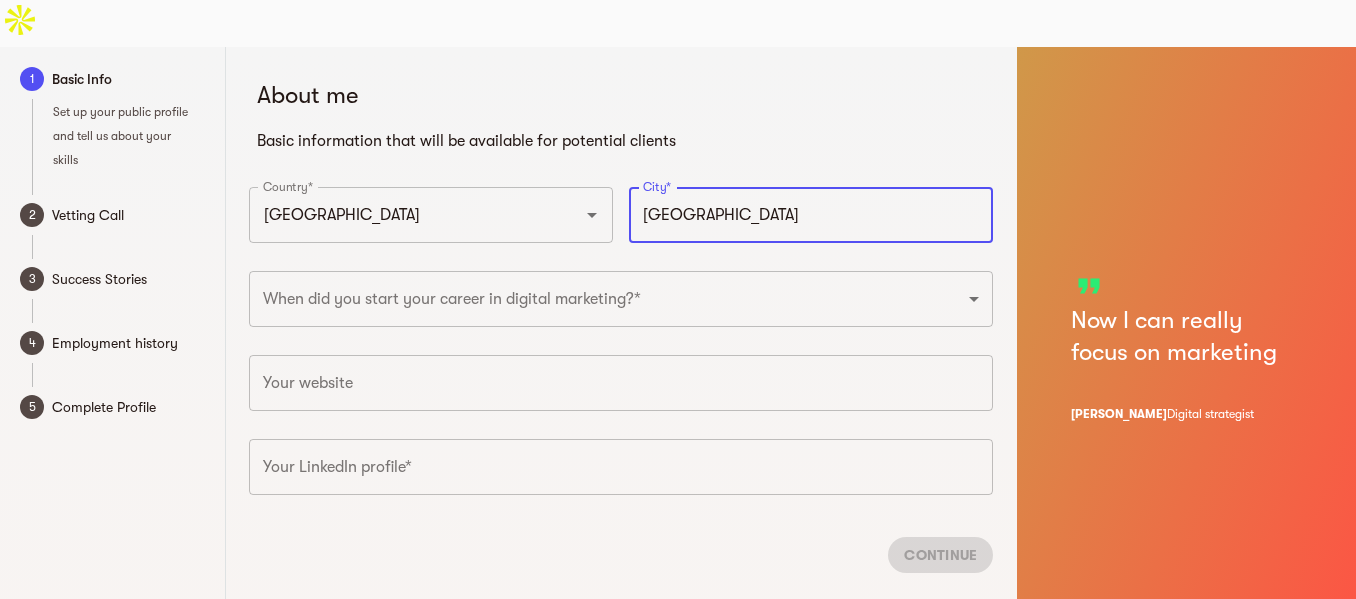 type on "[GEOGRAPHIC_DATA]" 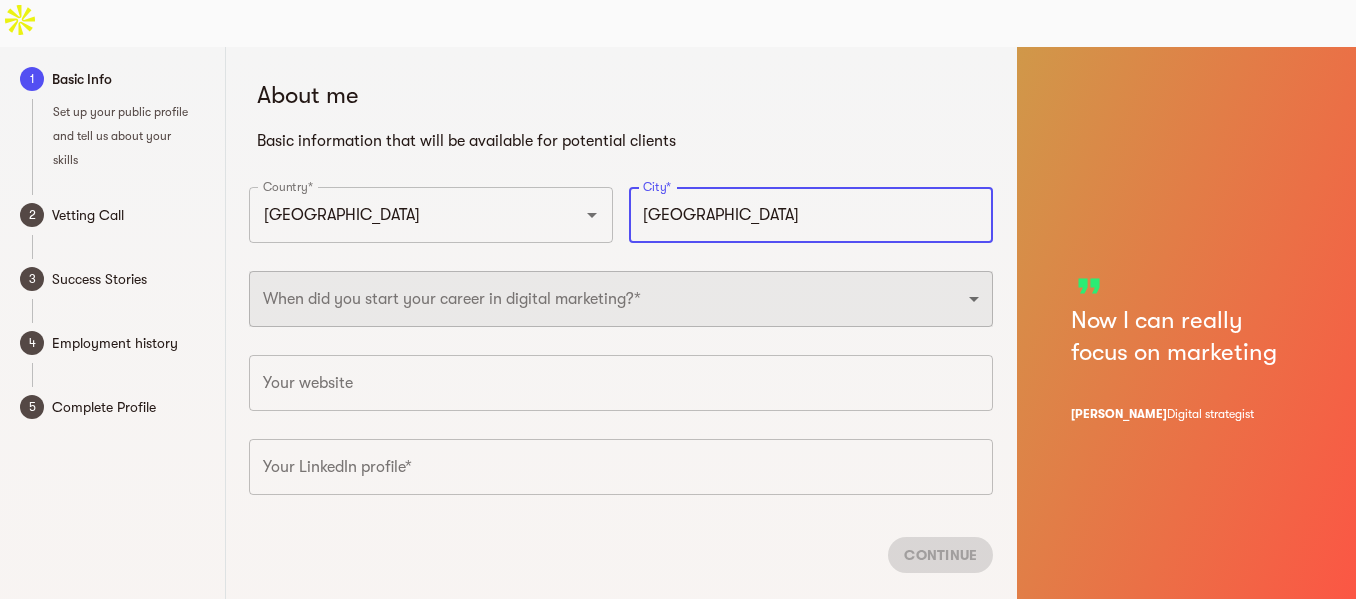 click on "2025 2024 2023 2022 2021 2020 2019 2018 2017 2016 2015 2014 2013 2012 2011 2010 2009 2008 2007 2006 2005 2004 2003 2002 2001 2000 1999 1998 1997 1996 1995 1994 1993 1992 1991 1990" at bounding box center (621, 299) 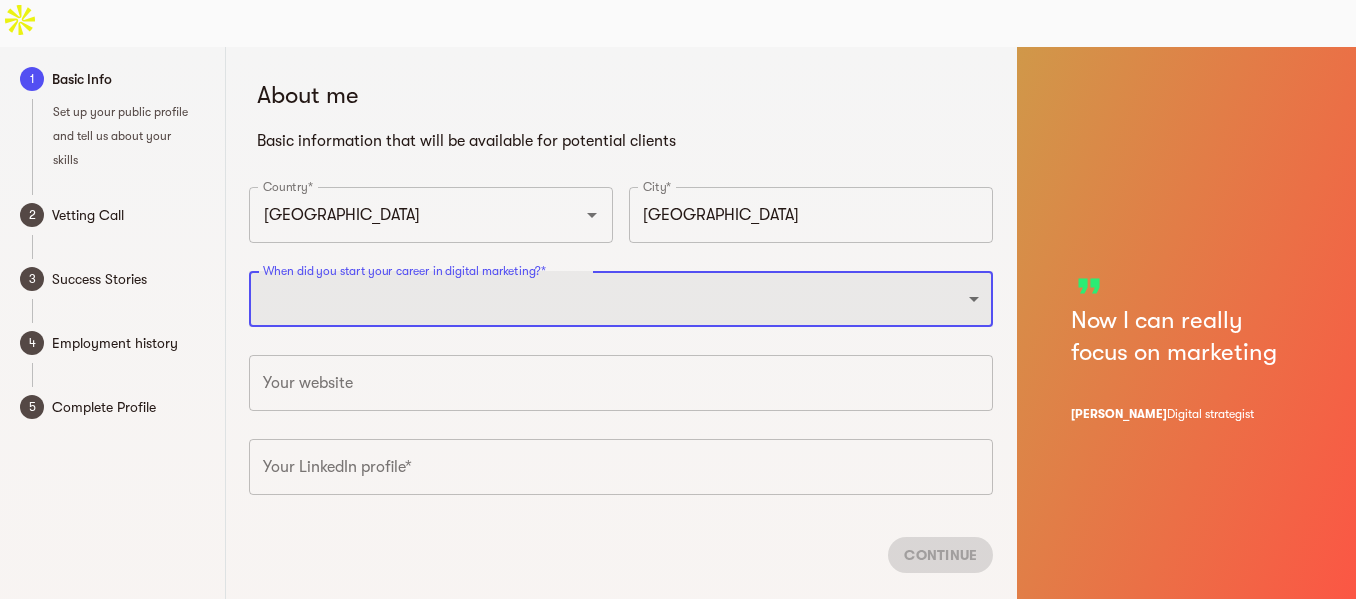 click on "2025 2024 2023 2022 2021 2020 2019 2018 2017 2016 2015 2014 2013 2012 2011 2010 2009 2008 2007 2006 2005 2004 2003 2002 2001 2000 1999 1998 1997 1996 1995 1994 1993 1992 1991 1990" at bounding box center (621, 299) 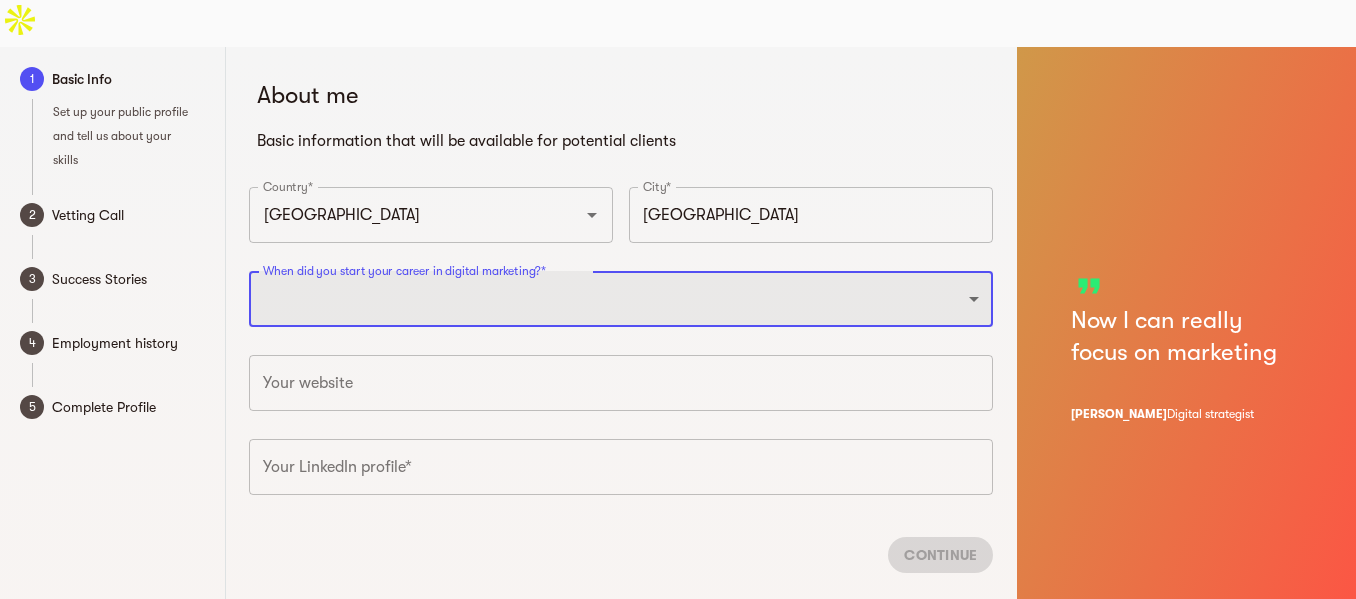 click on "2025 2024 2023 2022 2021 2020 2019 2018 2017 2016 2015 2014 2013 2012 2011 2010 2009 2008 2007 2006 2005 2004 2003 2002 2001 2000 1999 1998 1997 1996 1995 1994 1993 1992 1991 1990" at bounding box center (621, 299) 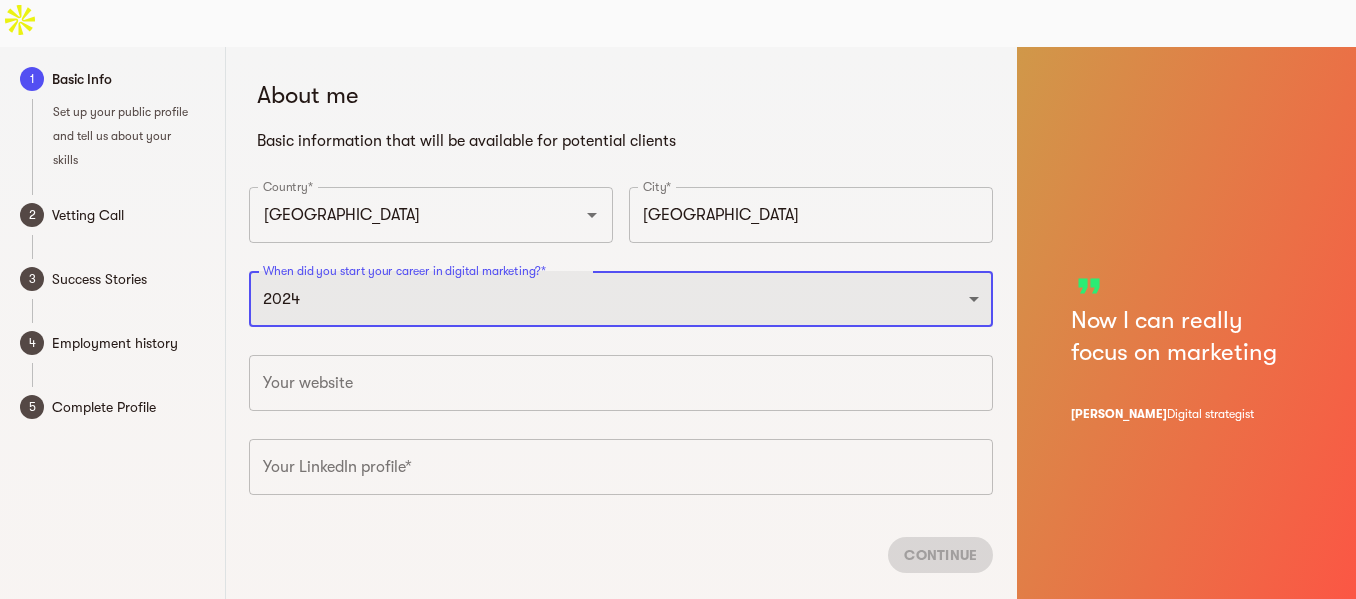 click on "2025 2024 2023 2022 2021 2020 2019 2018 2017 2016 2015 2014 2013 2012 2011 2010 2009 2008 2007 2006 2005 2004 2003 2002 2001 2000 1999 1998 1997 1996 1995 1994 1993 1992 1991 1990" at bounding box center (621, 299) 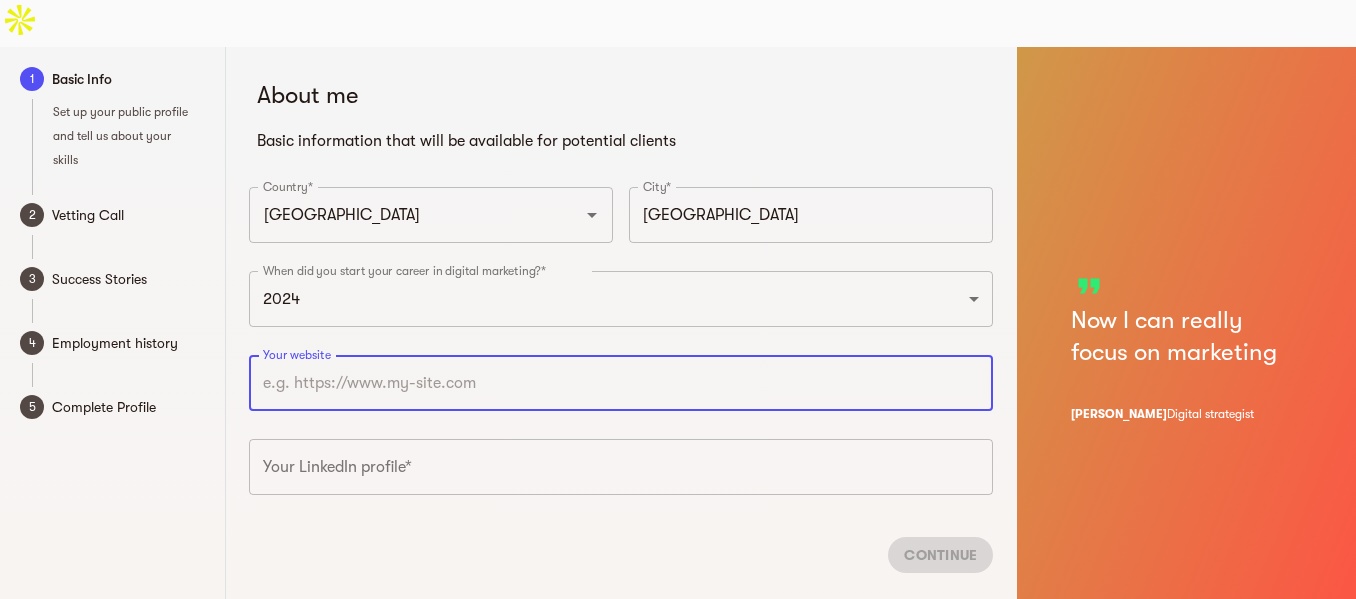 click at bounding box center (621, 383) 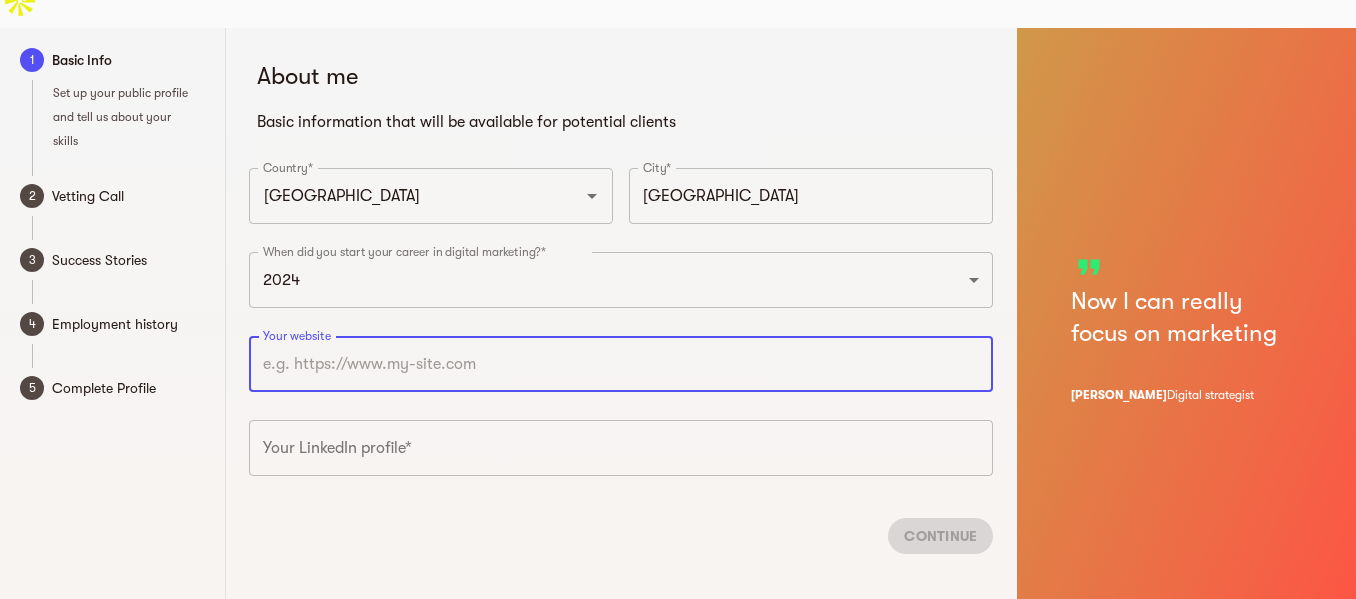 scroll, scrollTop: 24, scrollLeft: 0, axis: vertical 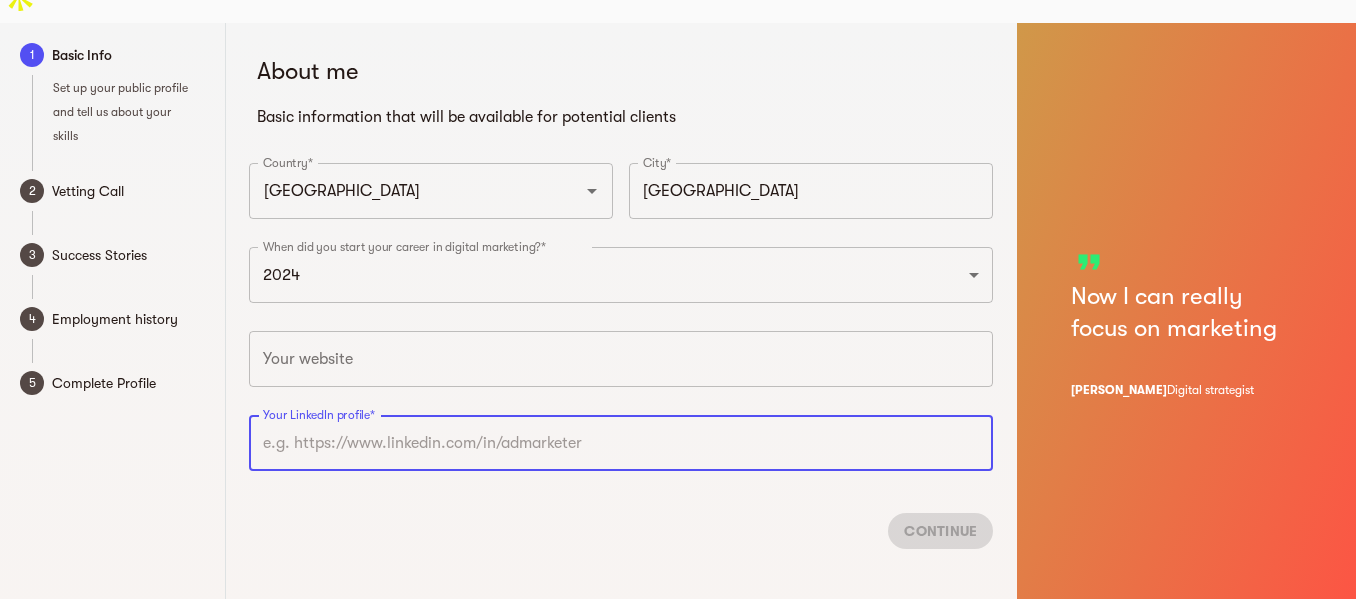 click at bounding box center [621, 443] 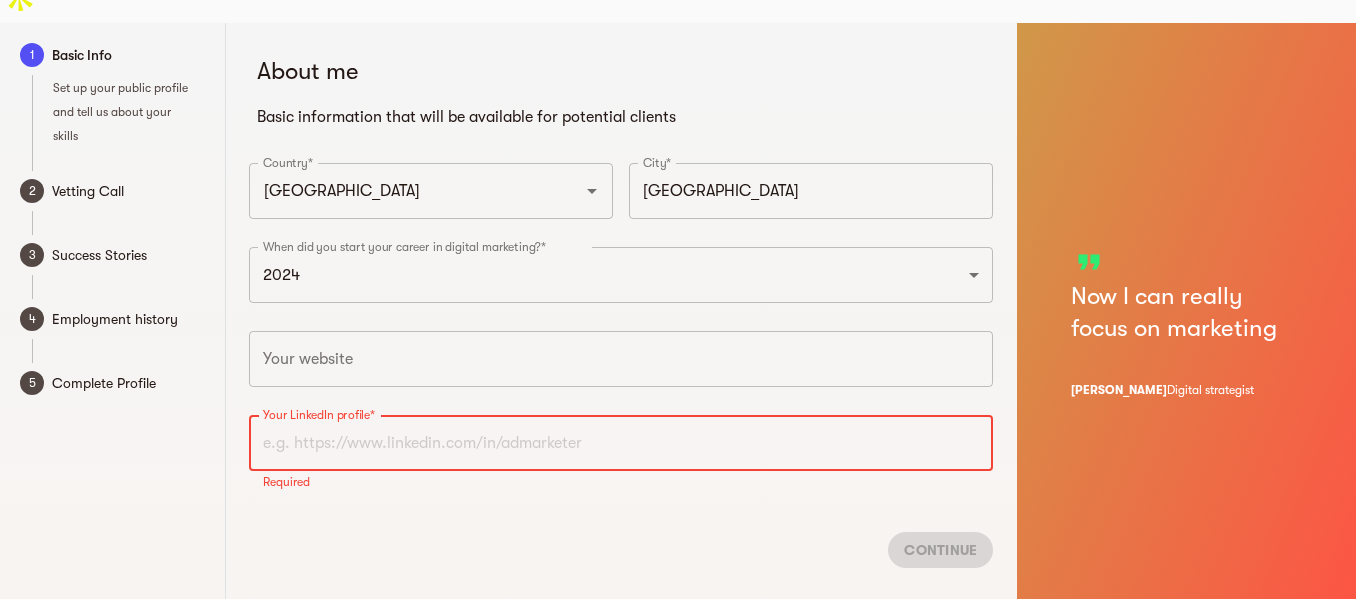 paste on "[DOMAIN_NAME][URL]" 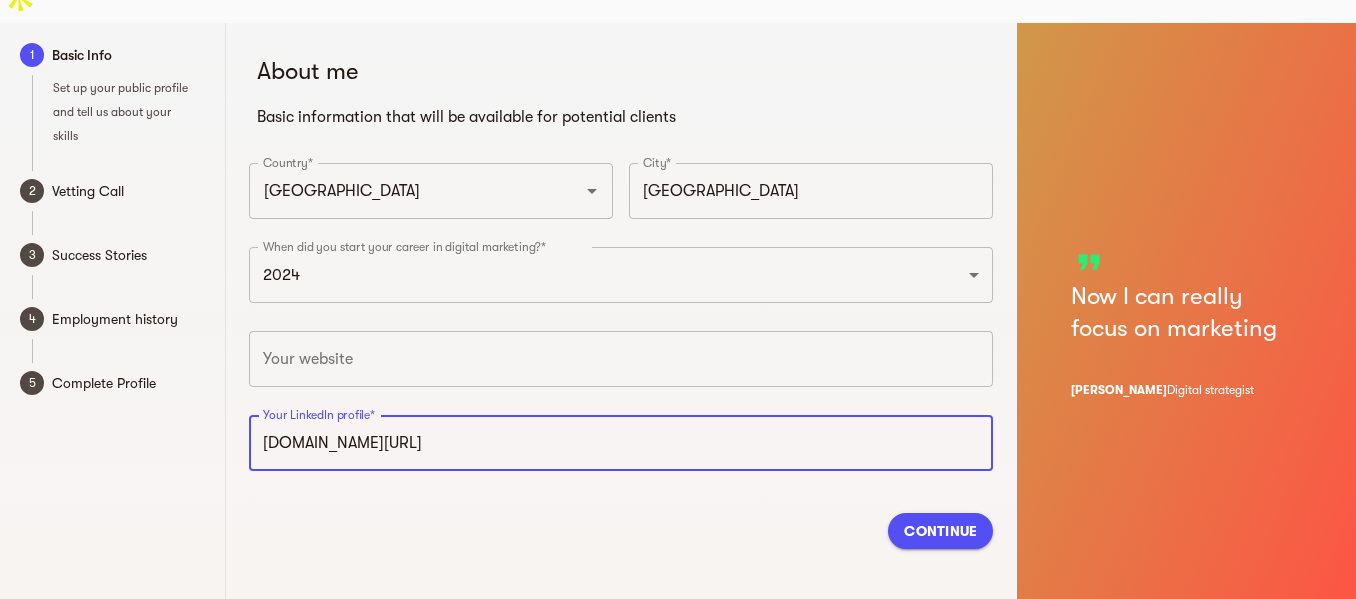 type on "[URL][DOMAIN_NAME]" 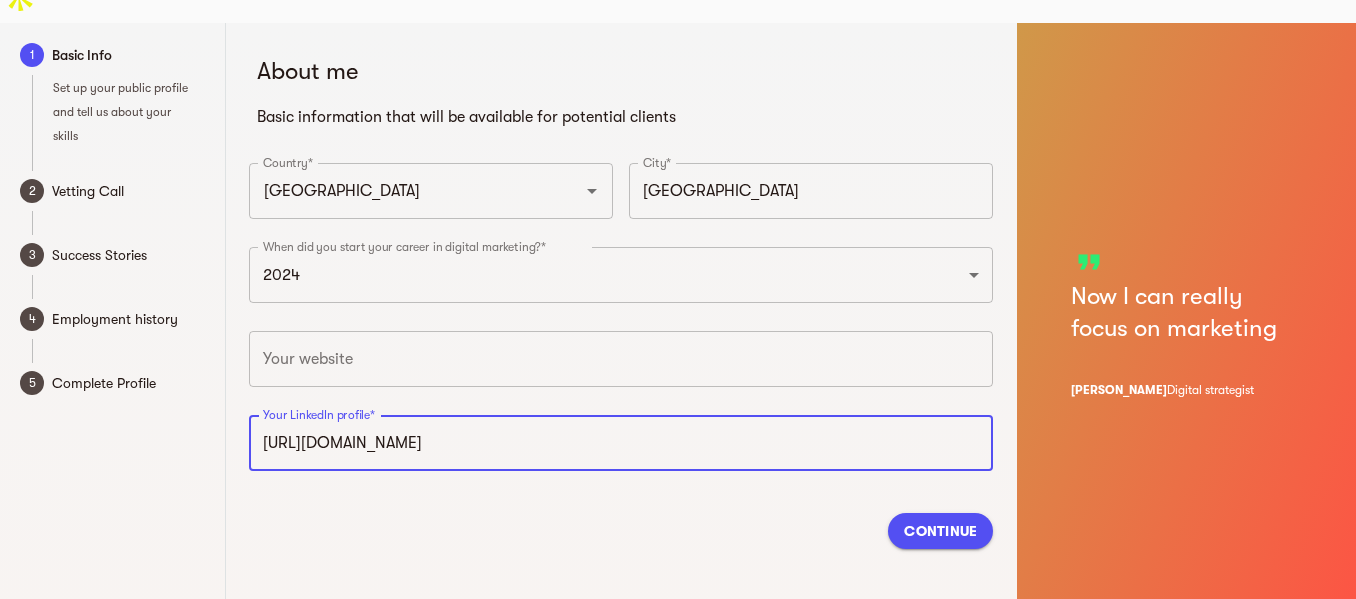 click on "Continue" at bounding box center (940, 531) 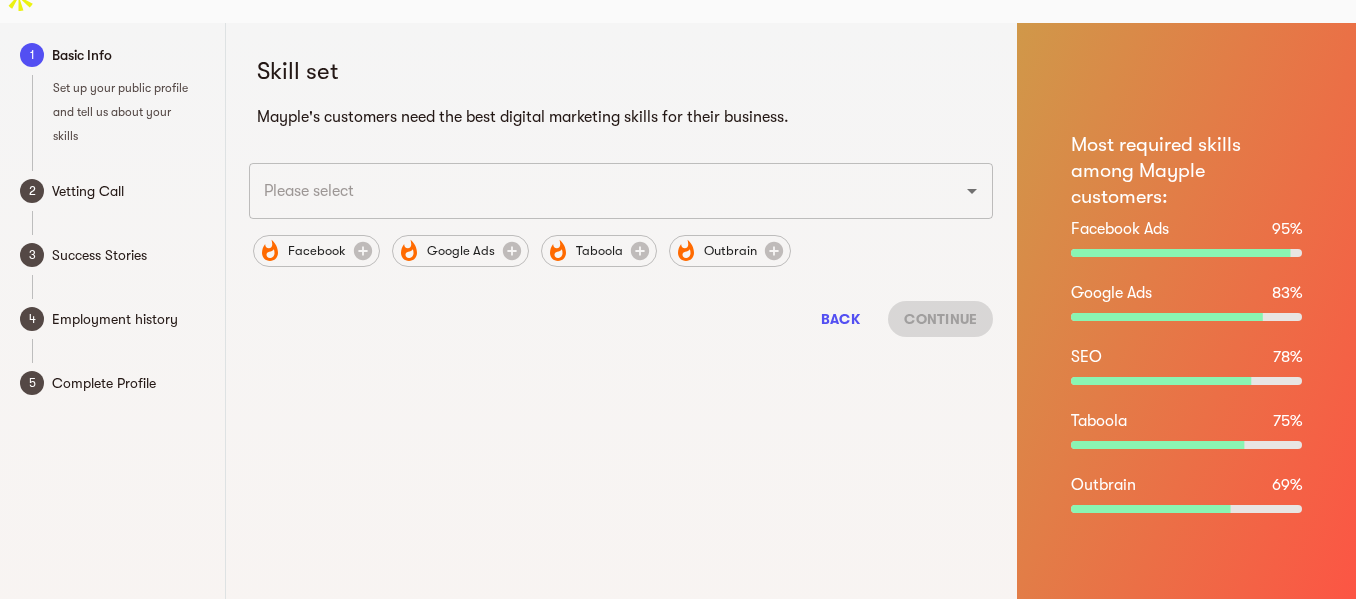 click at bounding box center (958, 191) 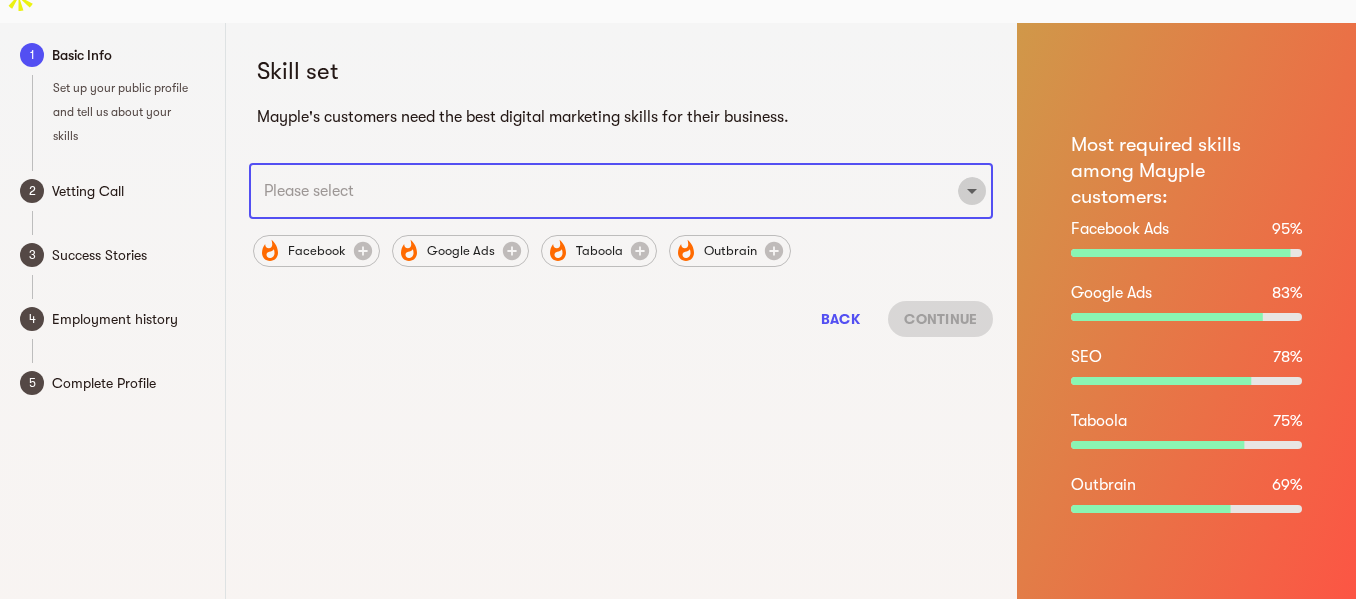 click 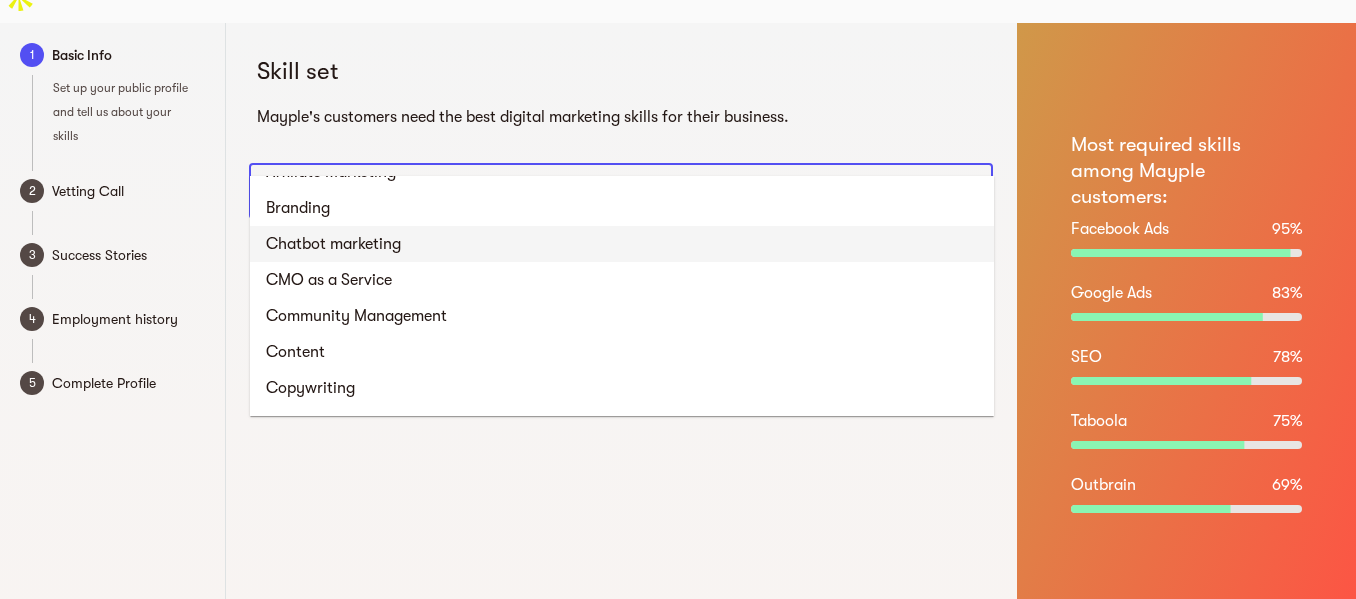 scroll, scrollTop: 1000, scrollLeft: 0, axis: vertical 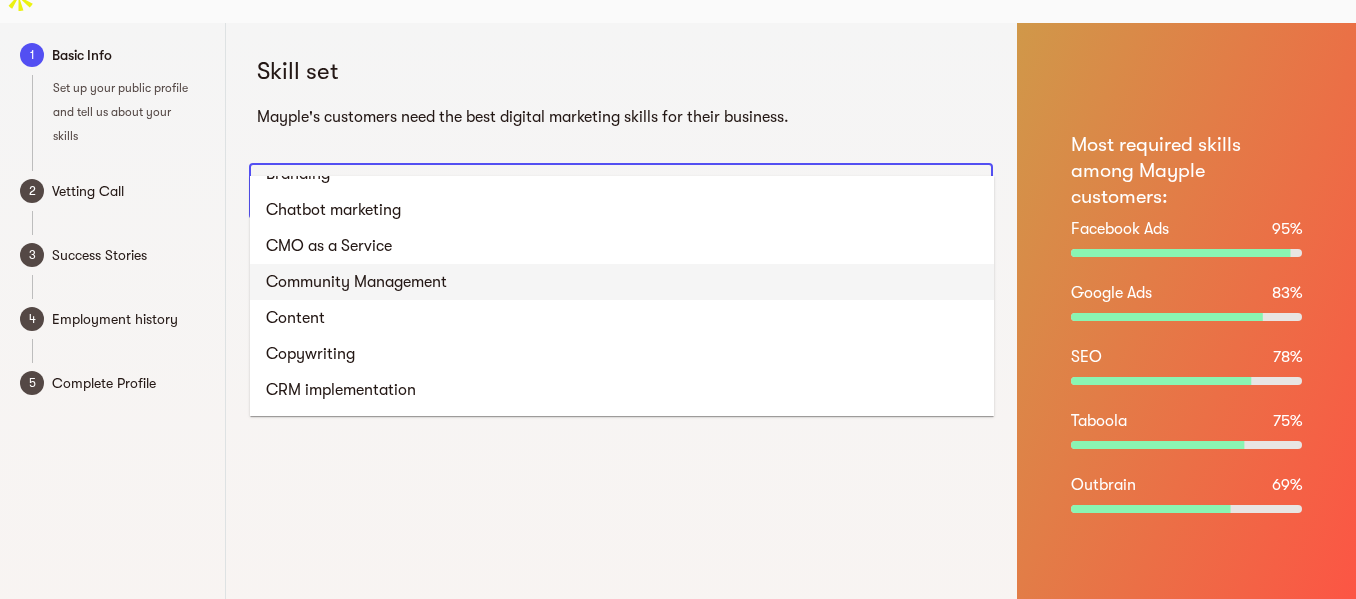 click on "Community Management" at bounding box center [622, 282] 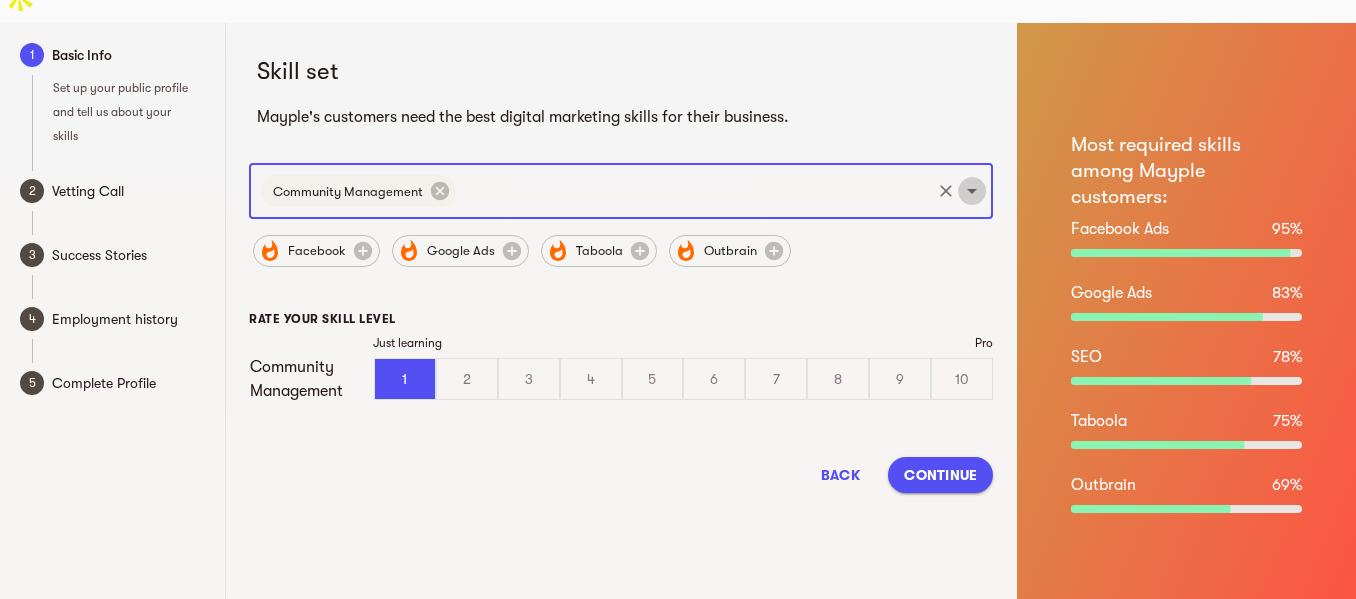 click 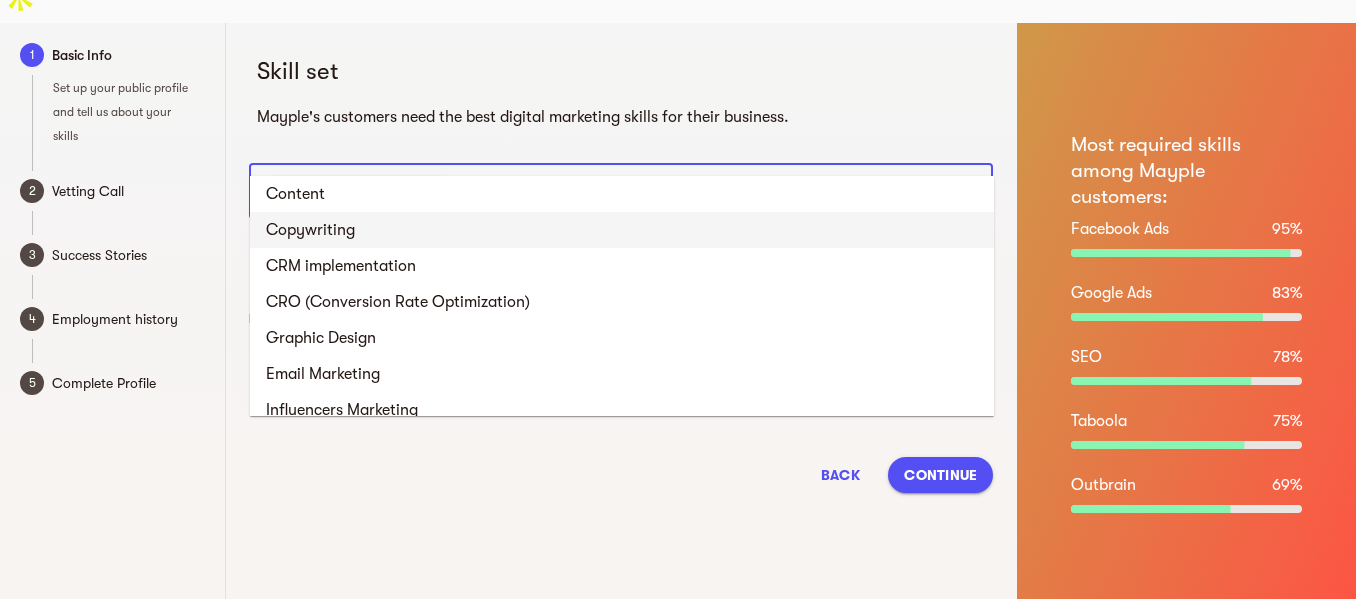 scroll, scrollTop: 1188, scrollLeft: 0, axis: vertical 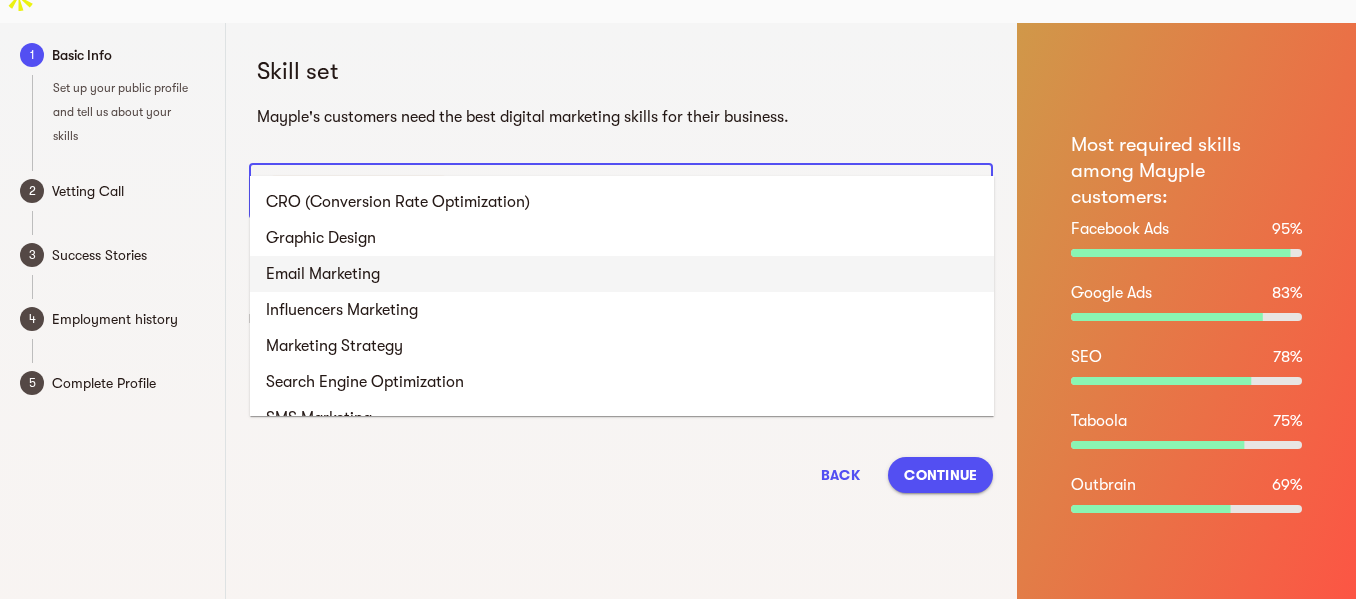 click on "Email Marketing" at bounding box center [622, 274] 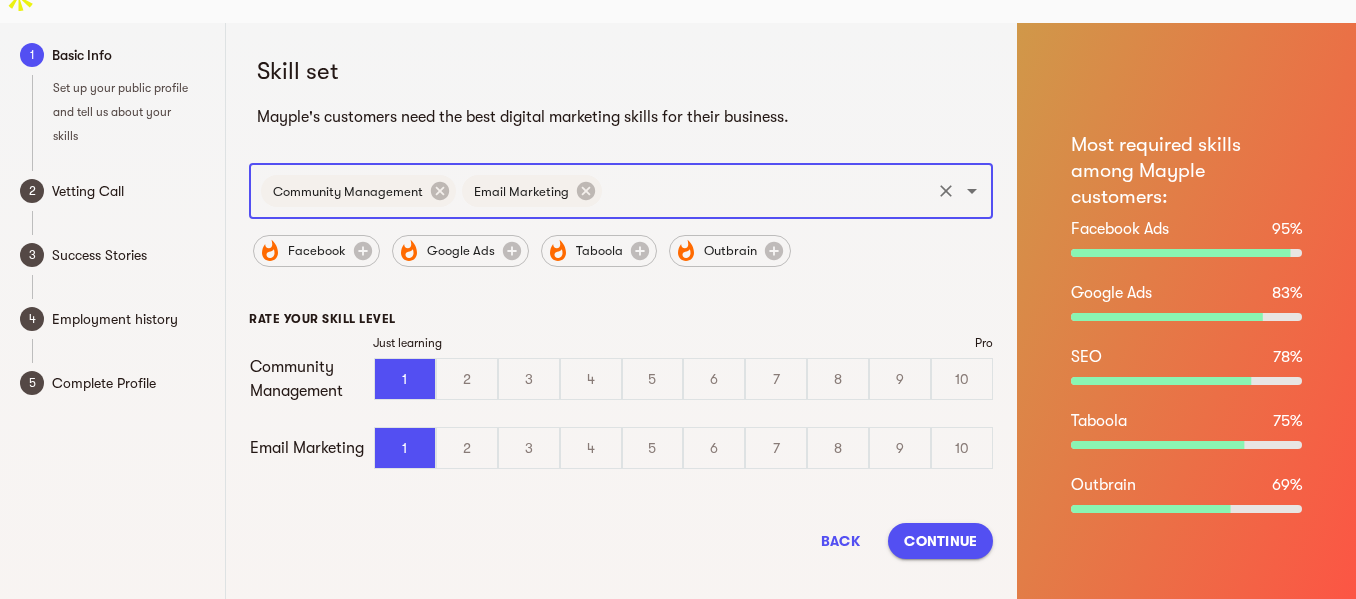 click 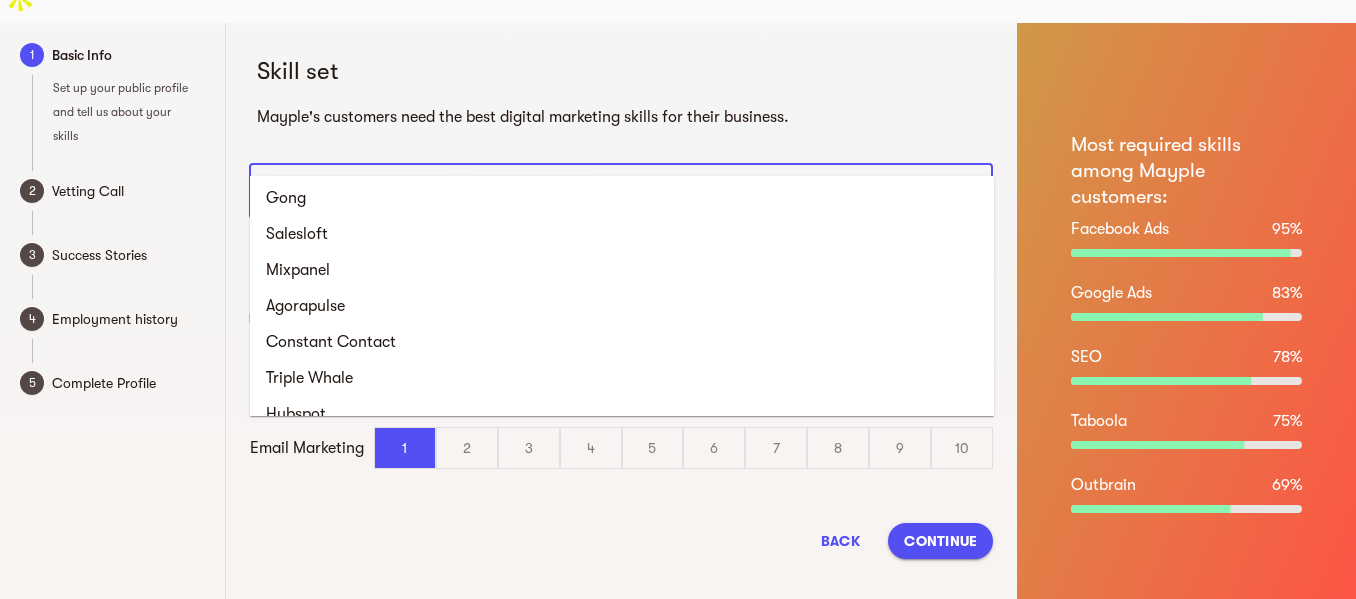 scroll, scrollTop: 1968, scrollLeft: 0, axis: vertical 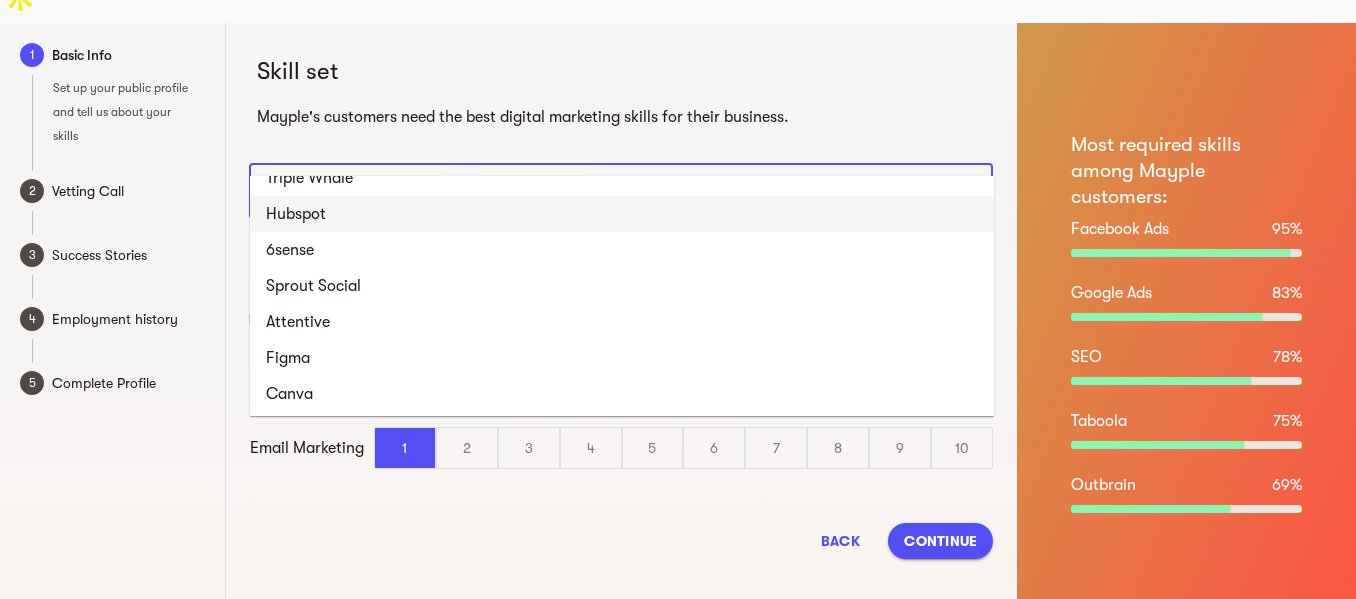 drag, startPoint x: 457, startPoint y: 194, endPoint x: 451, endPoint y: 219, distance: 25.70992 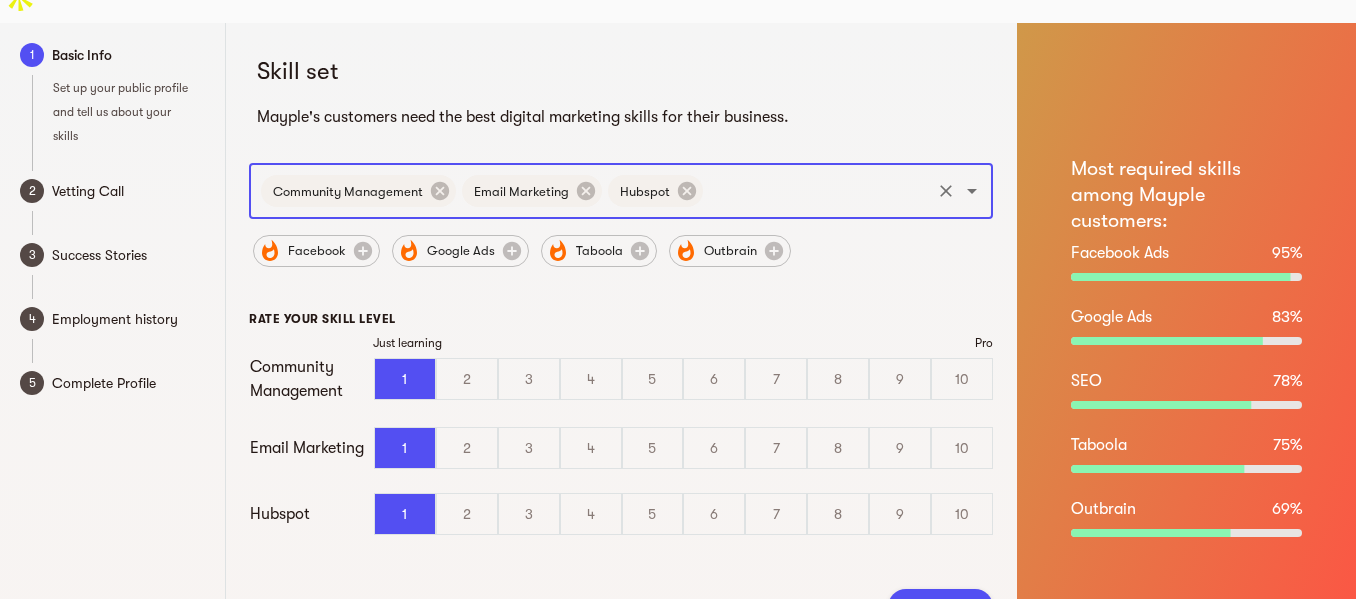 click 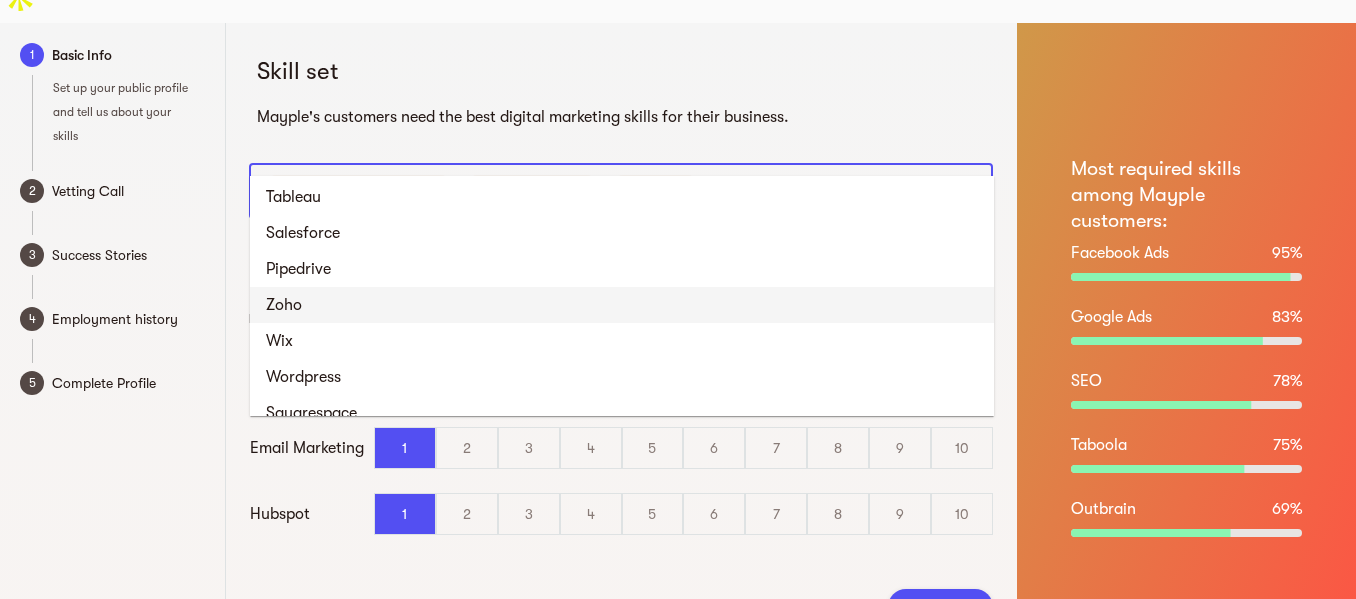 scroll, scrollTop: 2488, scrollLeft: 0, axis: vertical 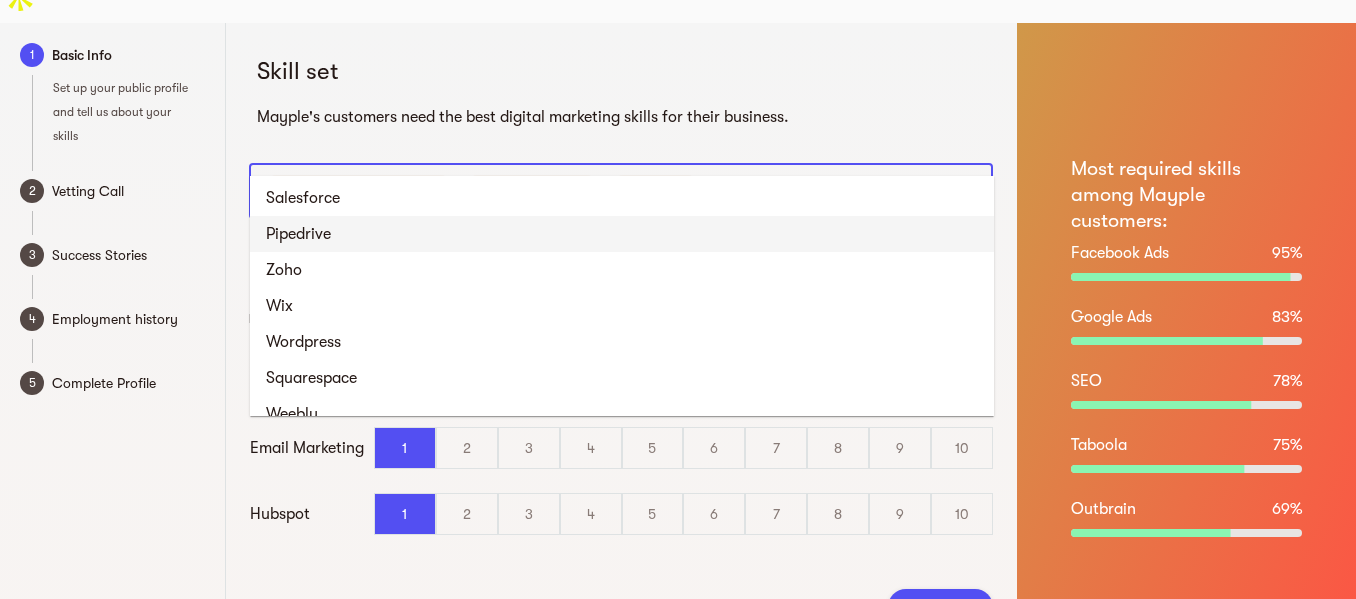 click on "Pipedrive" at bounding box center [622, 234] 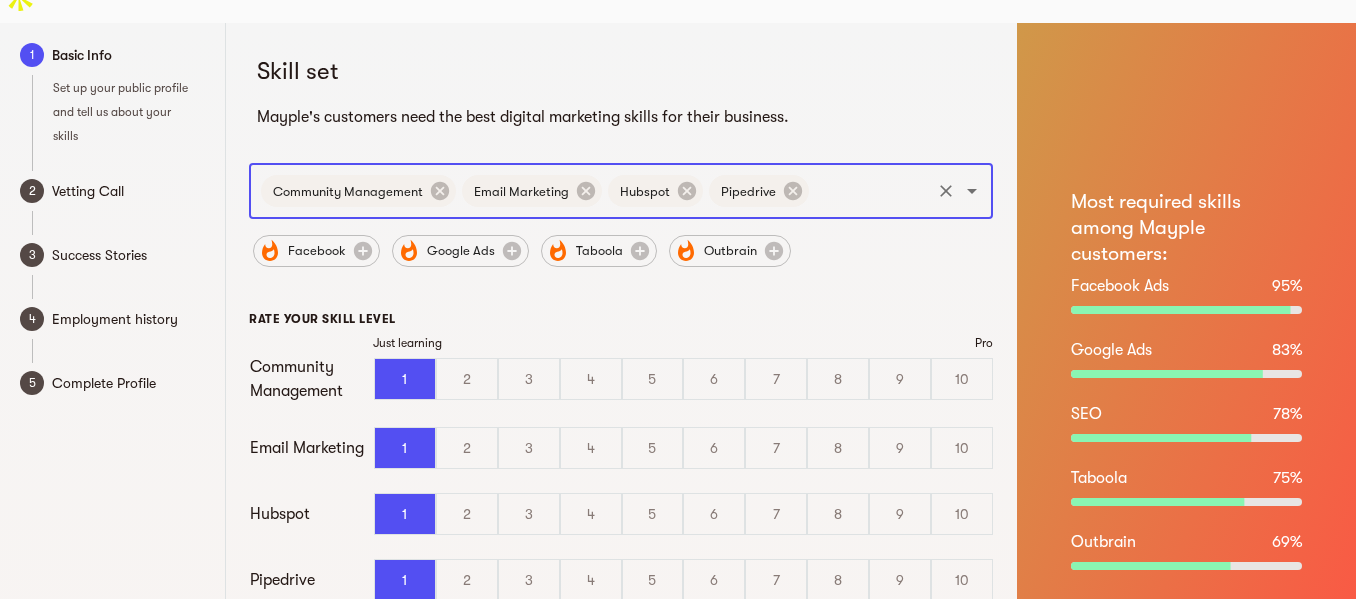 click 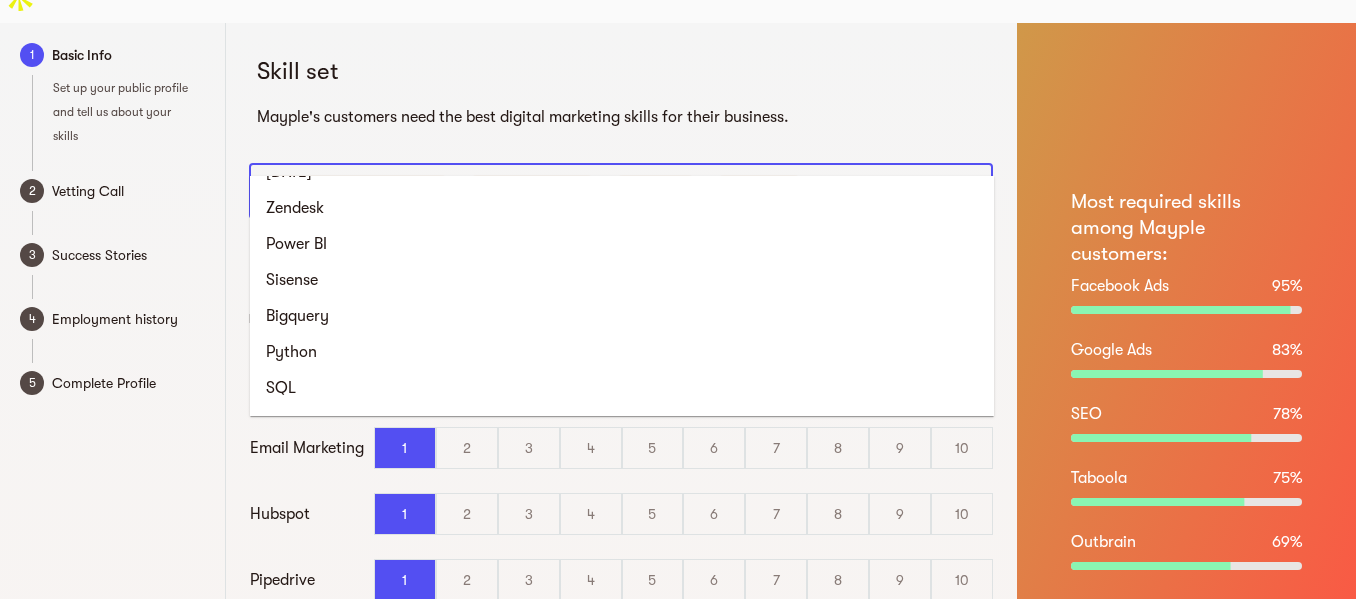 scroll, scrollTop: 3128, scrollLeft: 0, axis: vertical 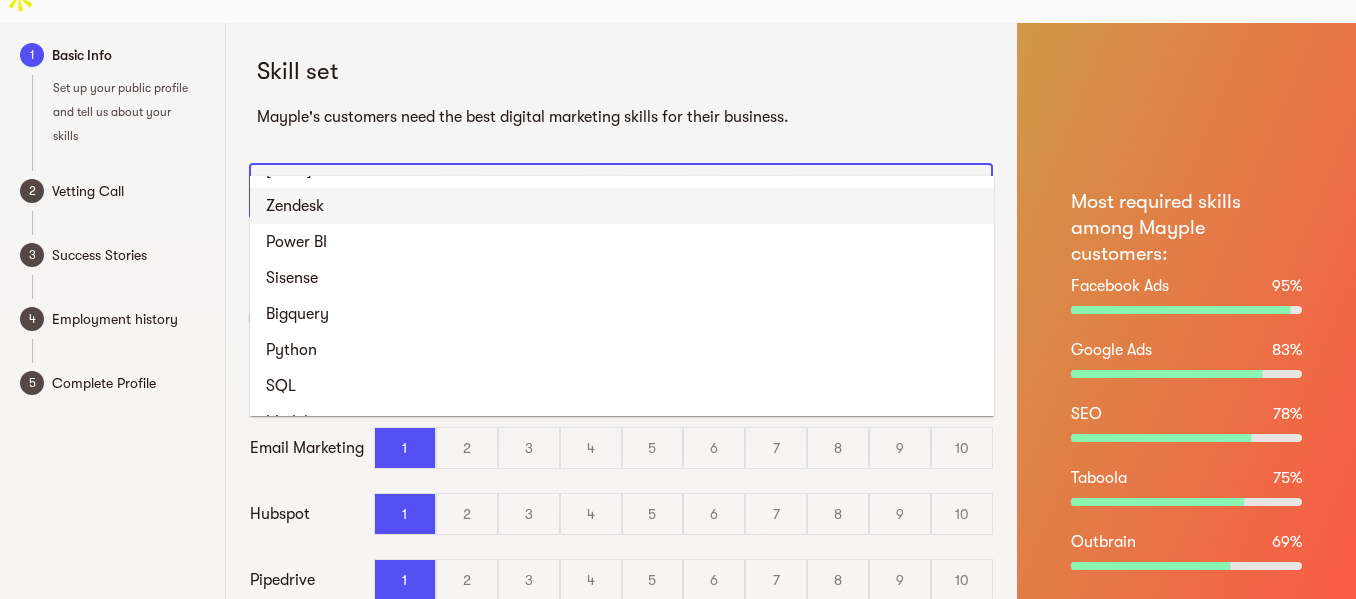 click on "Zendesk" at bounding box center [622, 206] 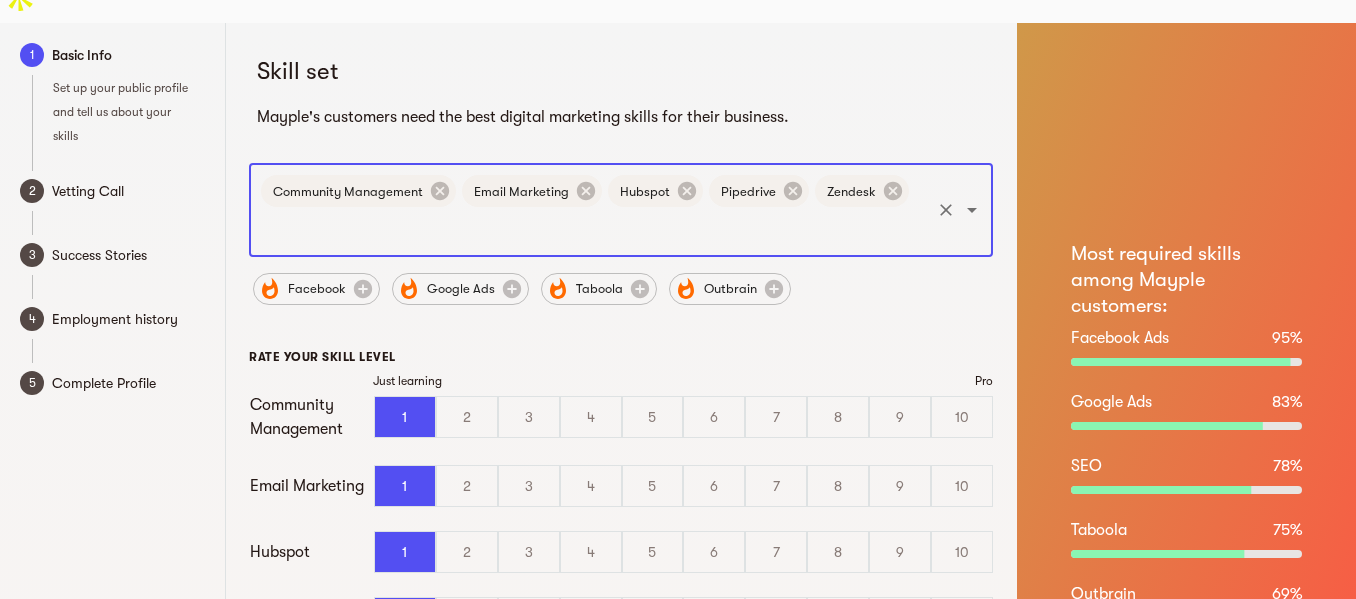 click 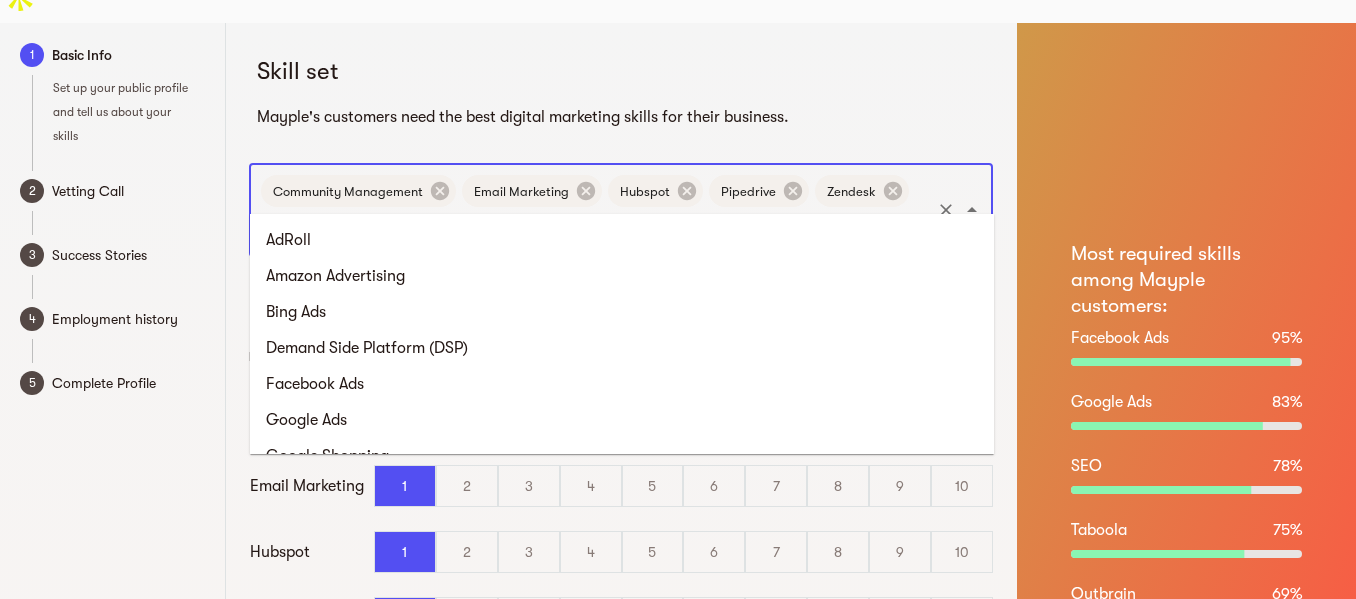 scroll, scrollTop: 2940, scrollLeft: 0, axis: vertical 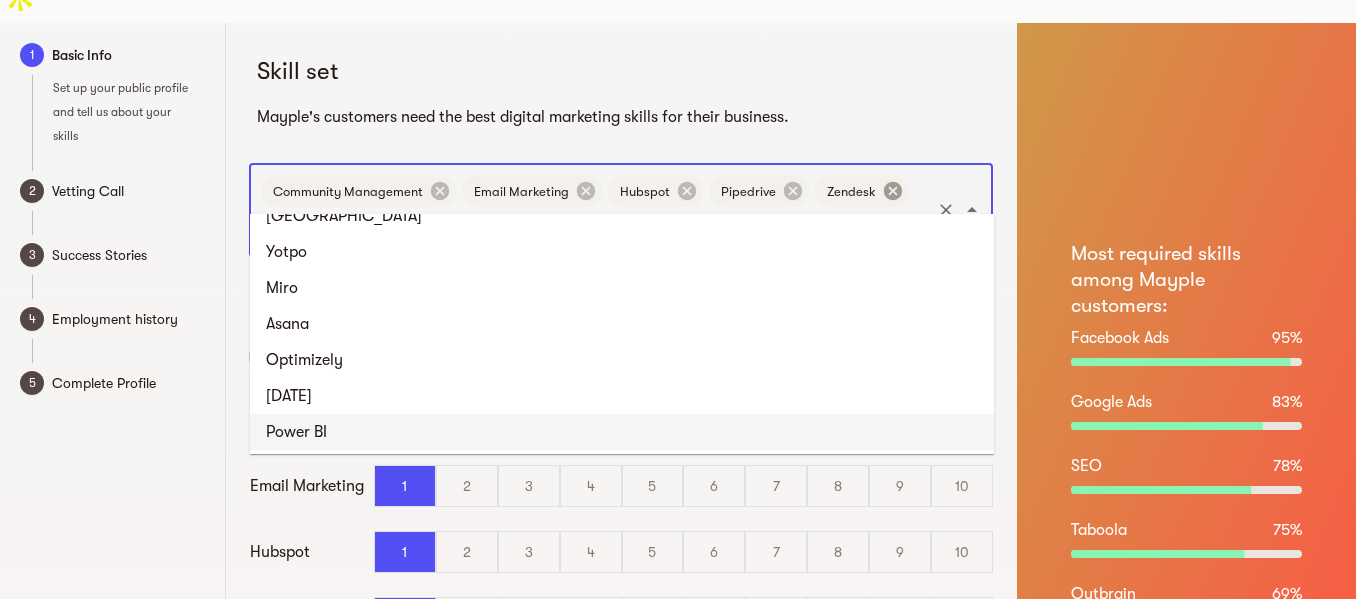 click 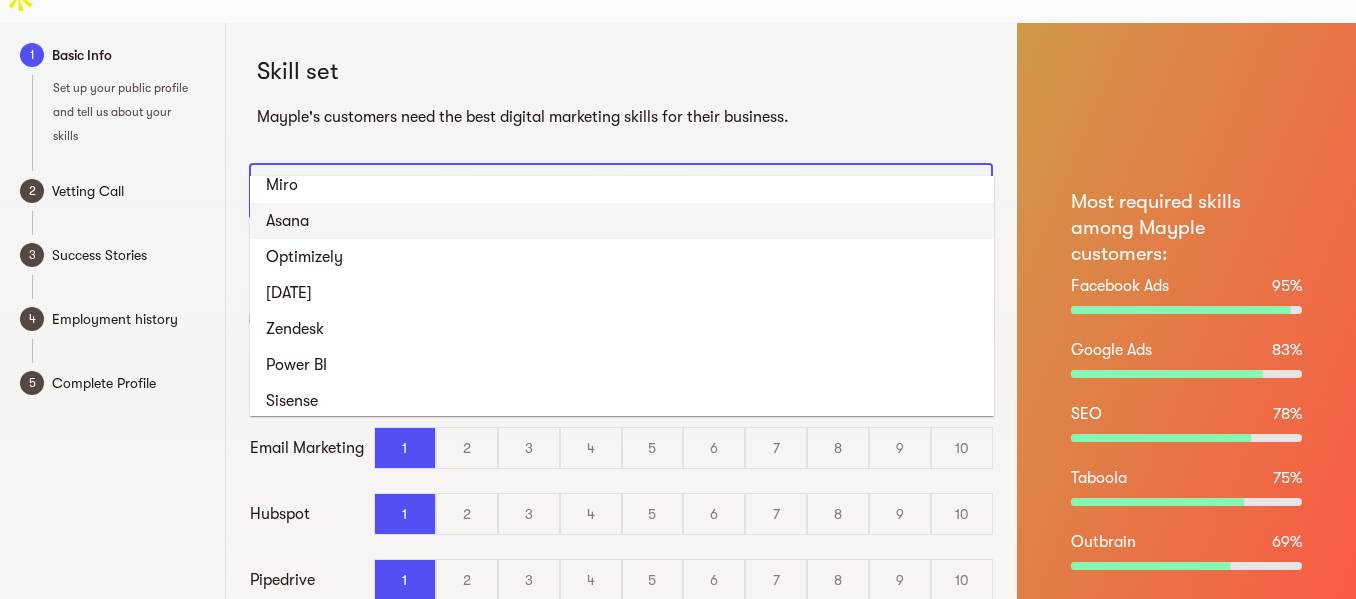 scroll, scrollTop: 3040, scrollLeft: 0, axis: vertical 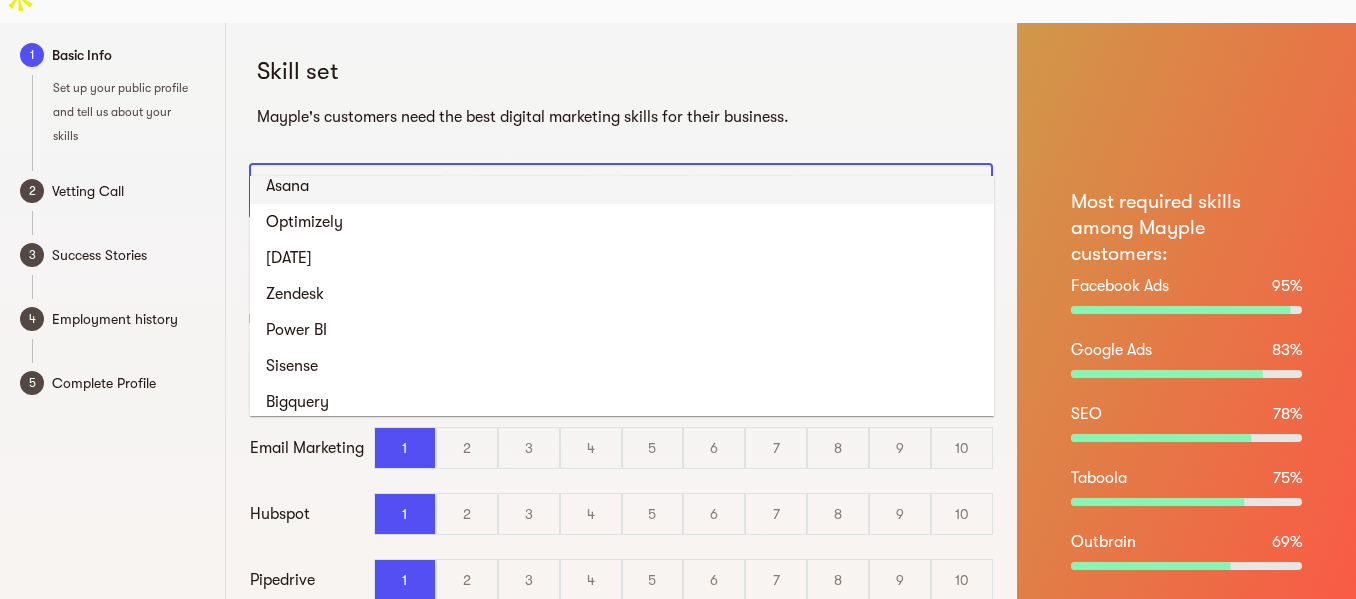 click on "Asana" at bounding box center [622, 186] 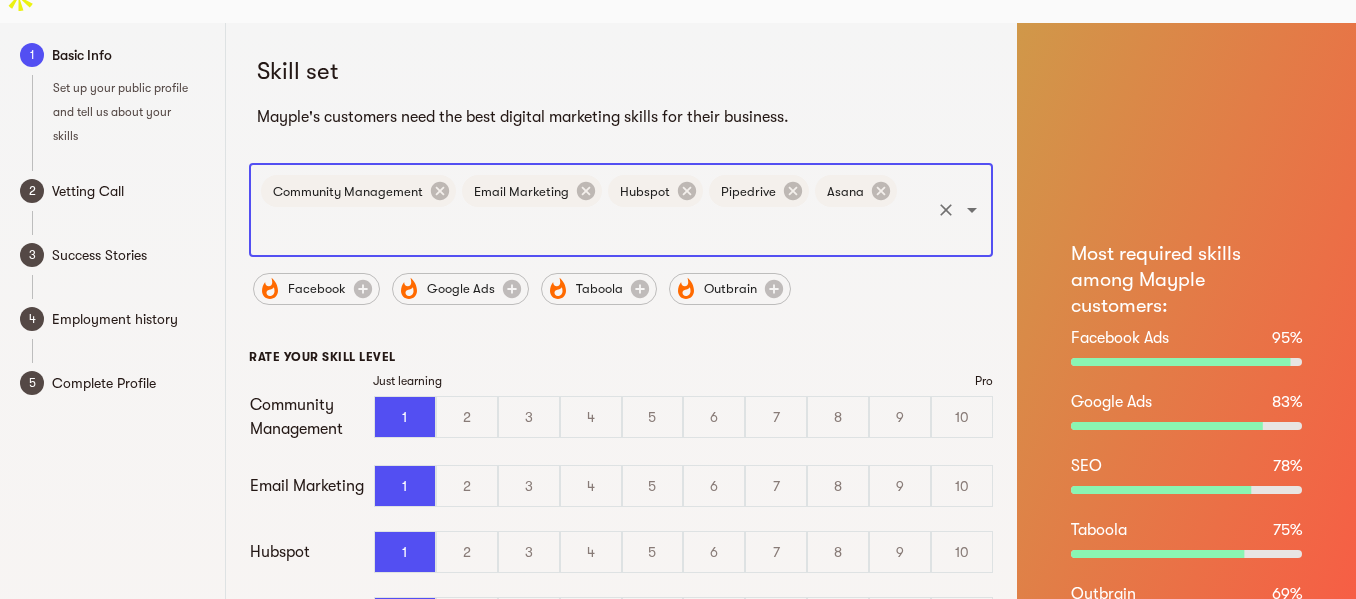 click 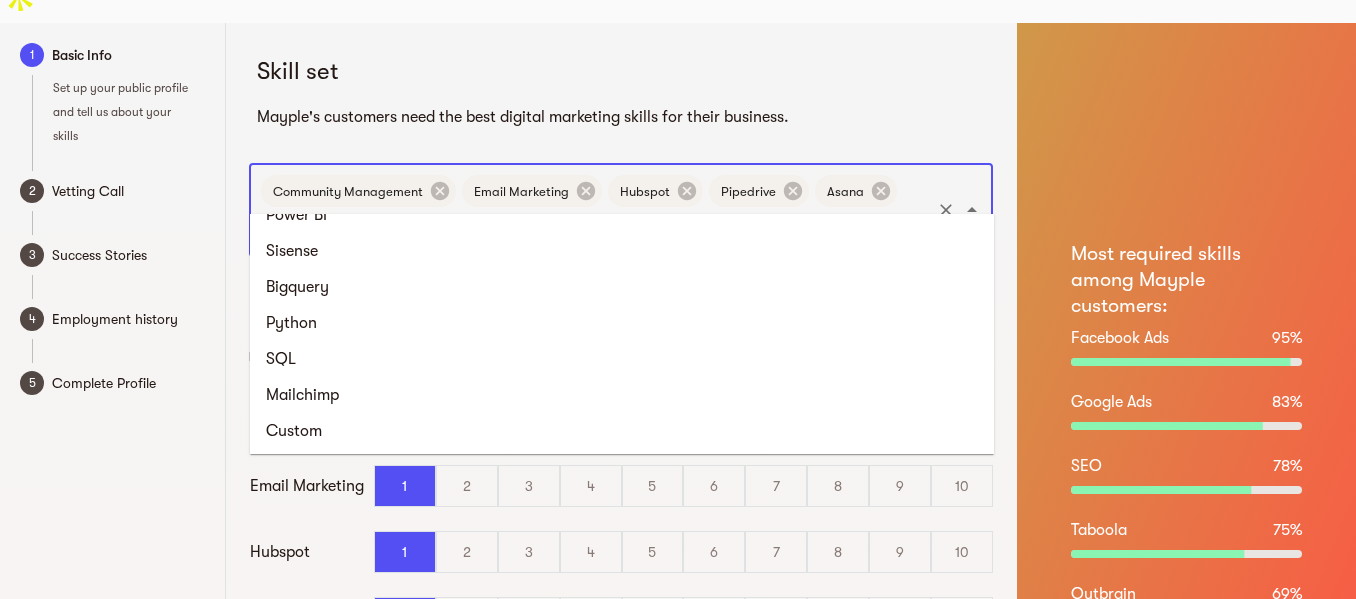 scroll, scrollTop: 3160, scrollLeft: 0, axis: vertical 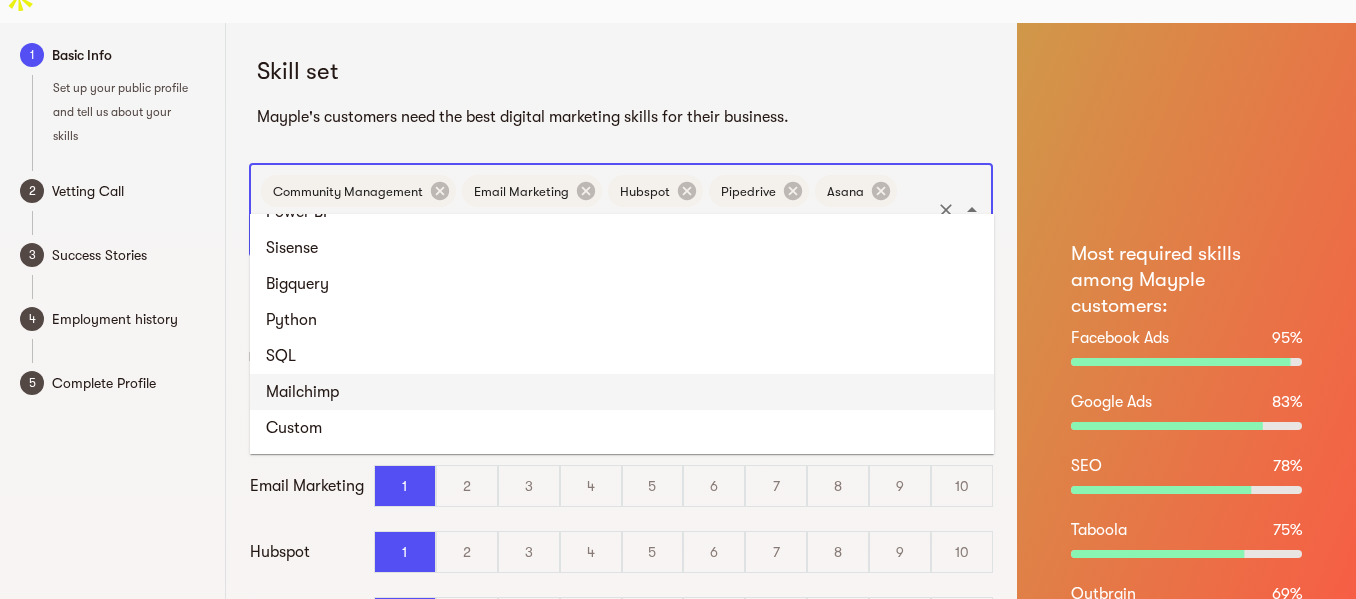 click on "Mailchimp" at bounding box center (622, 392) 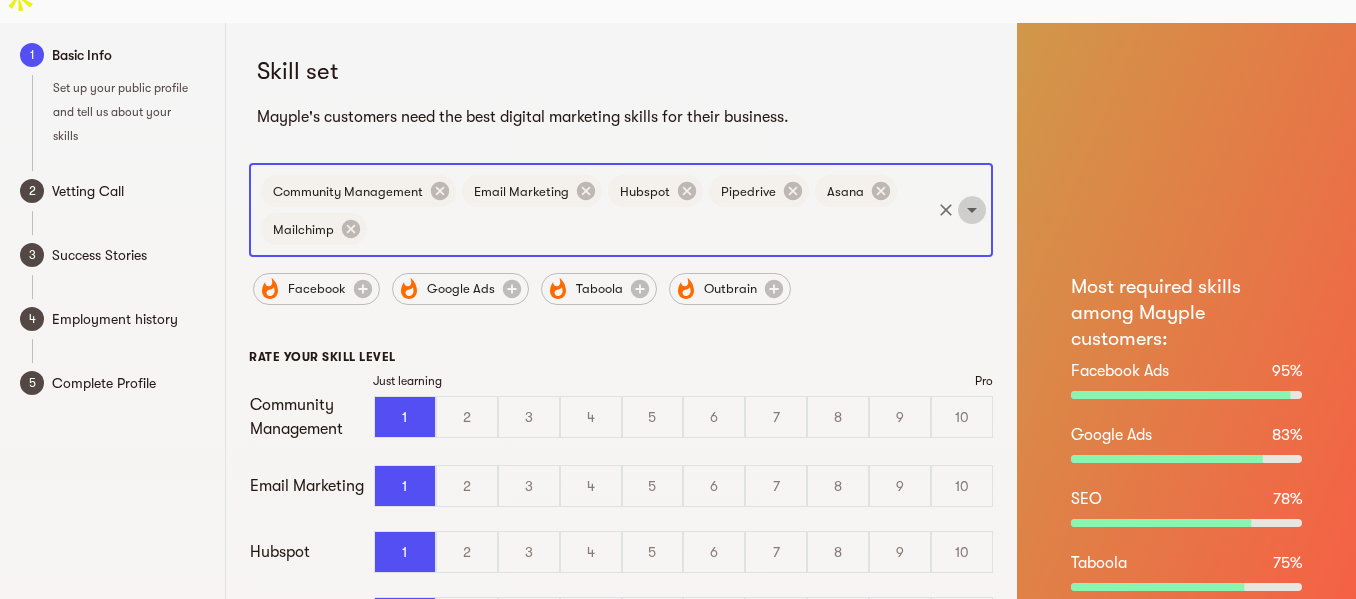 click 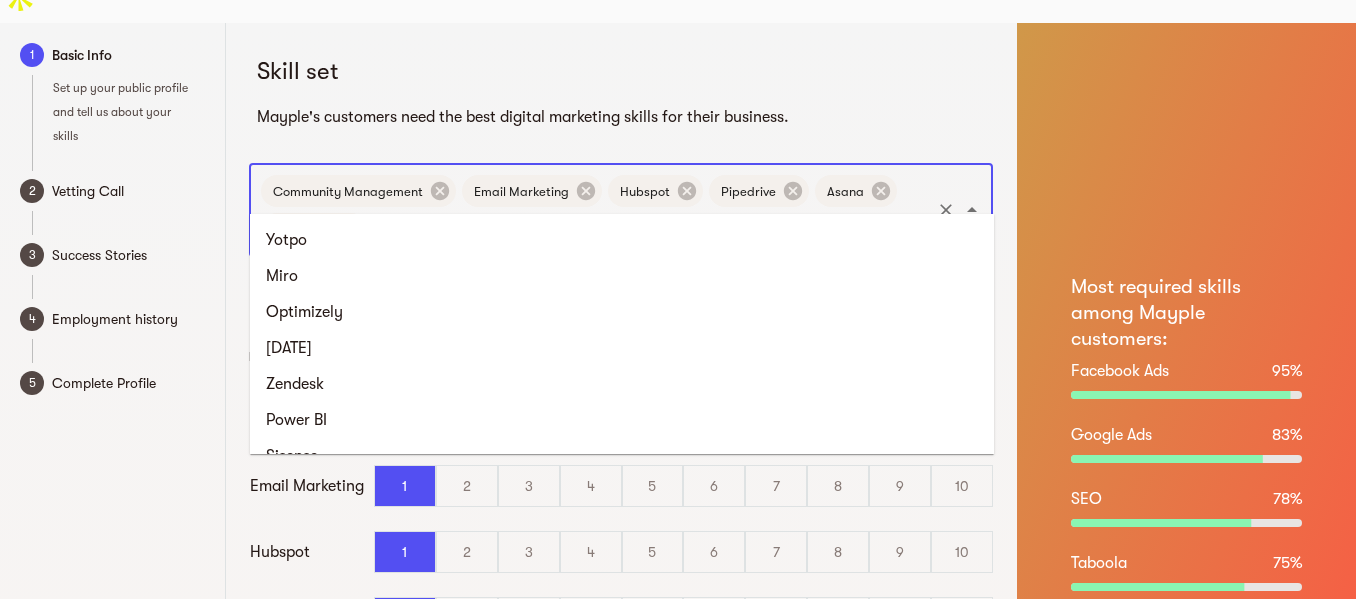 scroll, scrollTop: 2920, scrollLeft: 0, axis: vertical 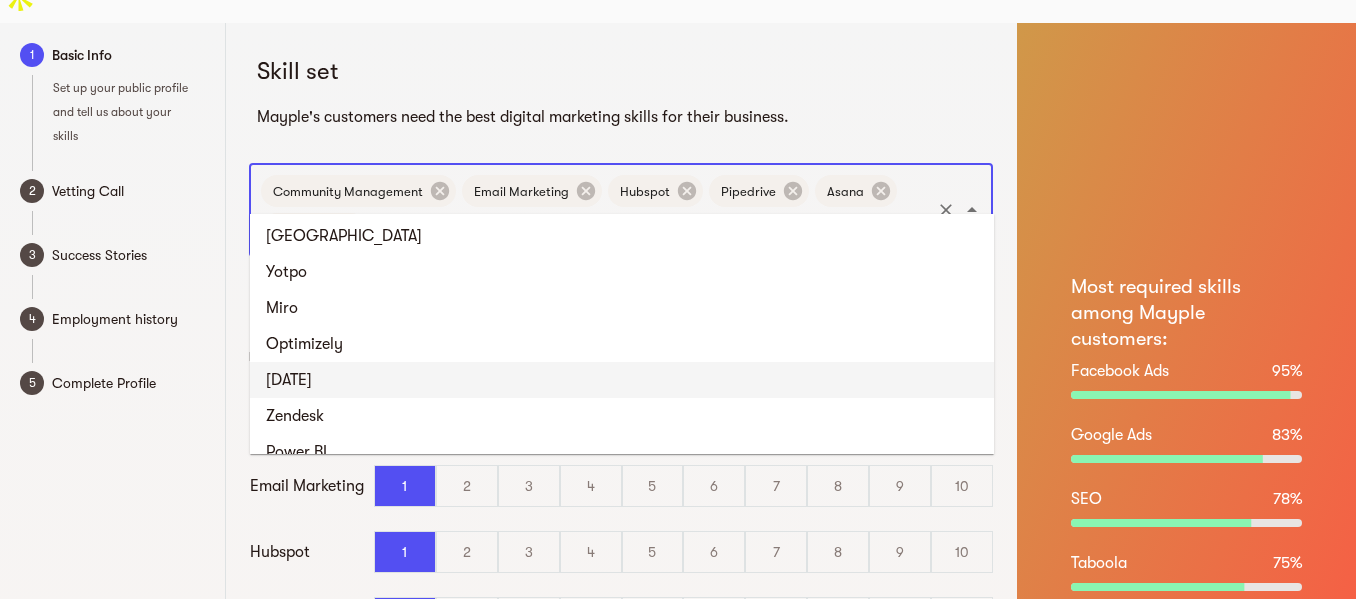 click on "[DATE]" at bounding box center [622, 380] 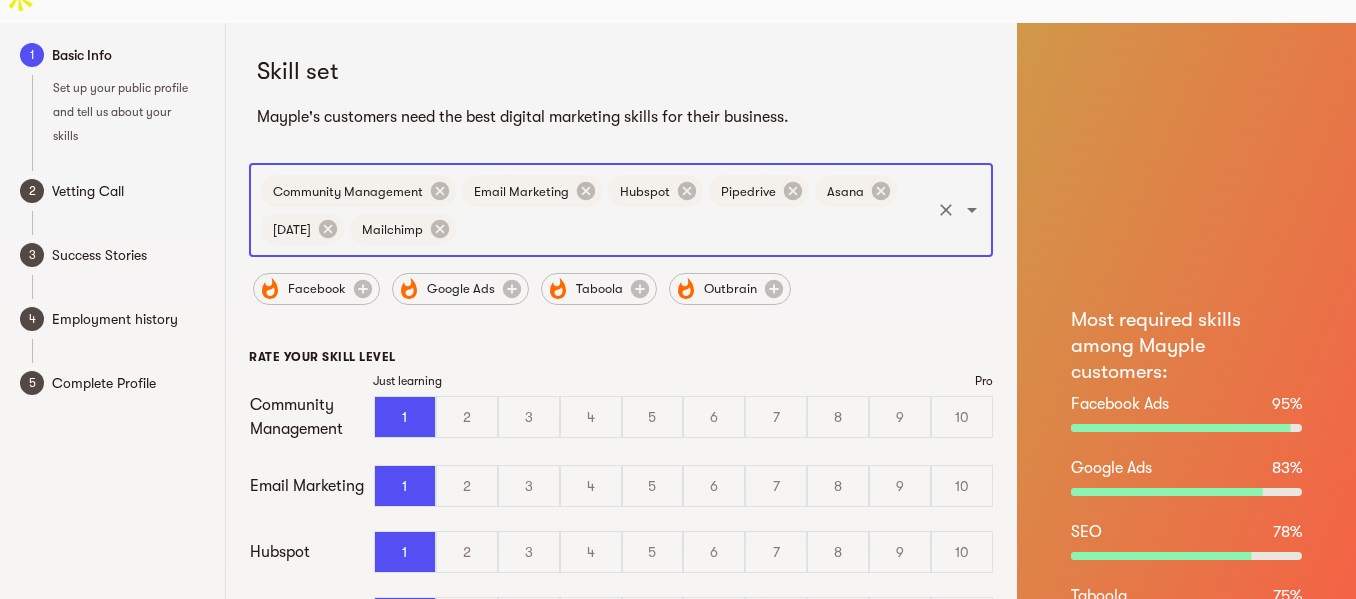 click 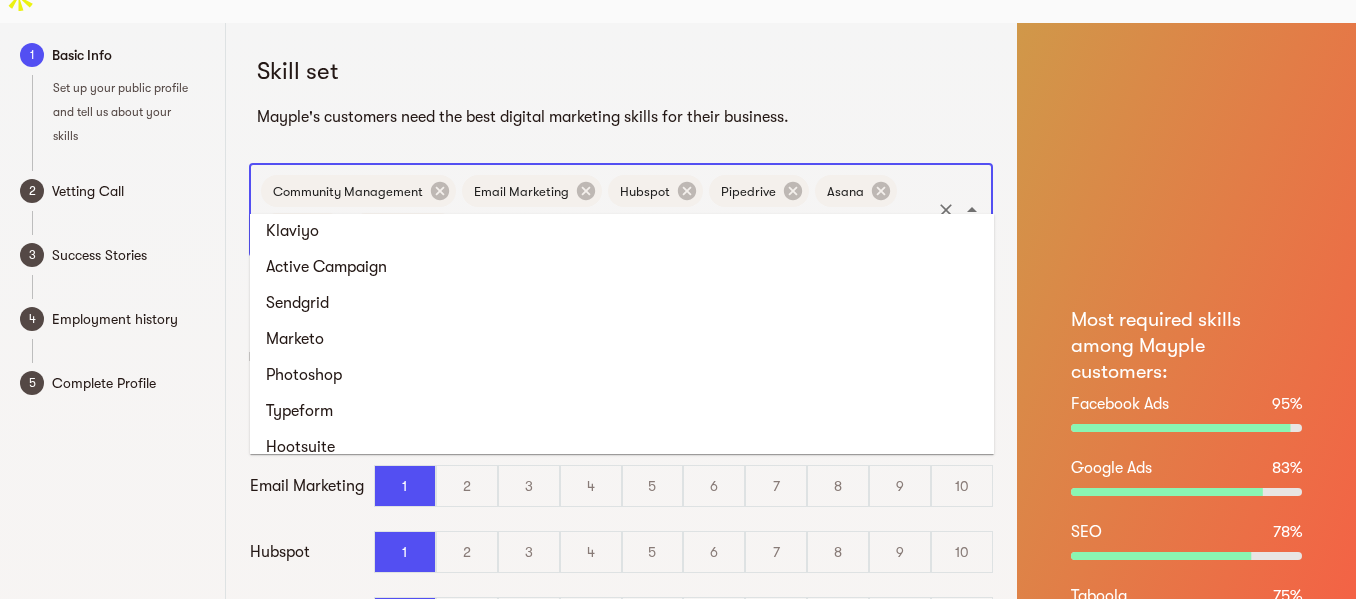 scroll, scrollTop: 2168, scrollLeft: 0, axis: vertical 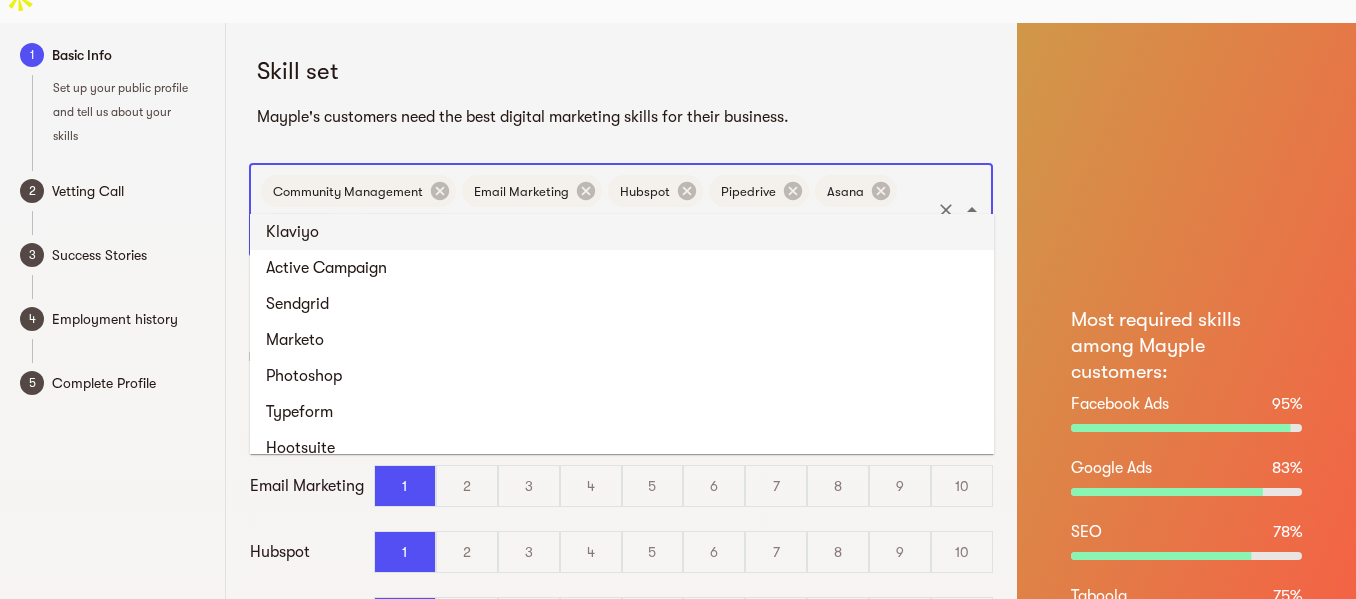 click on "Skill set Mayple's customers need the best digital marketing skills for their business. Community Management Email Marketing Hubspot Pipedrive Asana [DATE] Mailchimp ​ Facebook Google Ads Taboola Outbrain RATE YOUR SKILL LEVEL Just learning Pro Community Management 1 2 3 4 5 6 7 8 9 10 Email Marketing 1 2 3 4 5 6 7 8 9 10 Hubspot 1 2 3 4 5 6 7 8 9 10 Pipedrive 1 2 3 4 5 6 7 8 9 10 Asana 1 2 3 4 5 6 7 8 9 10 Mailchimp 1 2 3 4 5 6 7 8 9 10 [DATE] 1 2 3 4 5 6 7 8 9 10 Back Continue" at bounding box center (621, 483) 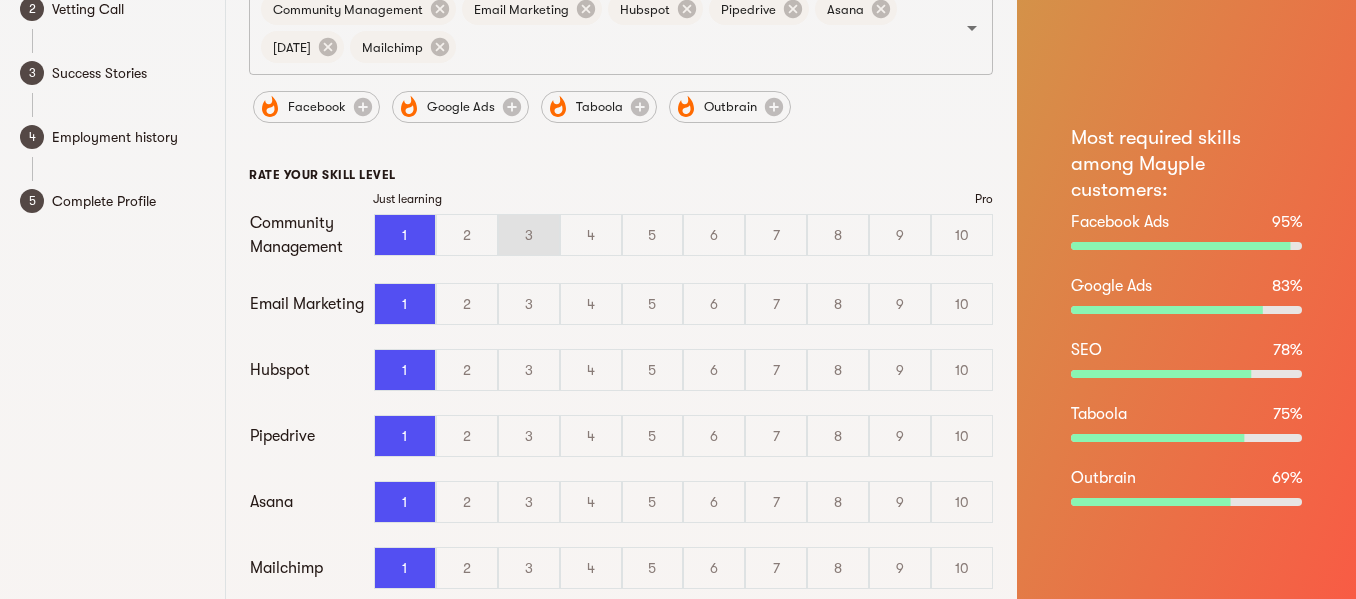 scroll, scrollTop: 224, scrollLeft: 0, axis: vertical 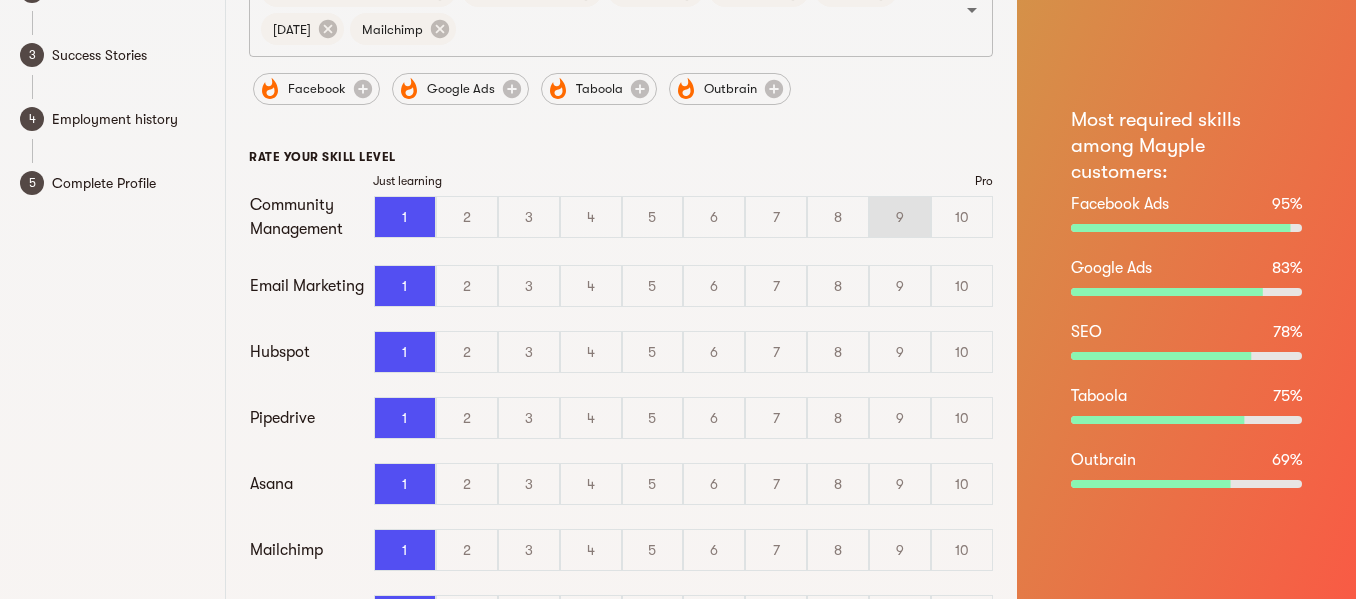 click on "9" at bounding box center [900, 217] 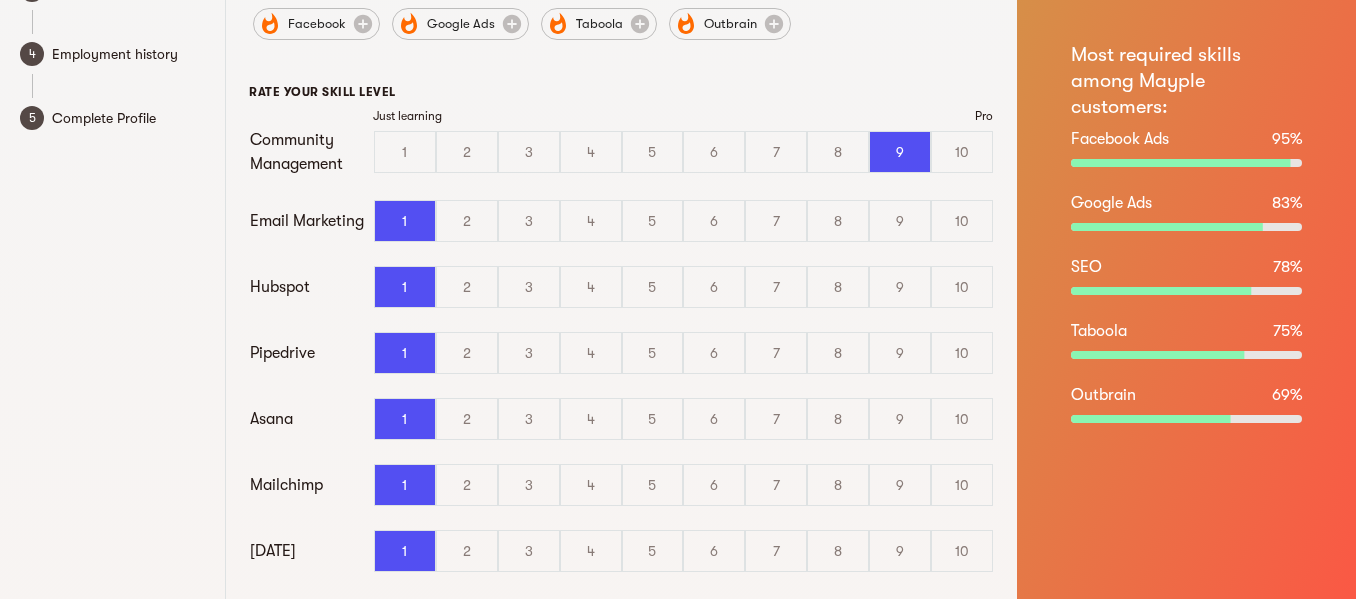scroll, scrollTop: 324, scrollLeft: 0, axis: vertical 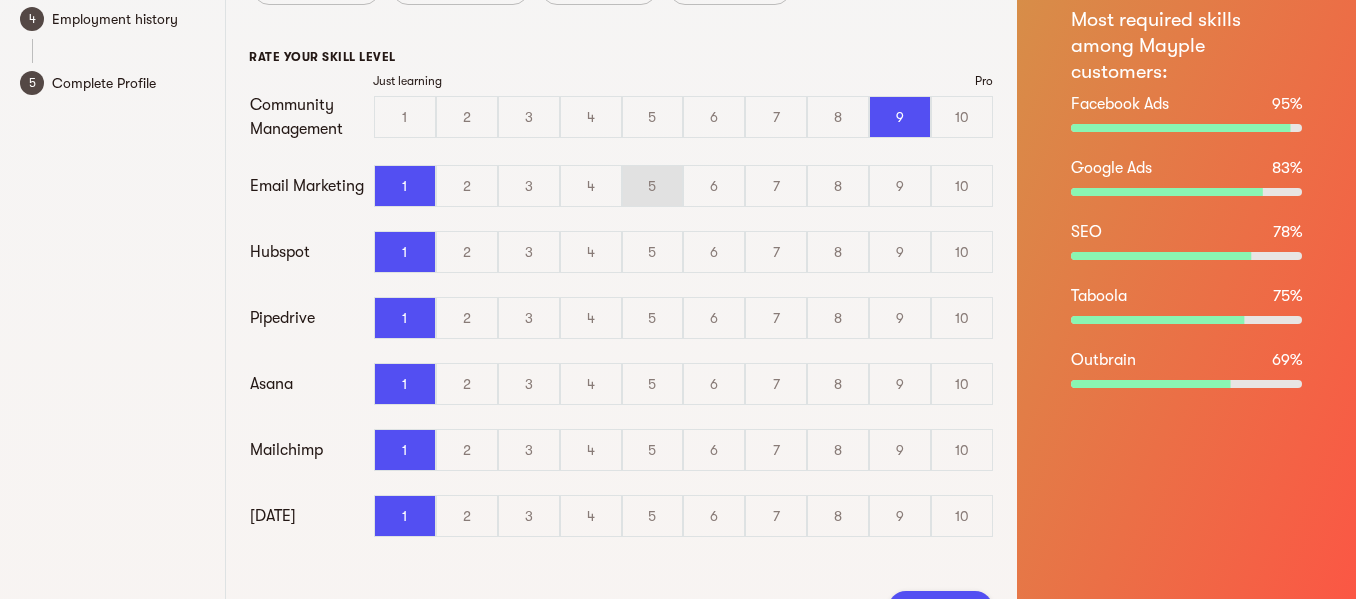 click on "5" at bounding box center (653, 186) 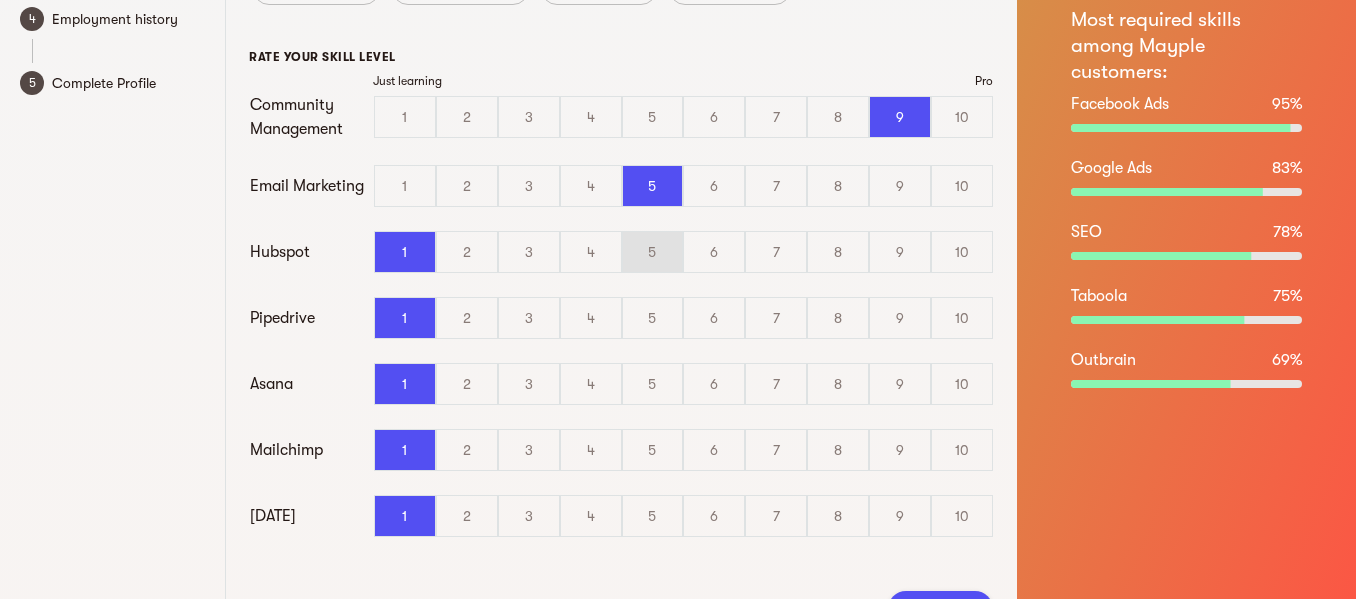 click on "5" at bounding box center [653, 252] 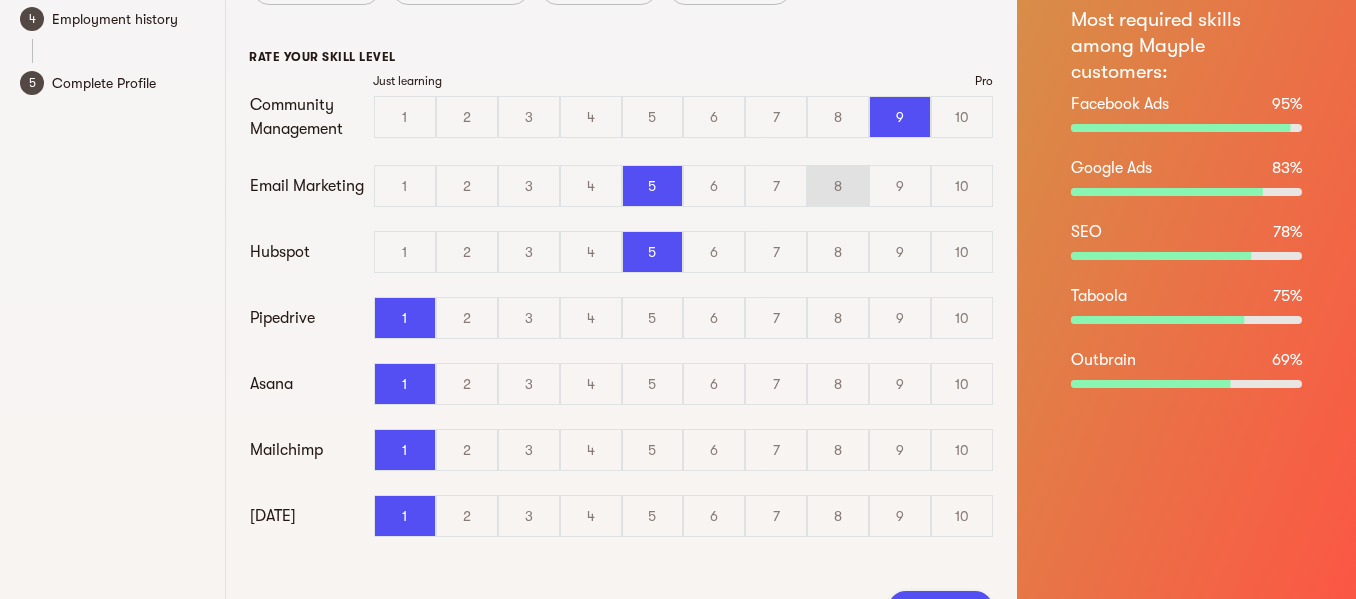 click on "8" at bounding box center (838, 186) 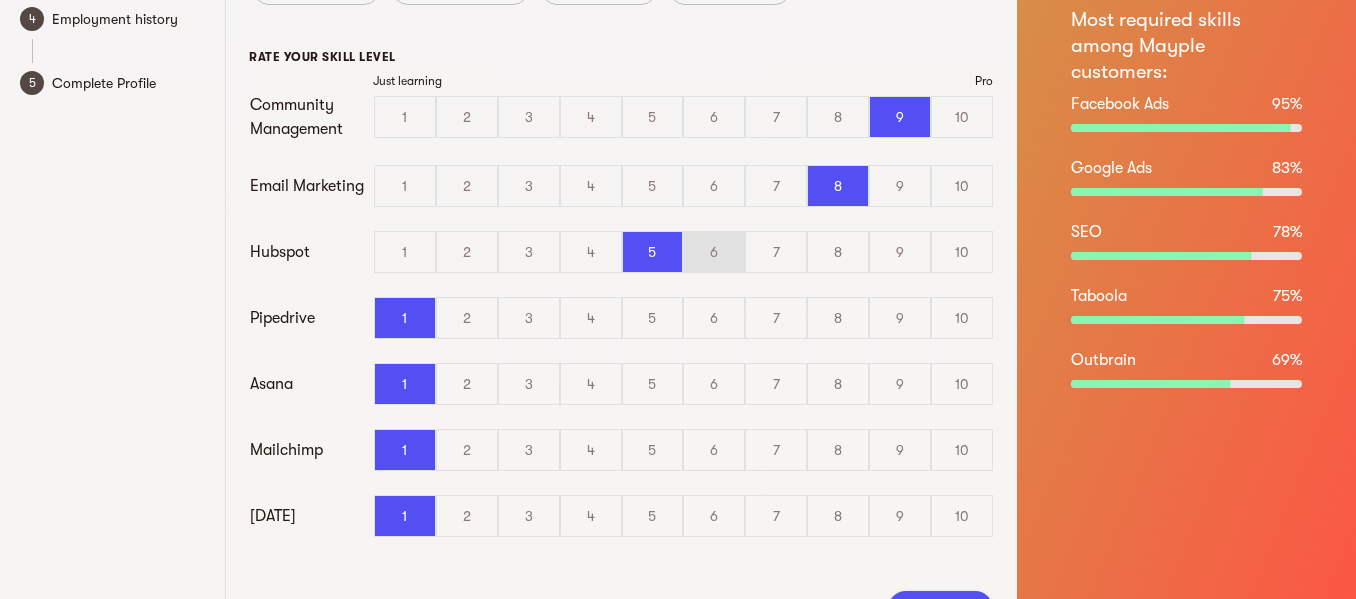 click on "6" at bounding box center (714, 252) 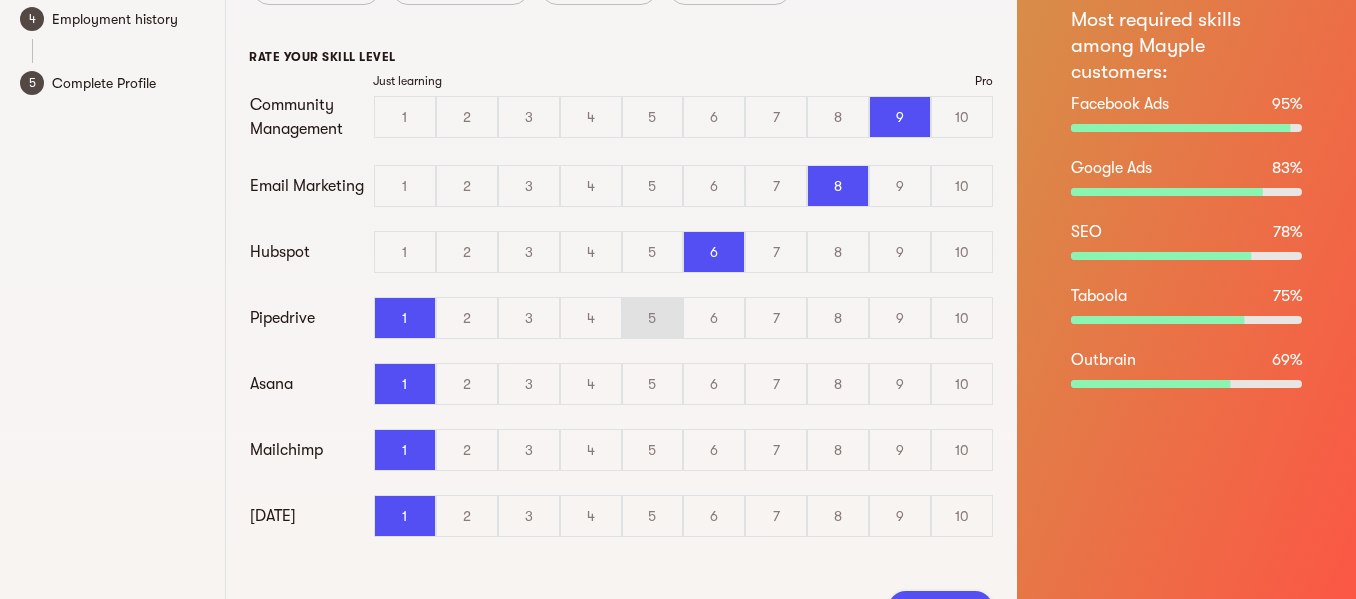 click on "5" at bounding box center [653, 318] 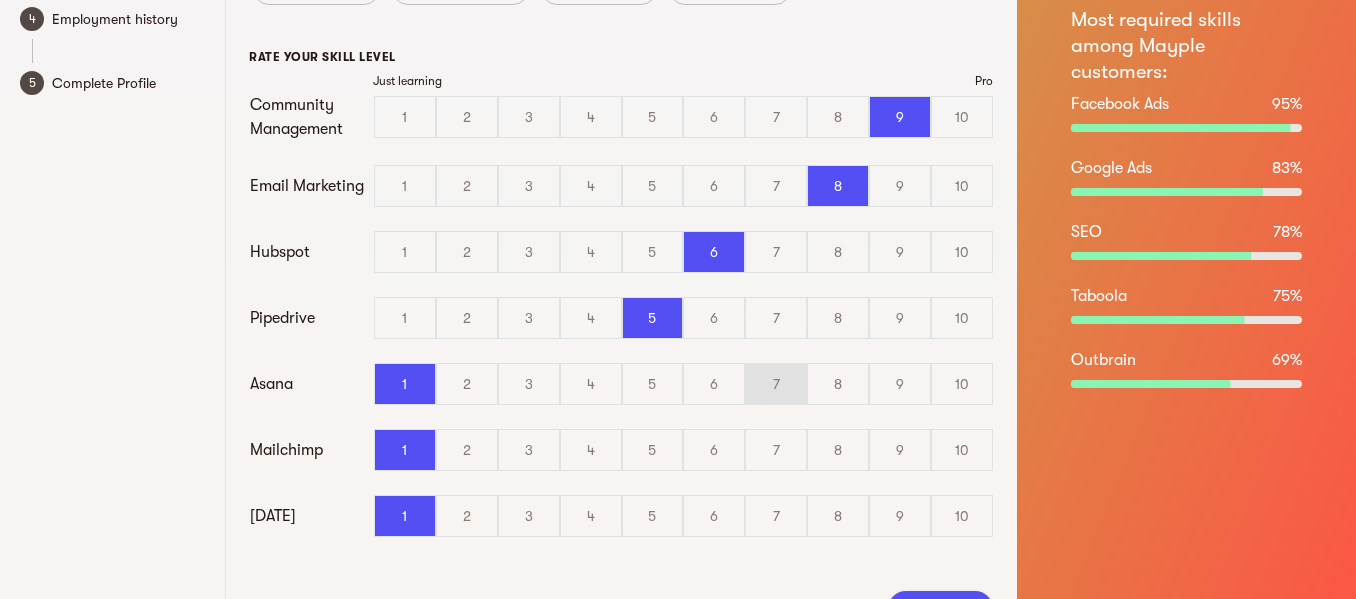 click on "7" at bounding box center (776, 384) 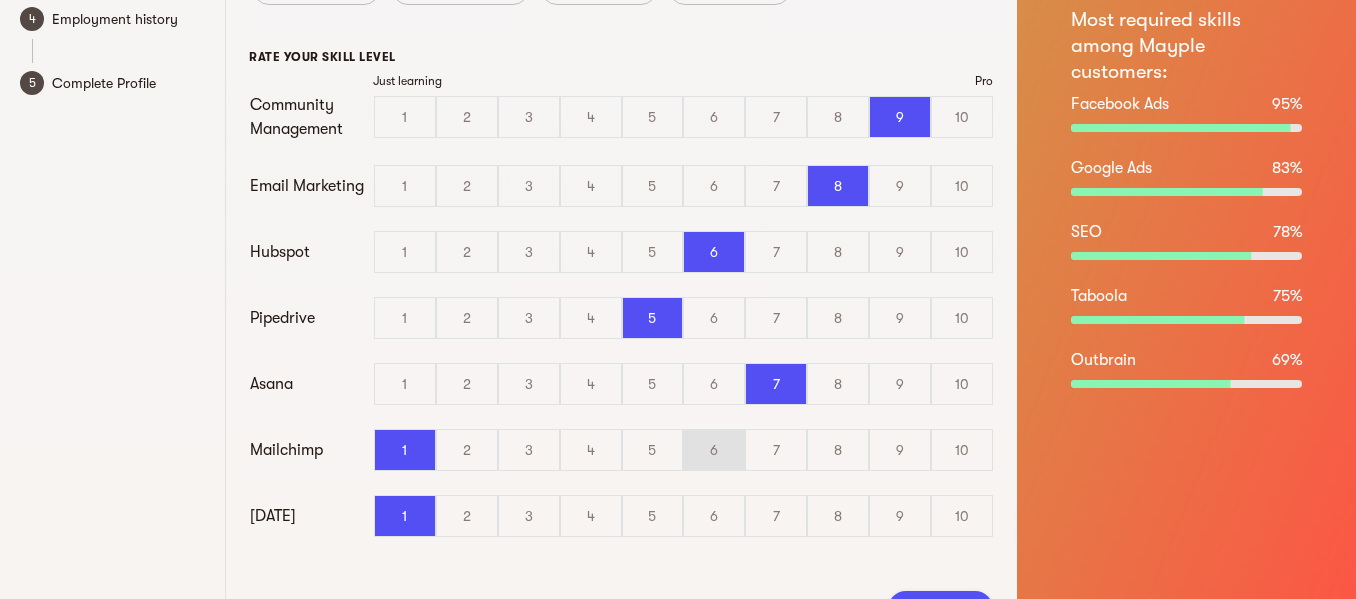 click on "6" at bounding box center (714, 450) 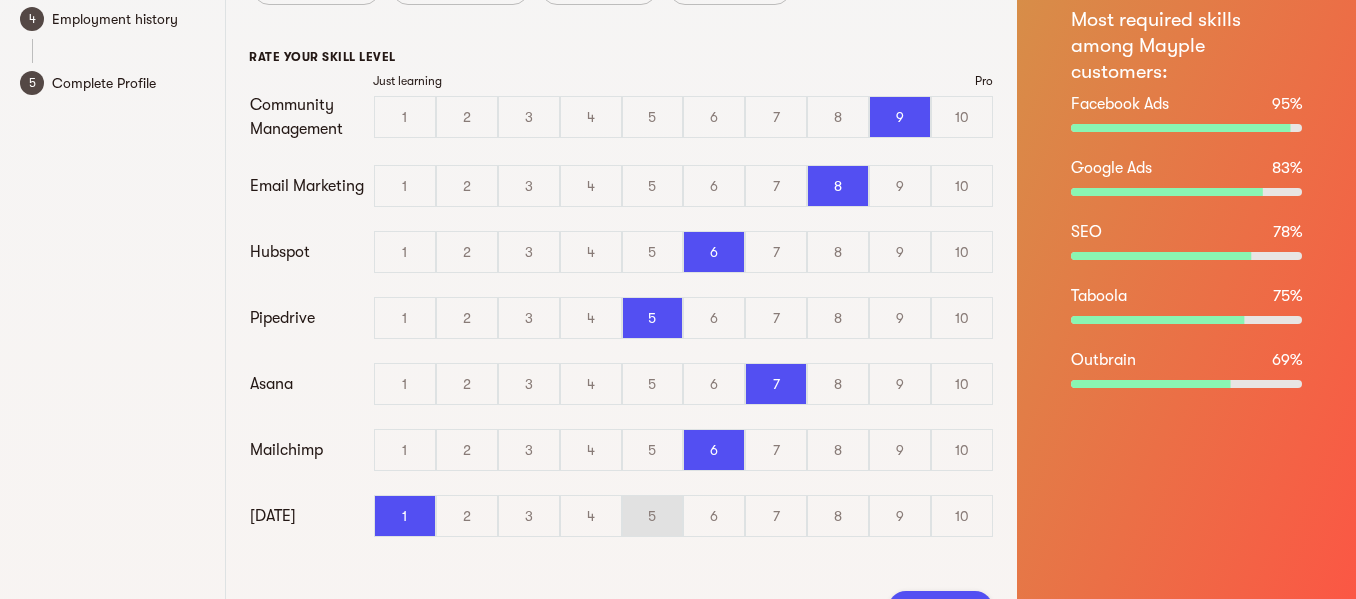 click on "5" at bounding box center (653, 516) 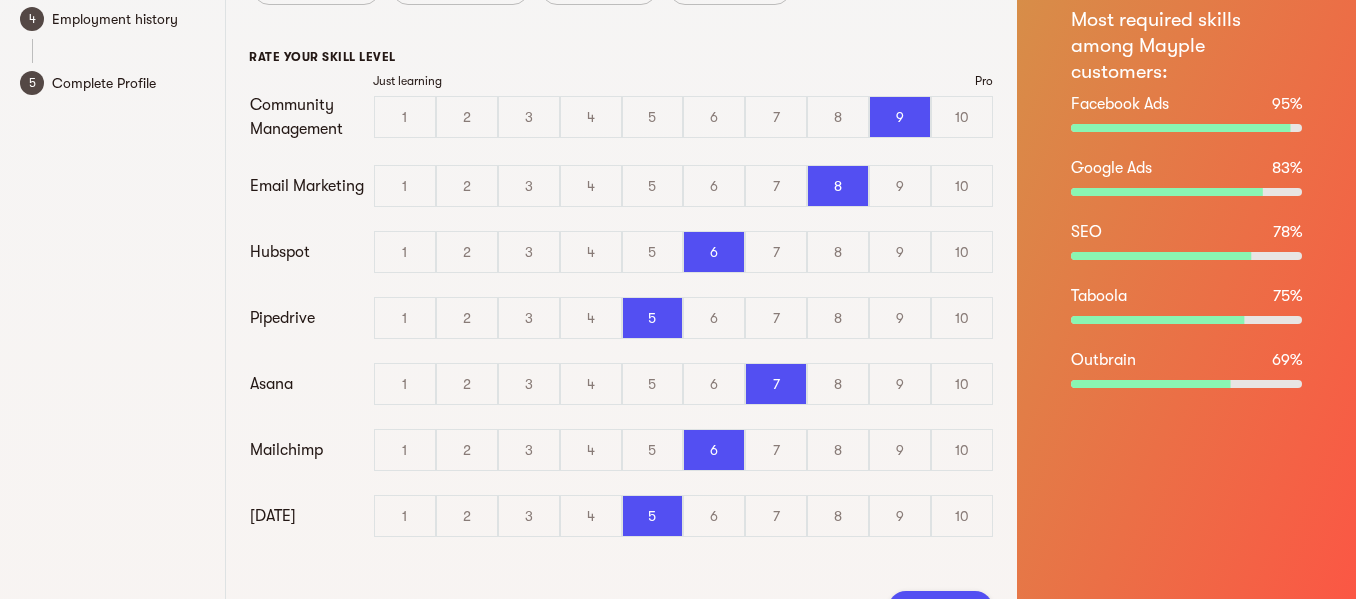 click on "Continue" at bounding box center [940, 609] 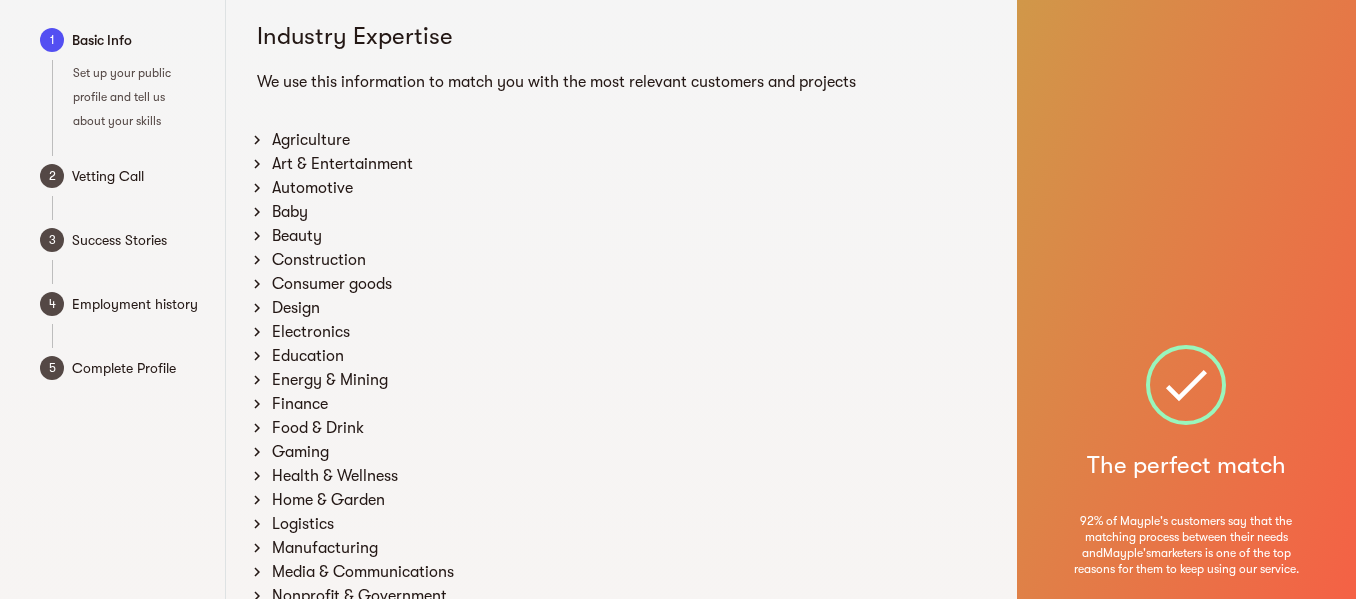 scroll, scrollTop: 24, scrollLeft: 0, axis: vertical 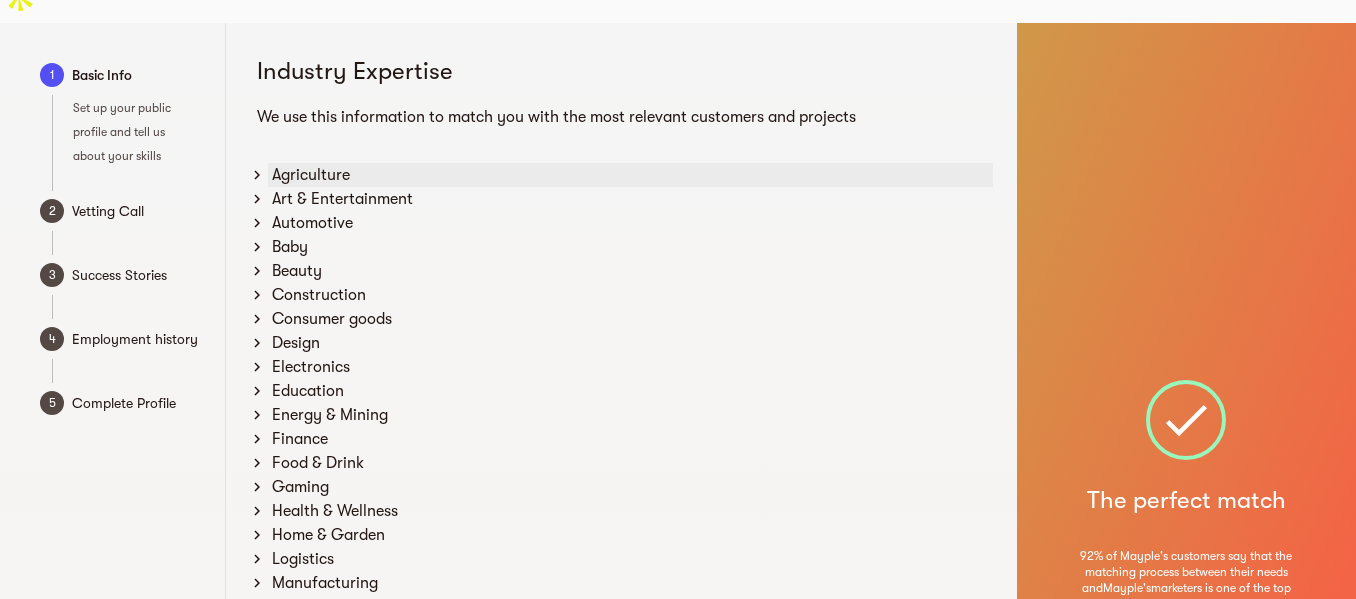 click 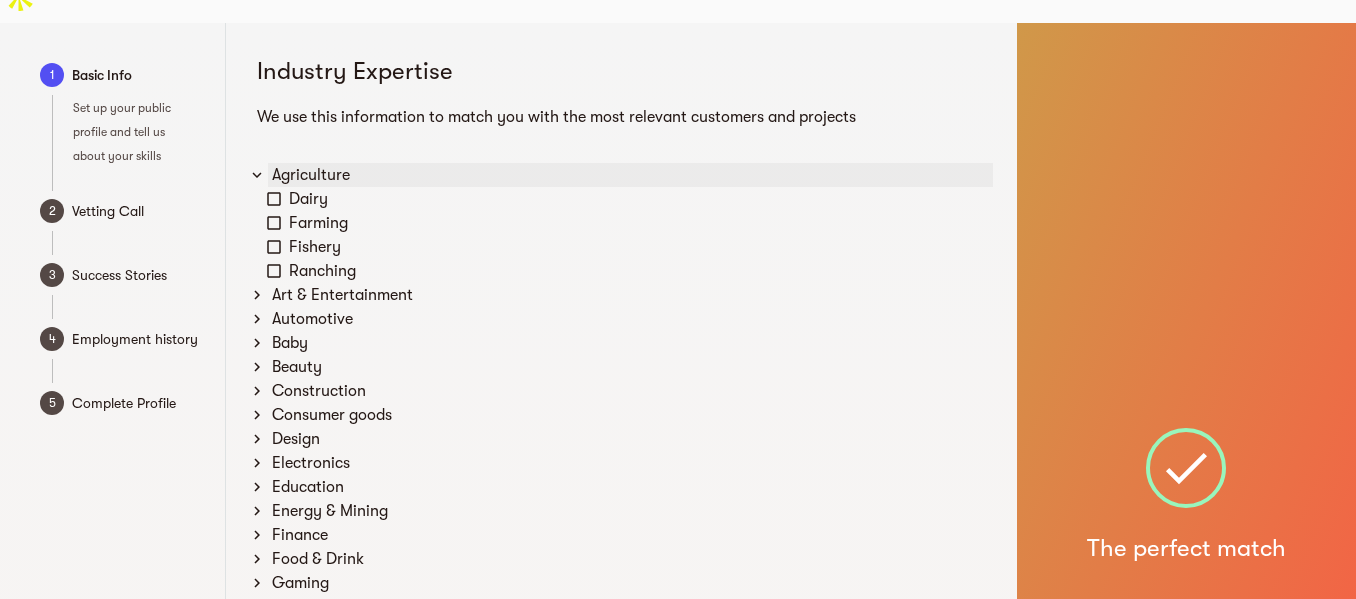 click 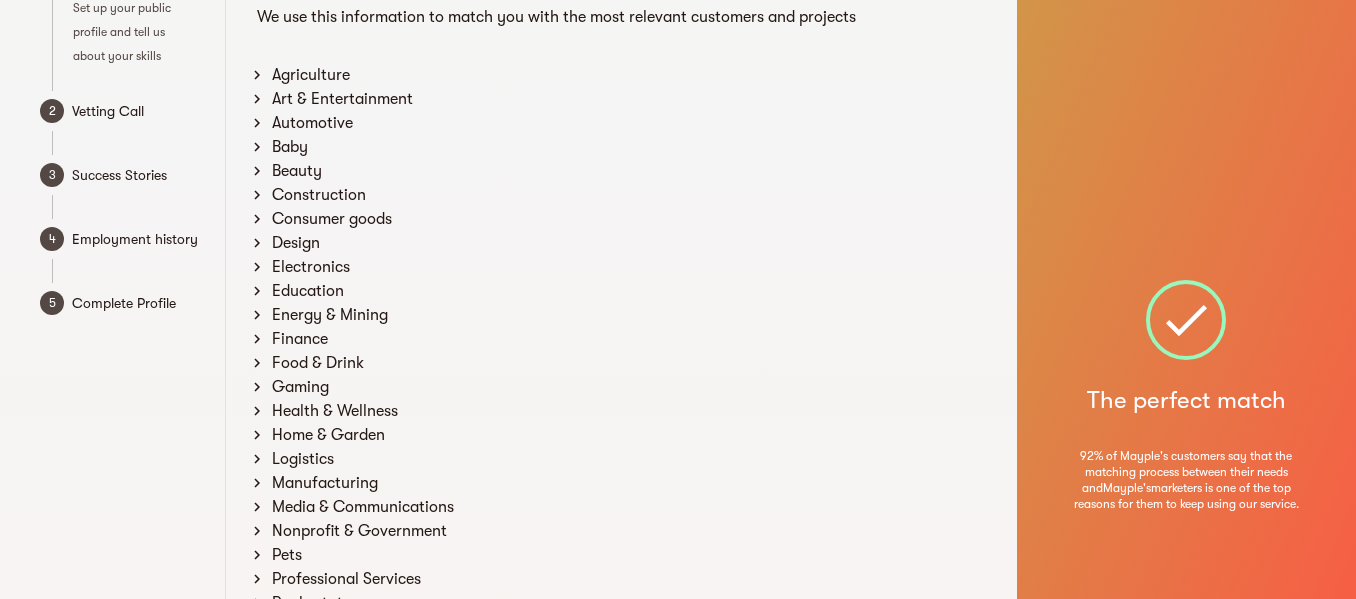 scroll, scrollTop: 224, scrollLeft: 0, axis: vertical 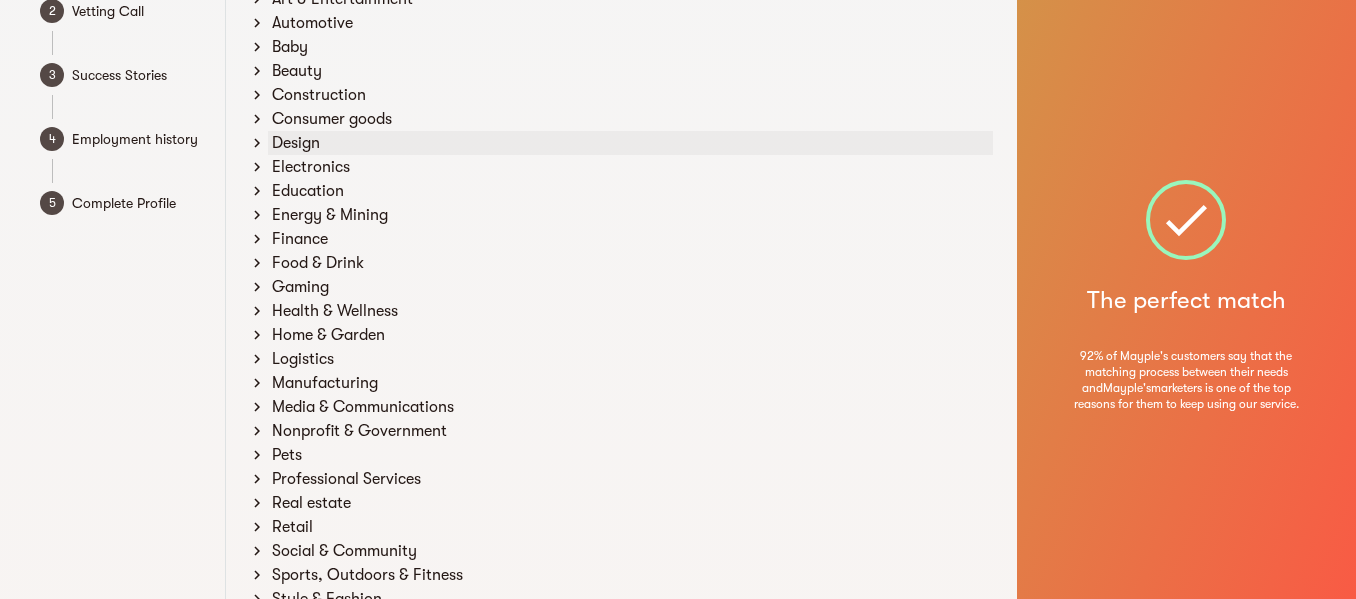 click 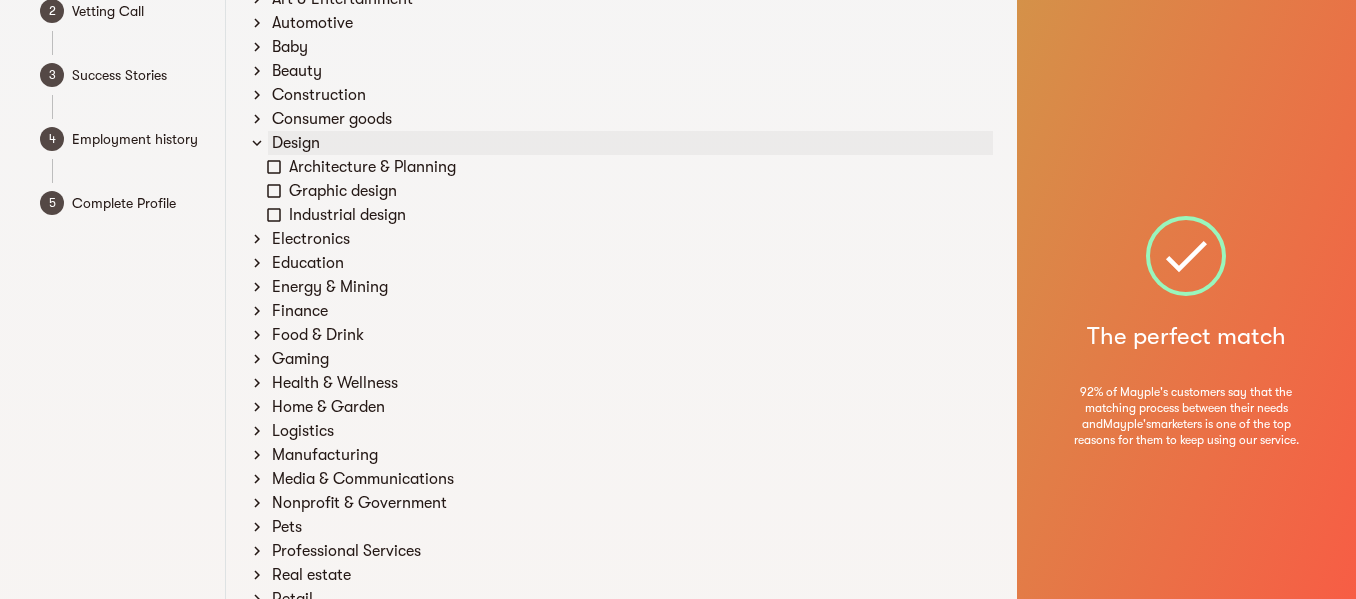 click 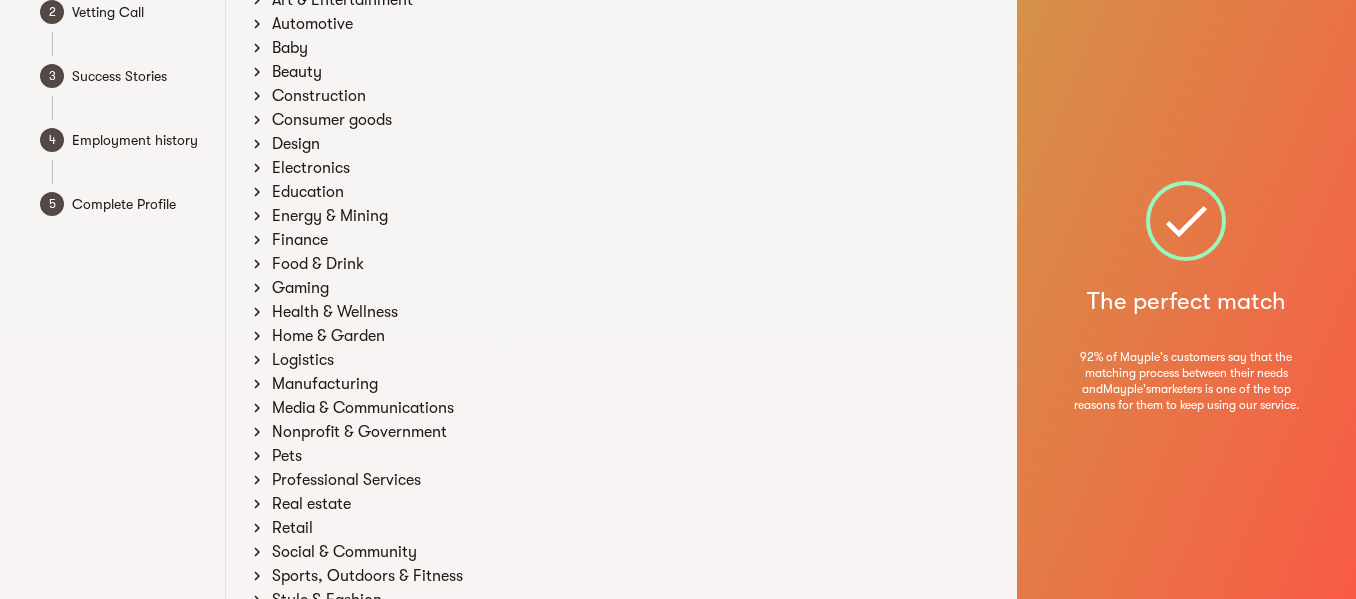 scroll, scrollTop: 224, scrollLeft: 0, axis: vertical 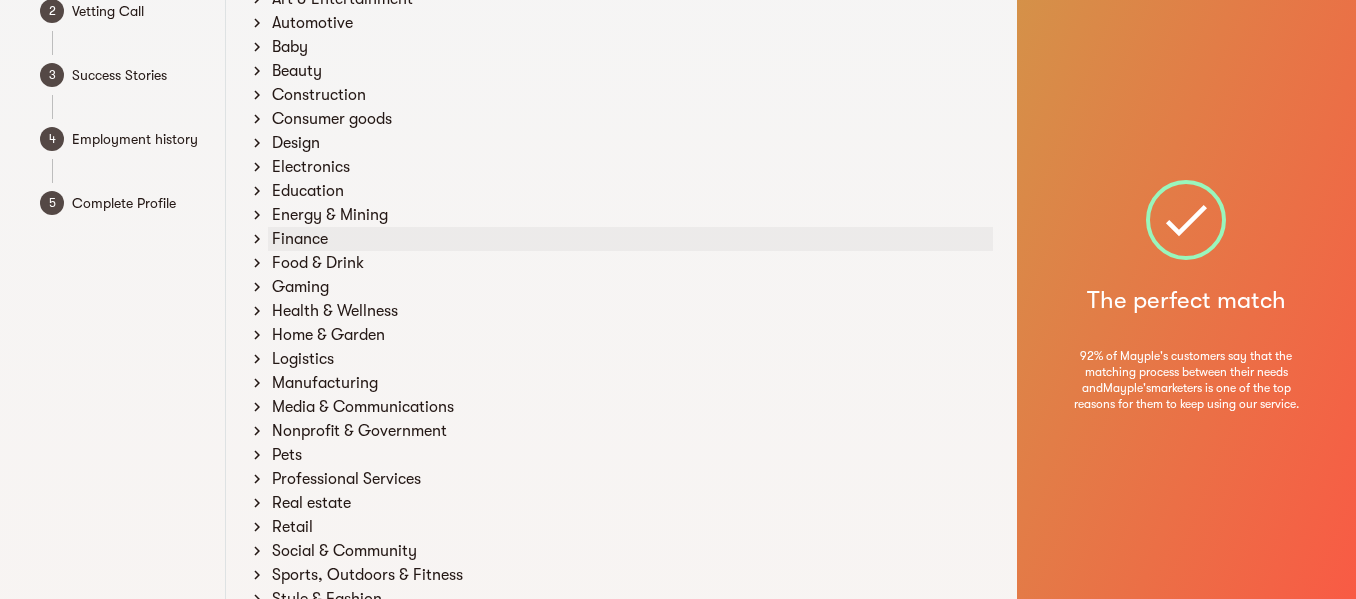 click 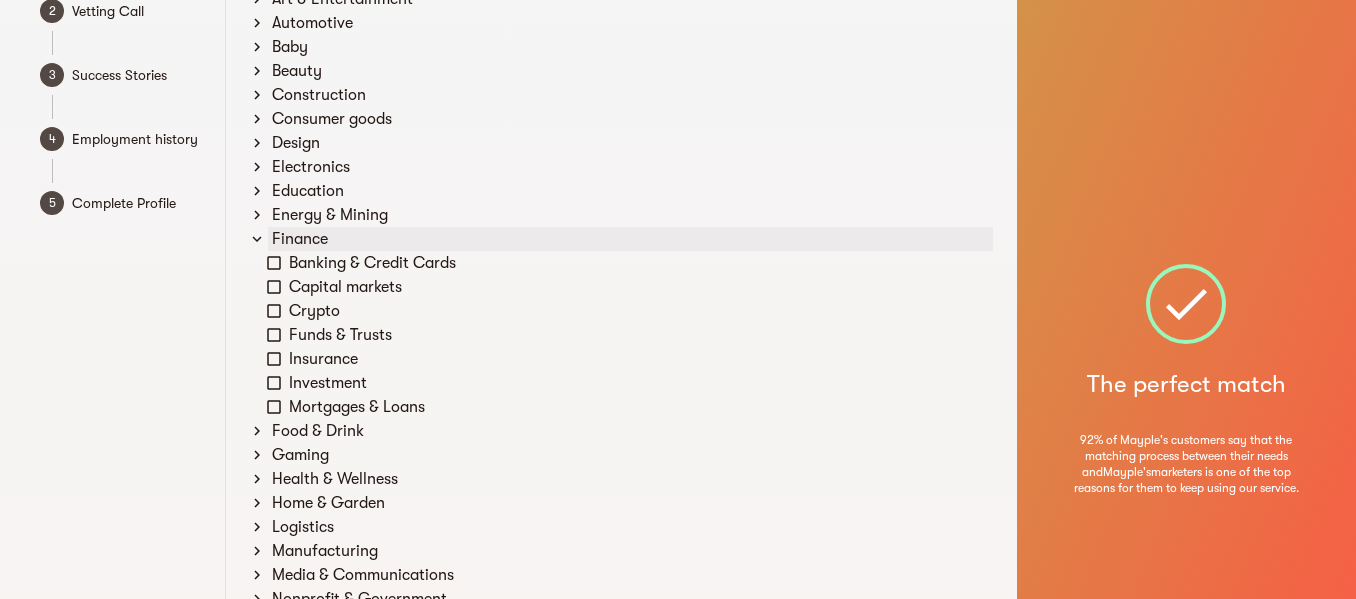 click 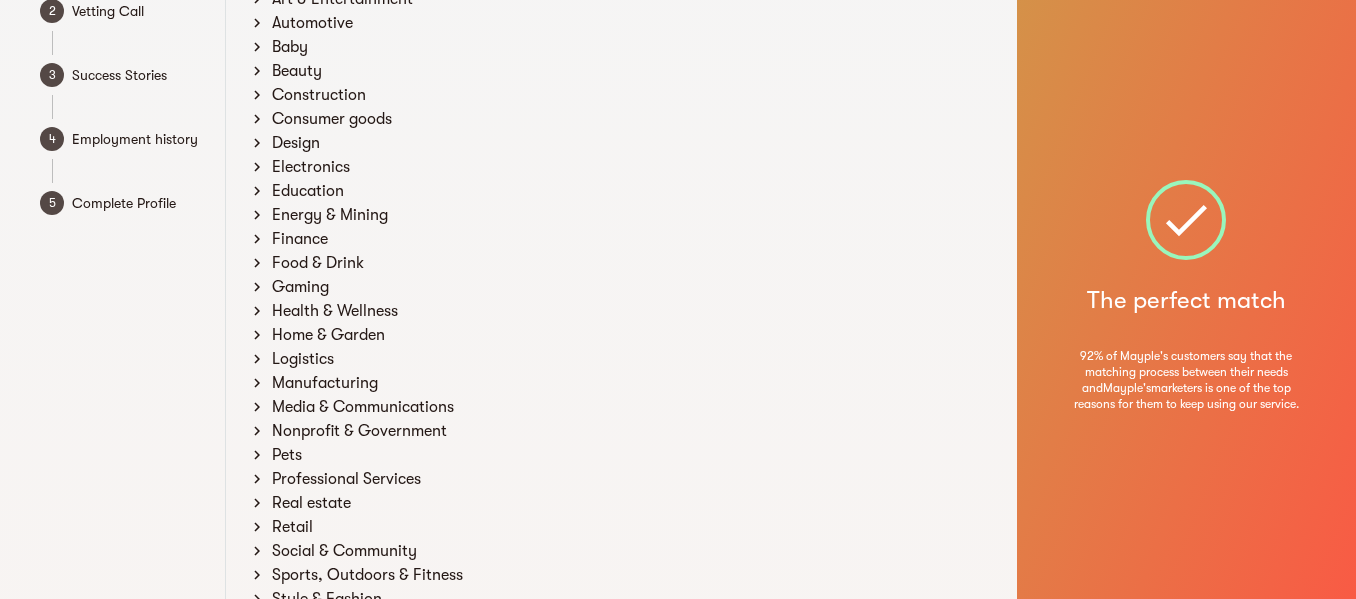 scroll, scrollTop: 324, scrollLeft: 0, axis: vertical 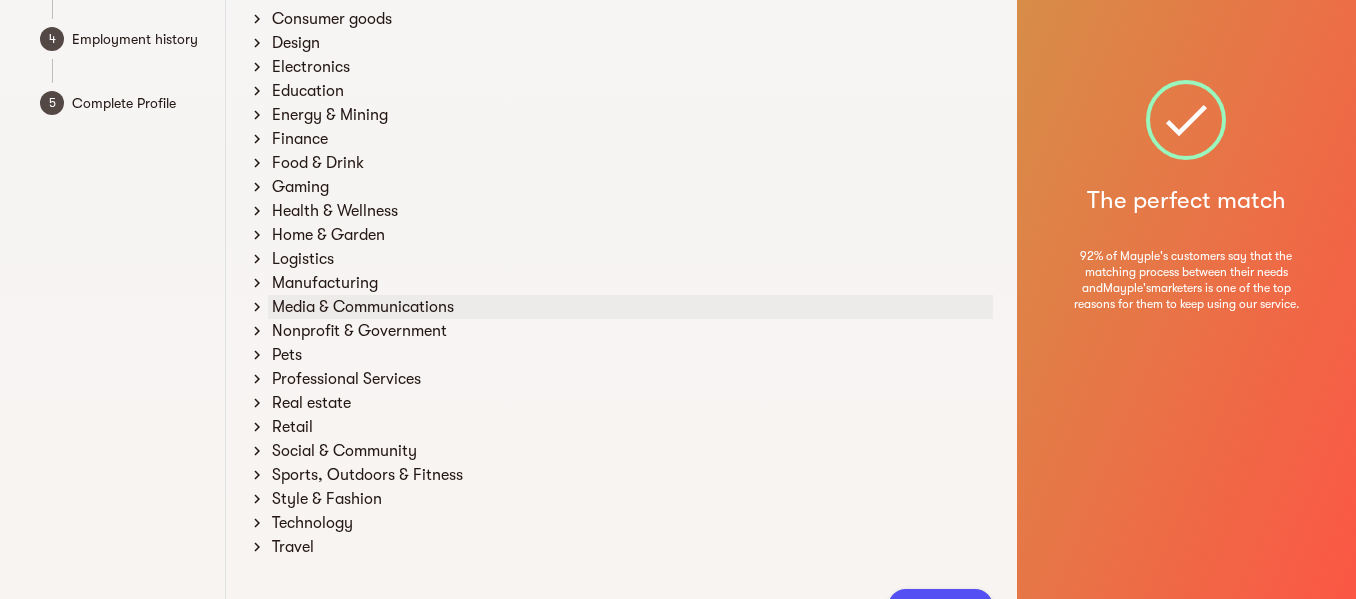 click 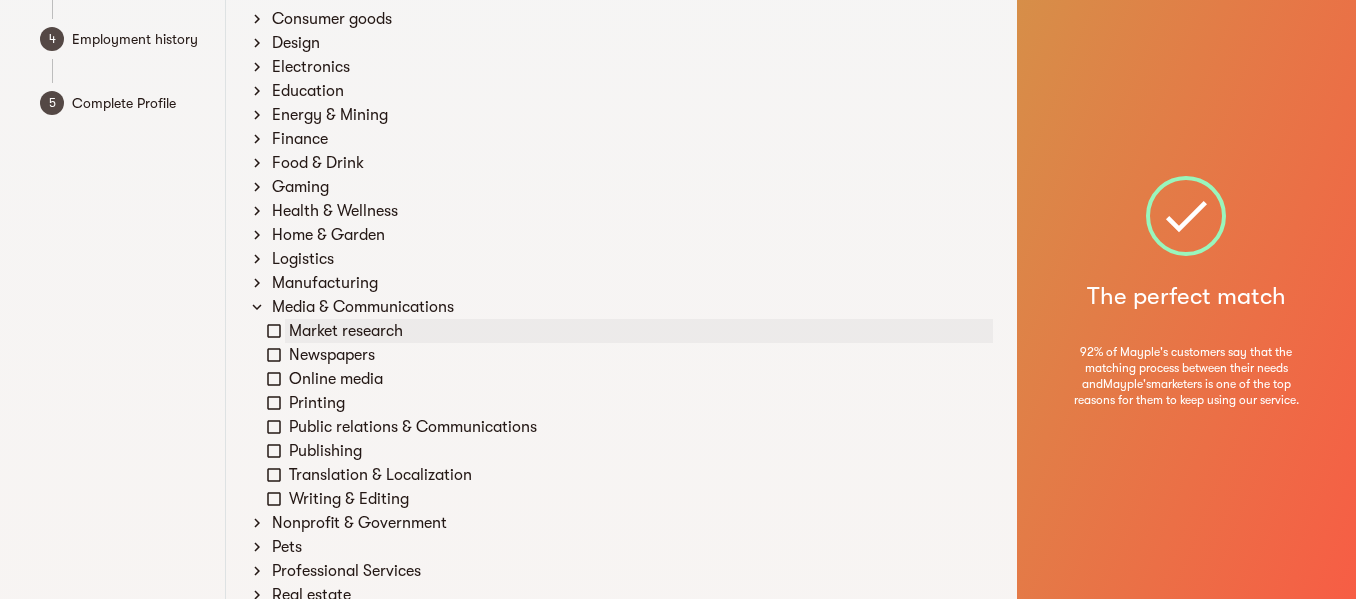 click 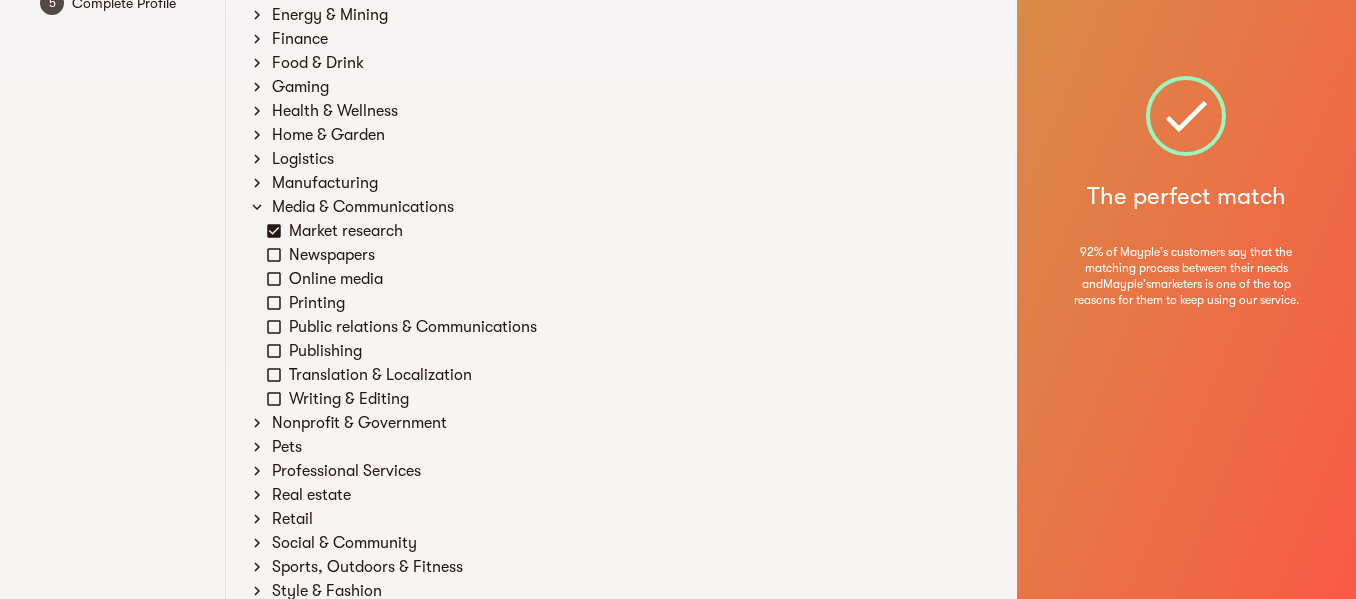 scroll, scrollTop: 524, scrollLeft: 0, axis: vertical 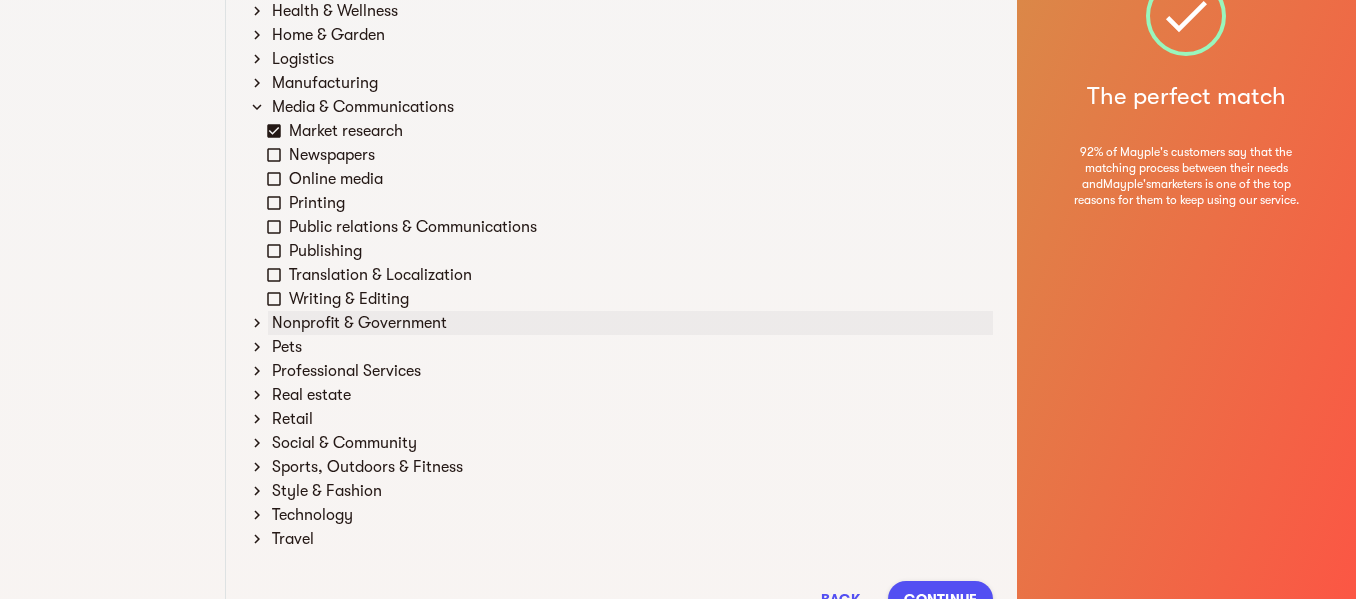 click 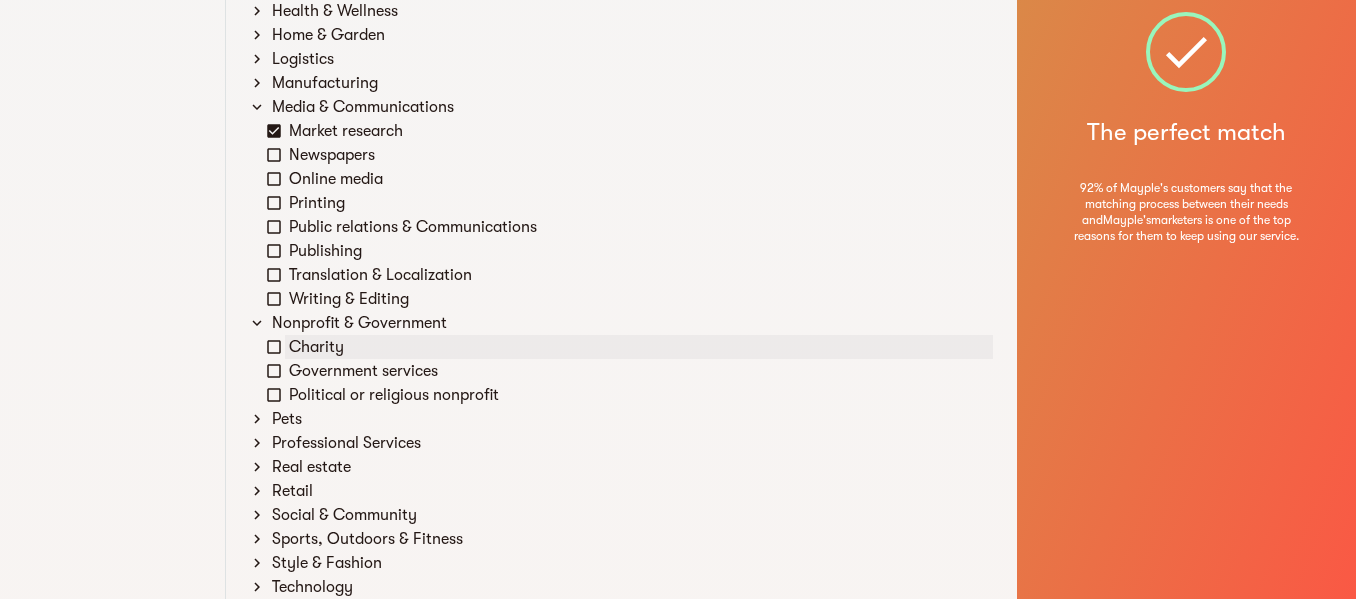 click 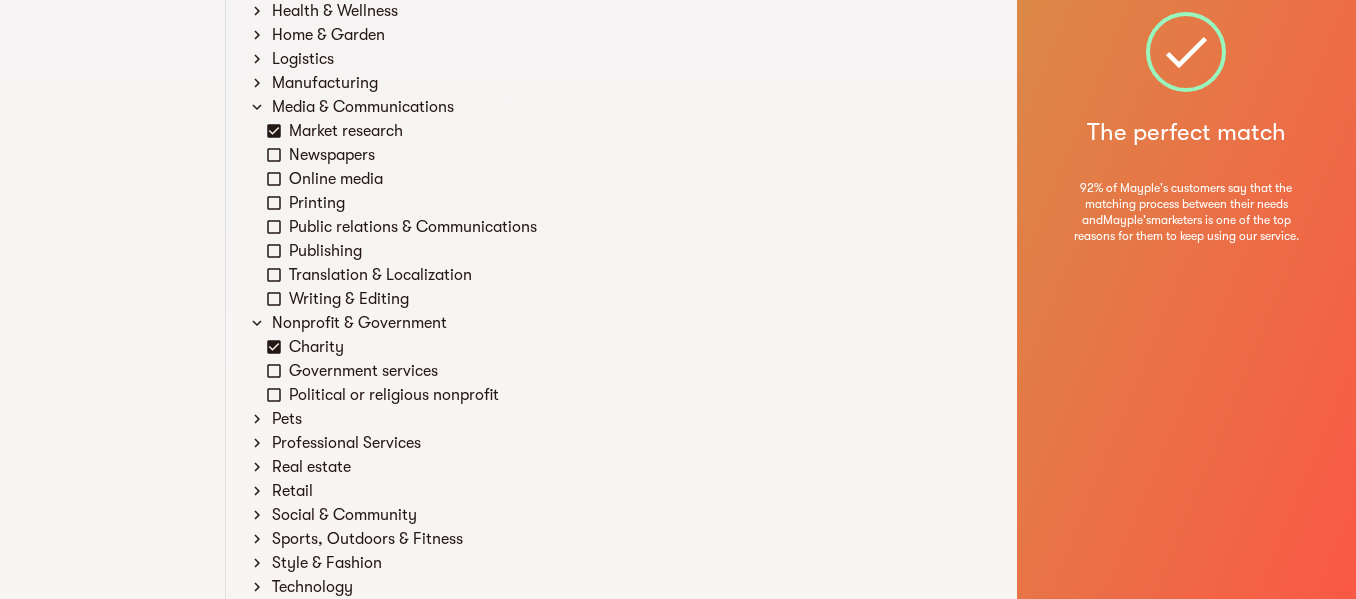 scroll, scrollTop: 624, scrollLeft: 0, axis: vertical 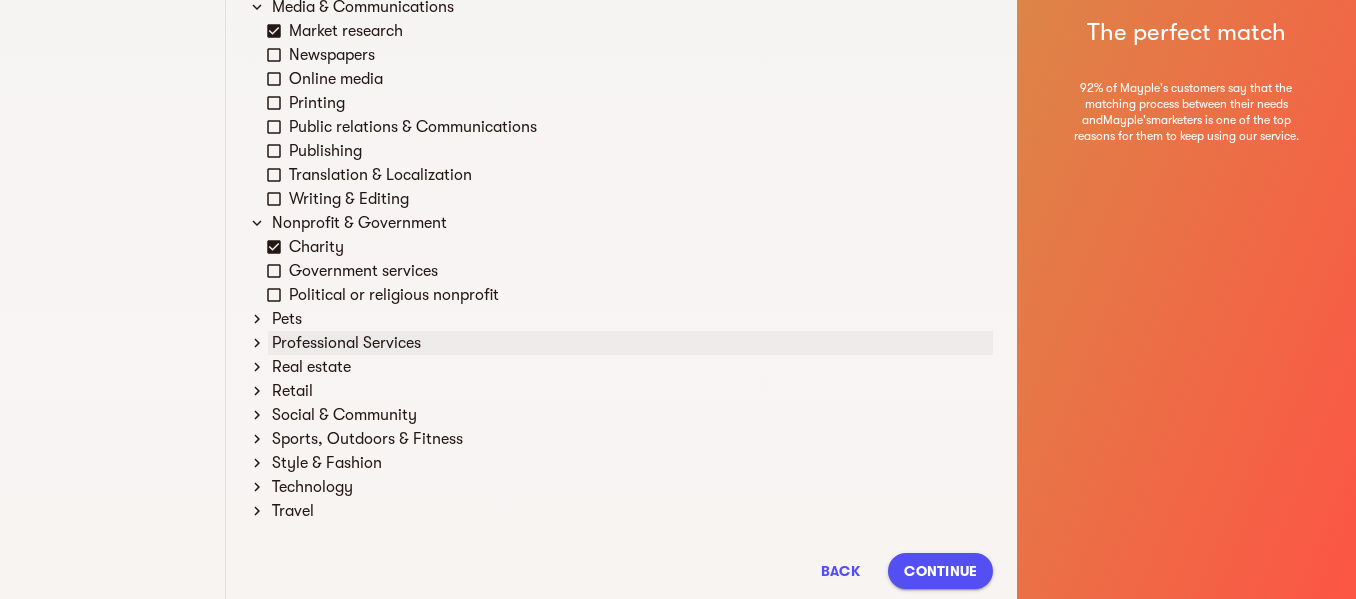click 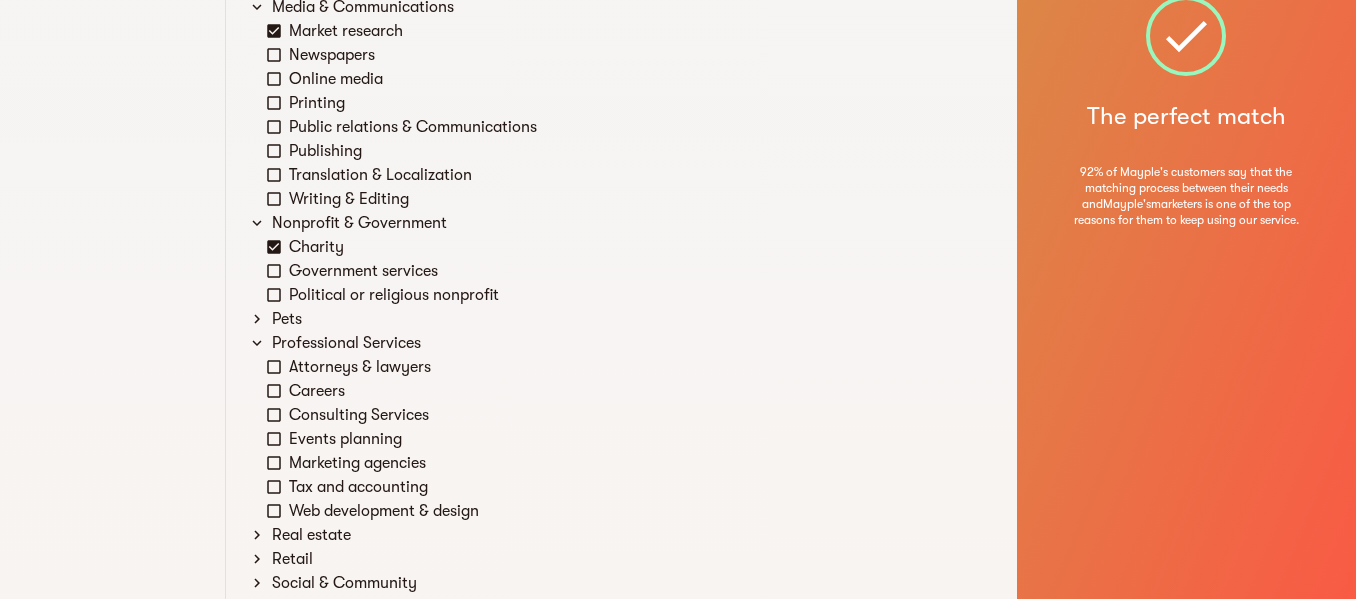 scroll, scrollTop: 724, scrollLeft: 0, axis: vertical 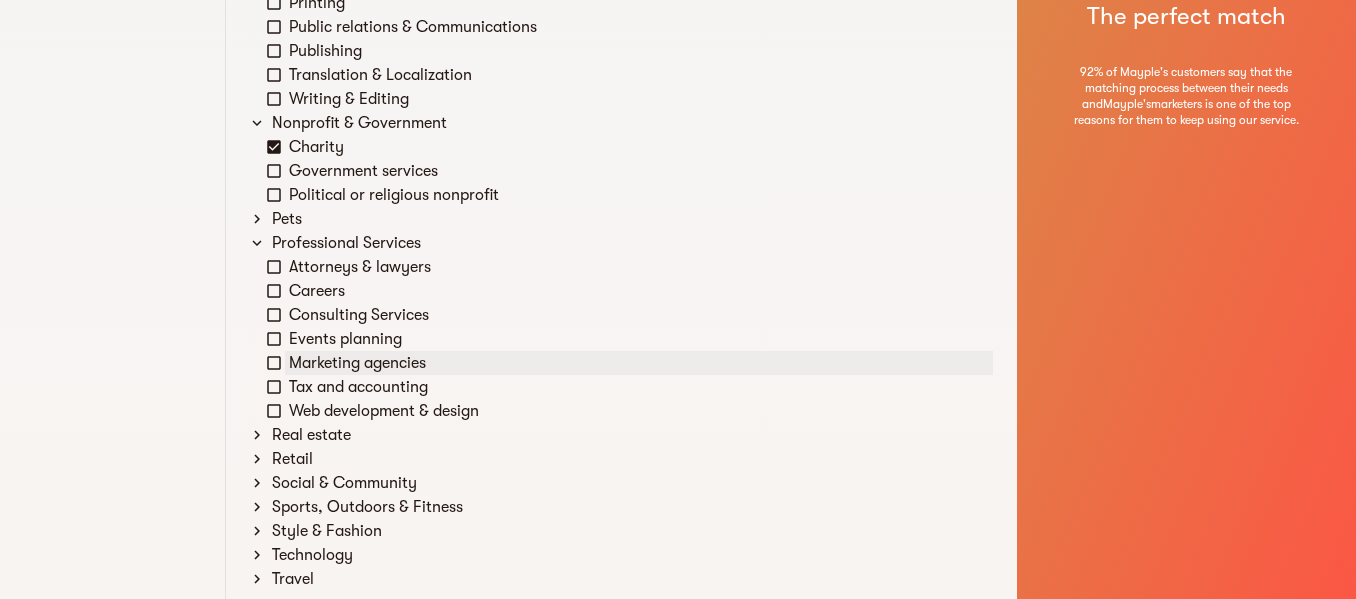 click 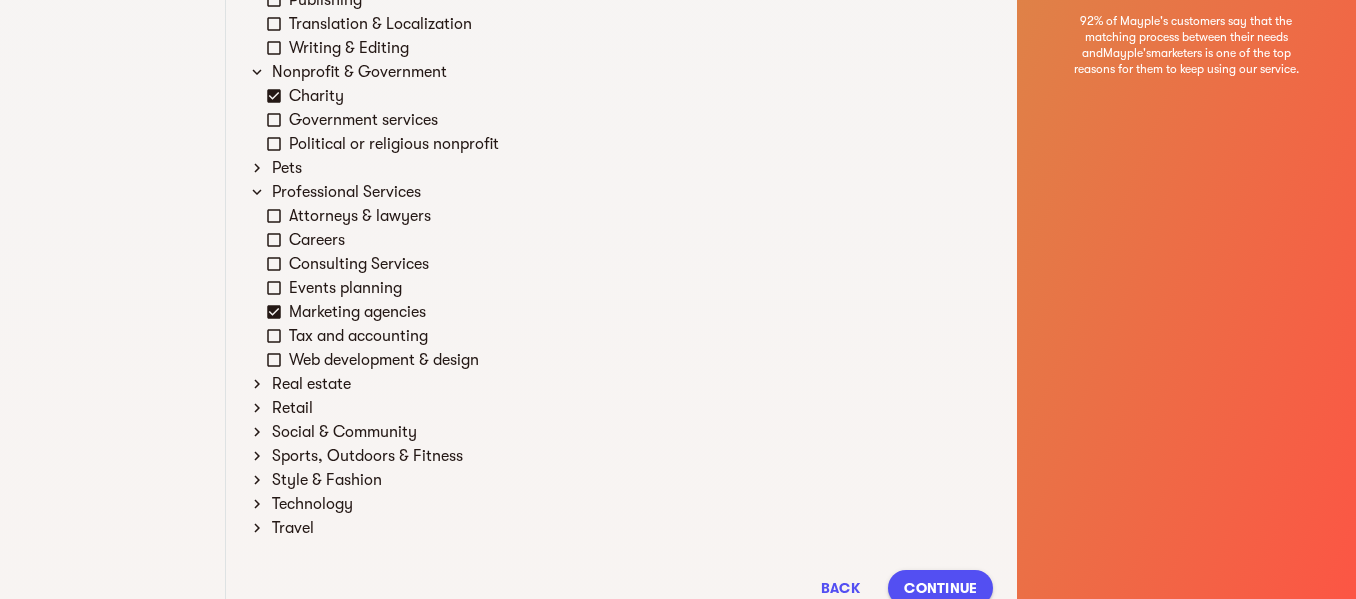 scroll, scrollTop: 803, scrollLeft: 0, axis: vertical 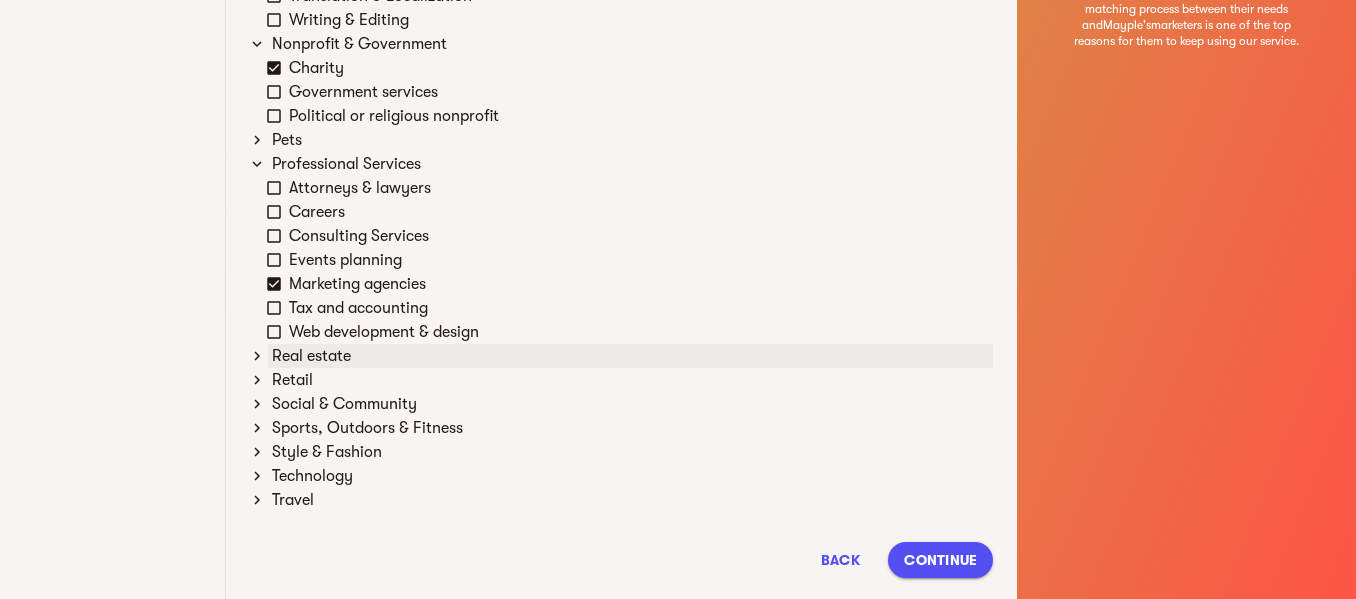 click 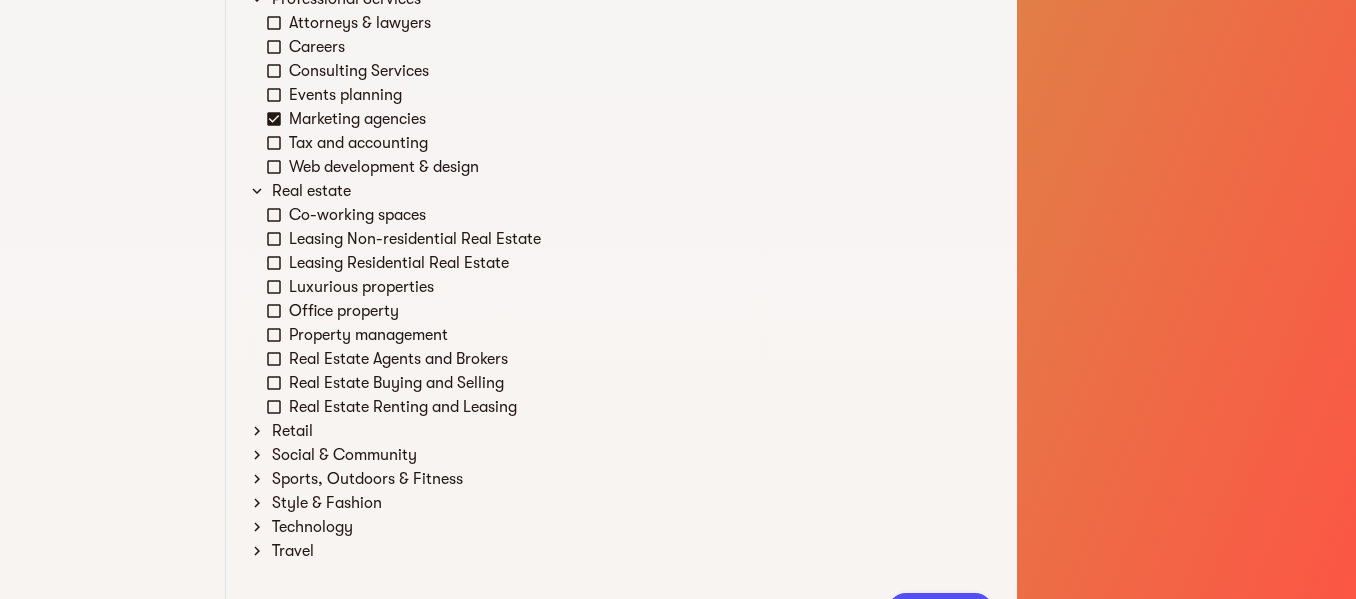 scroll, scrollTop: 1003, scrollLeft: 0, axis: vertical 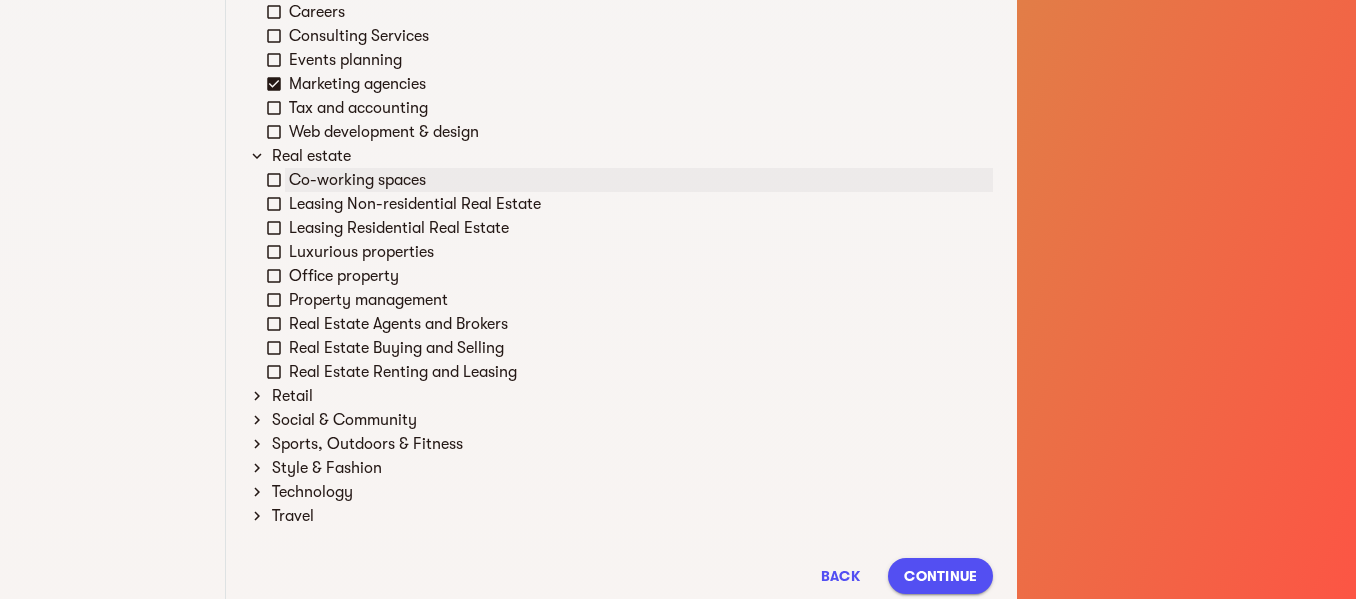 click 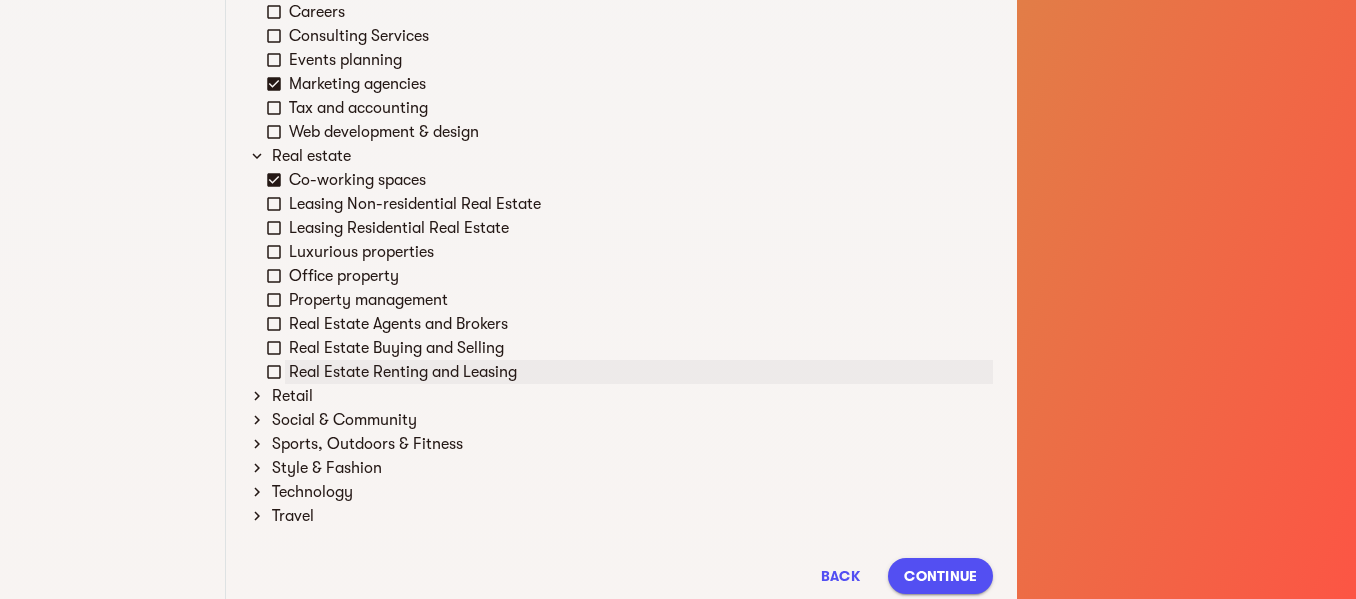 click 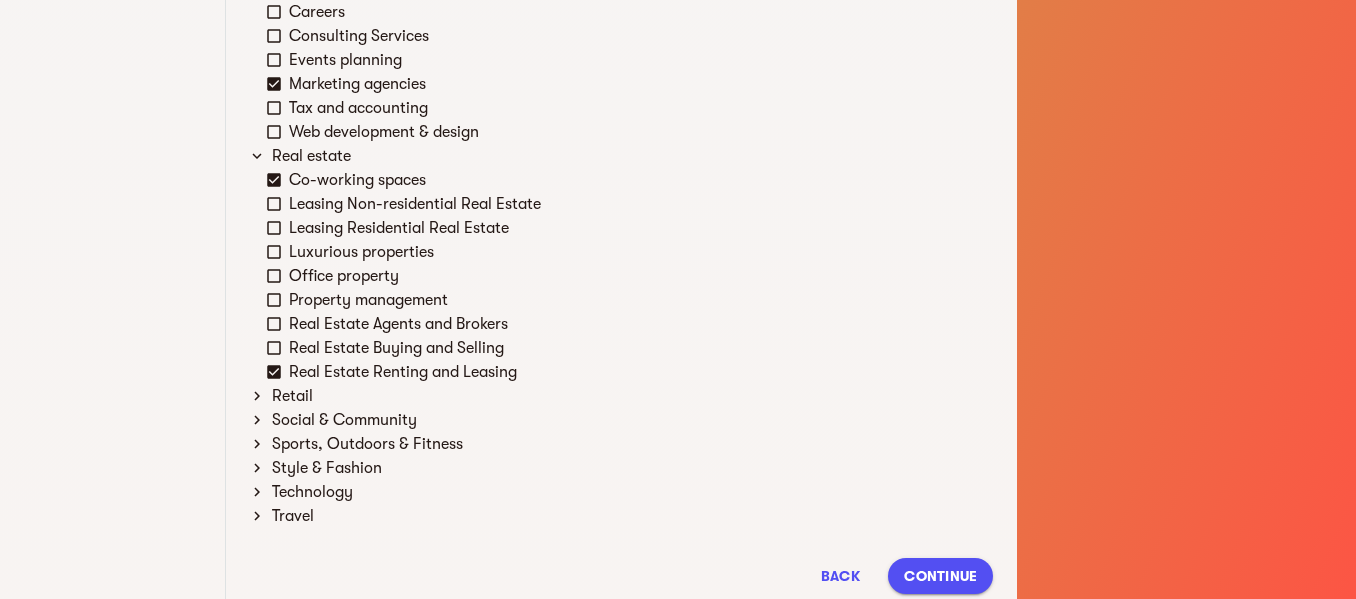 scroll, scrollTop: 1019, scrollLeft: 0, axis: vertical 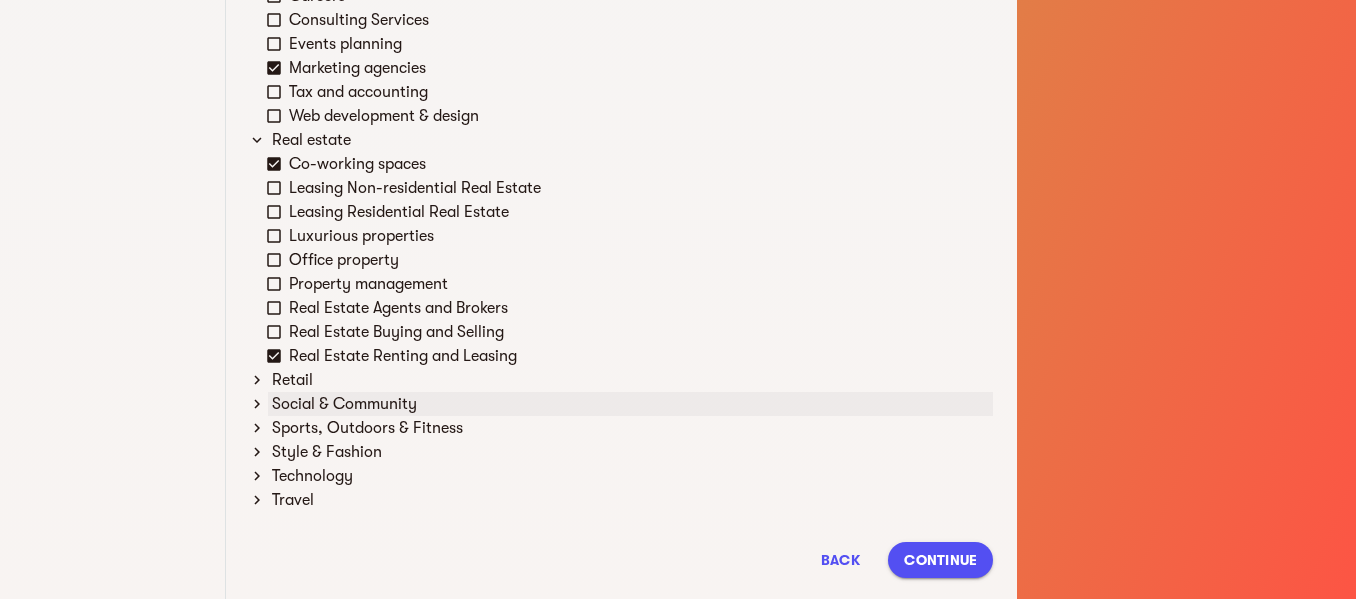 click 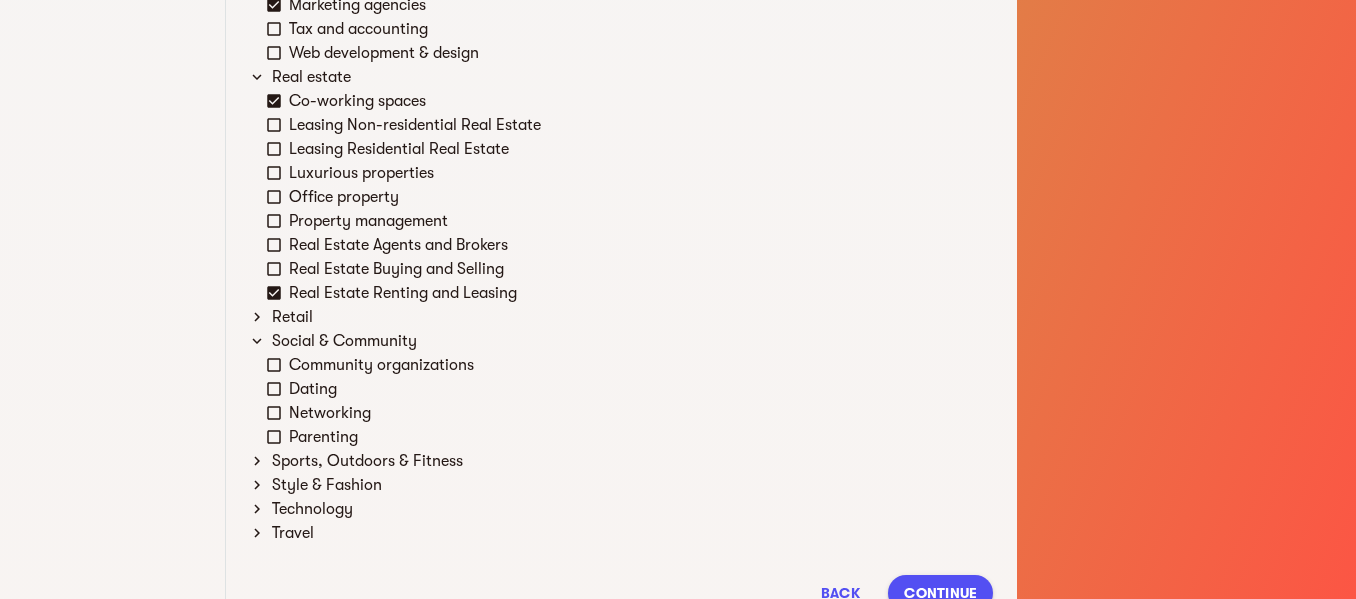 scroll, scrollTop: 1115, scrollLeft: 0, axis: vertical 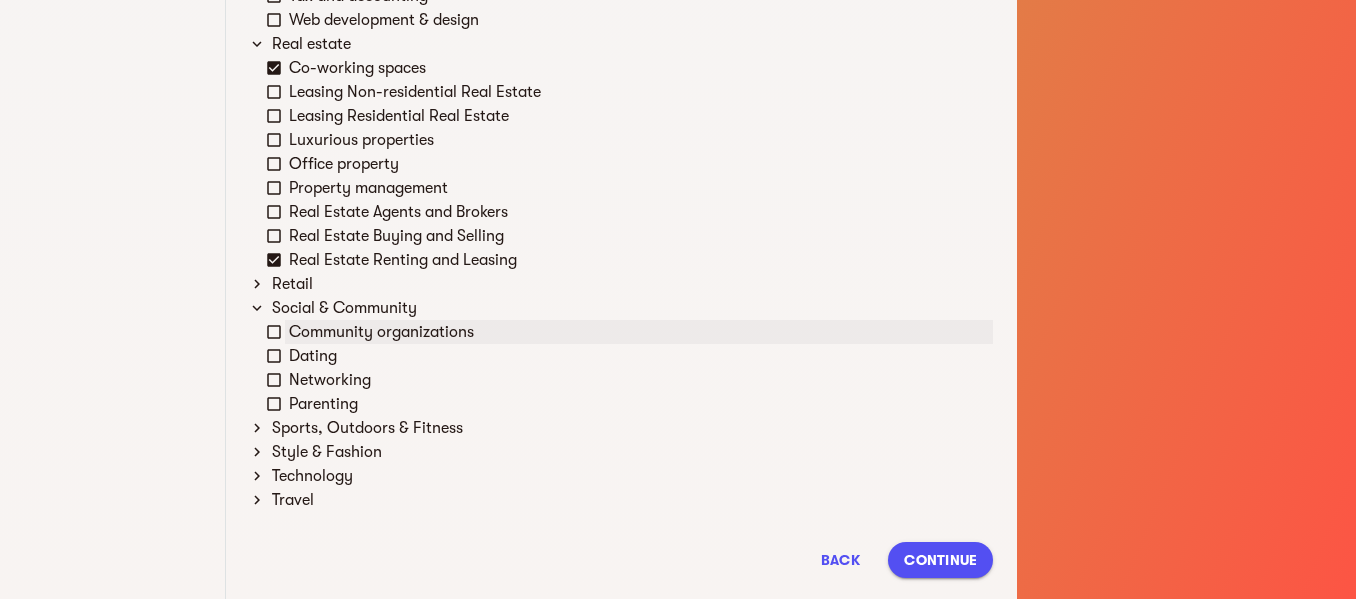click 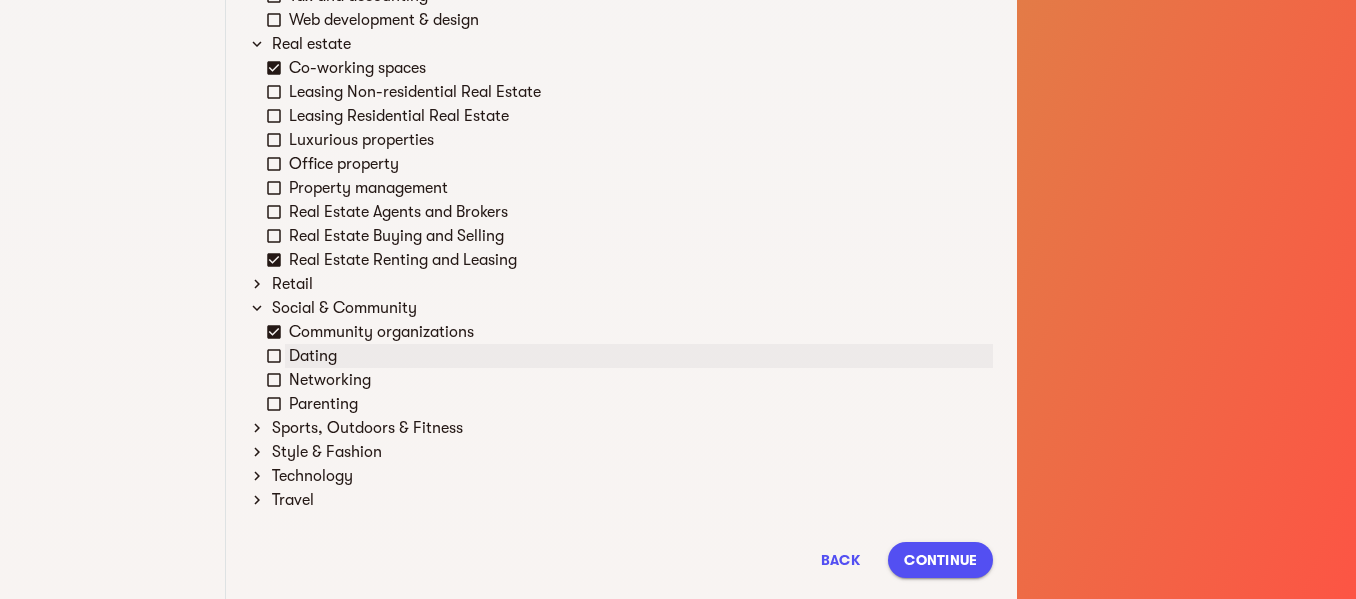 click 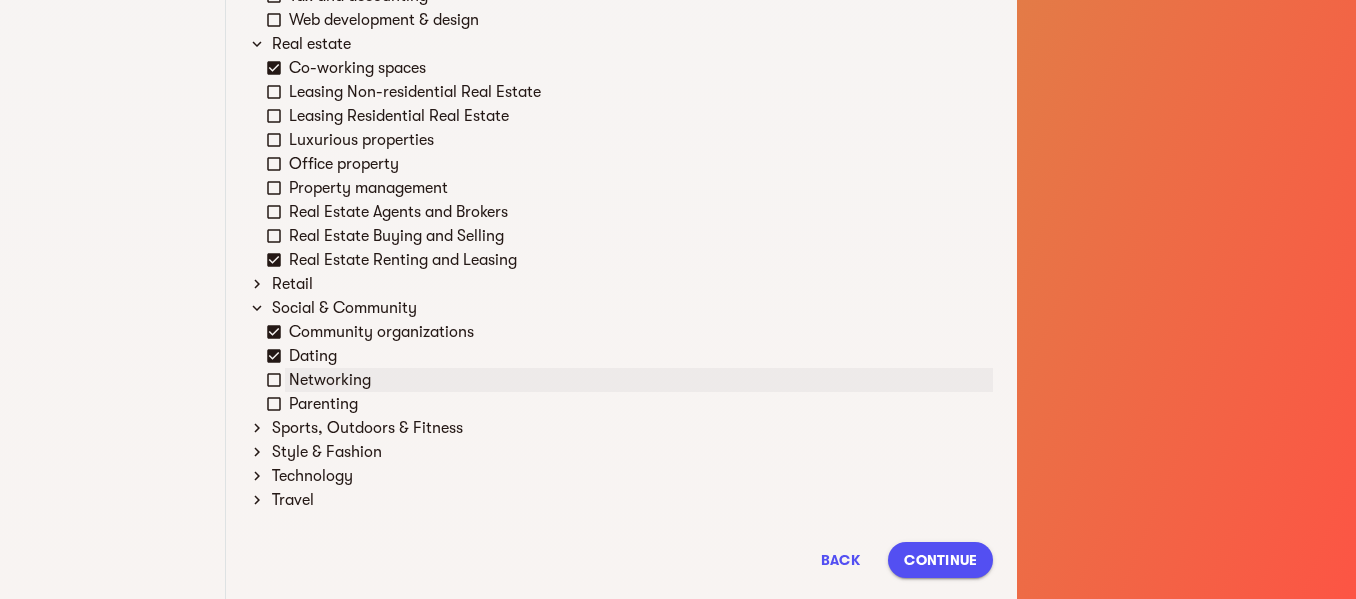 click 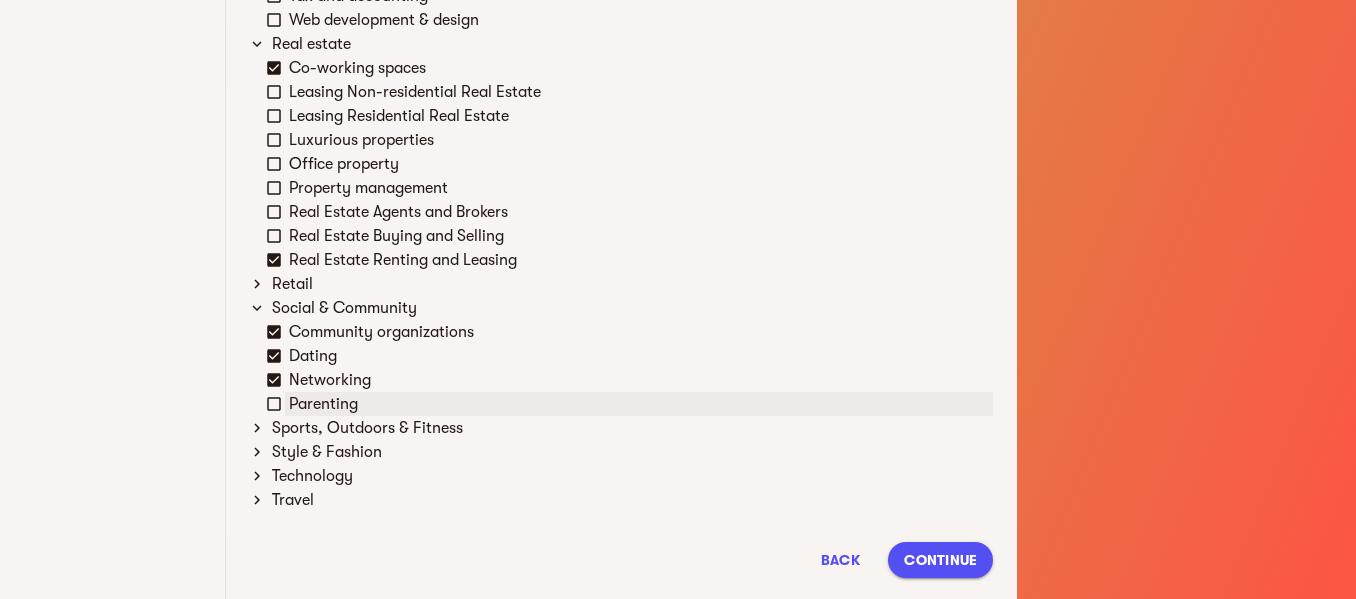 click 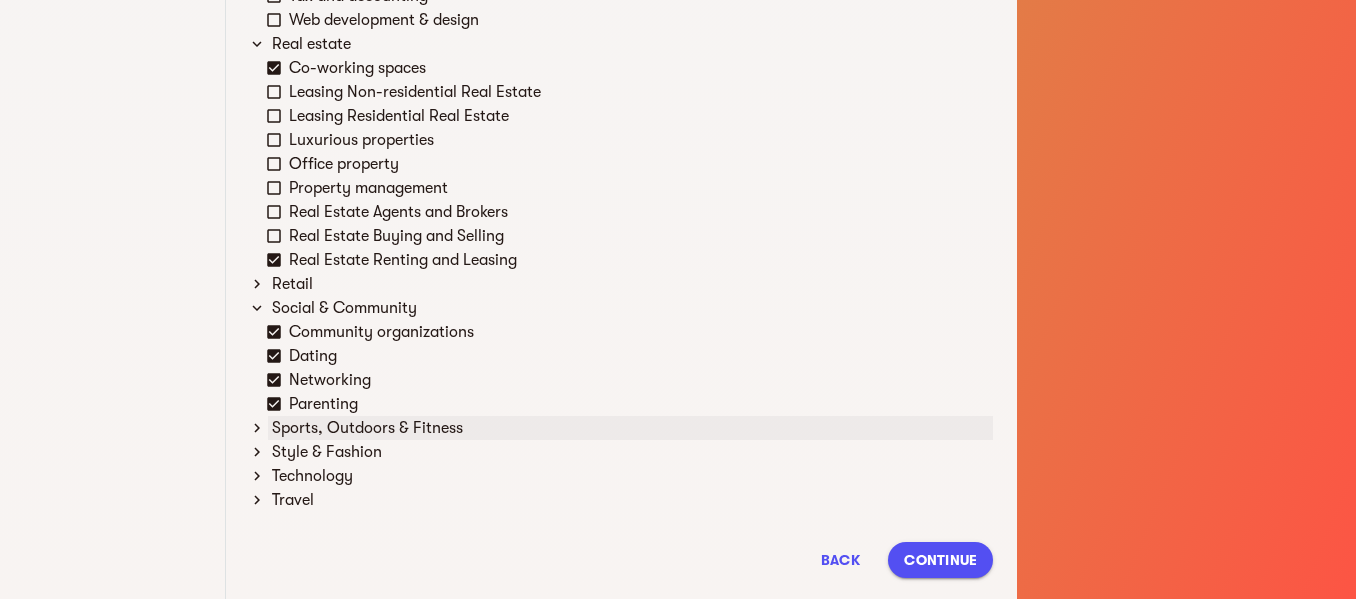 click 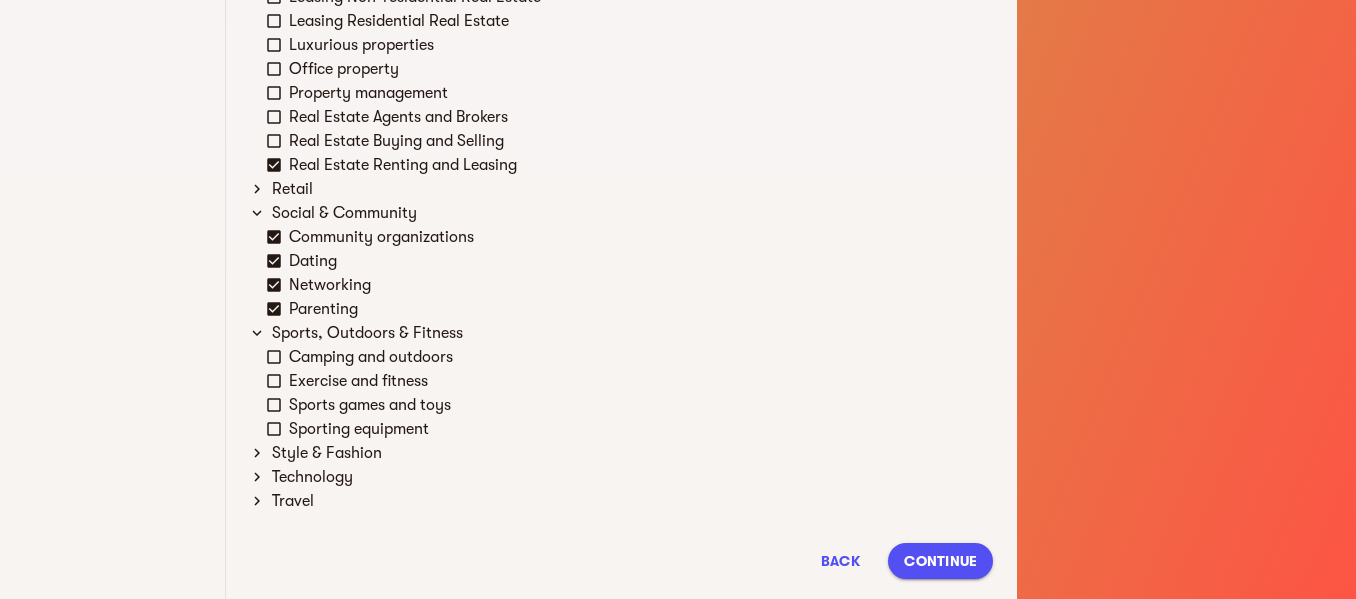 scroll, scrollTop: 1211, scrollLeft: 0, axis: vertical 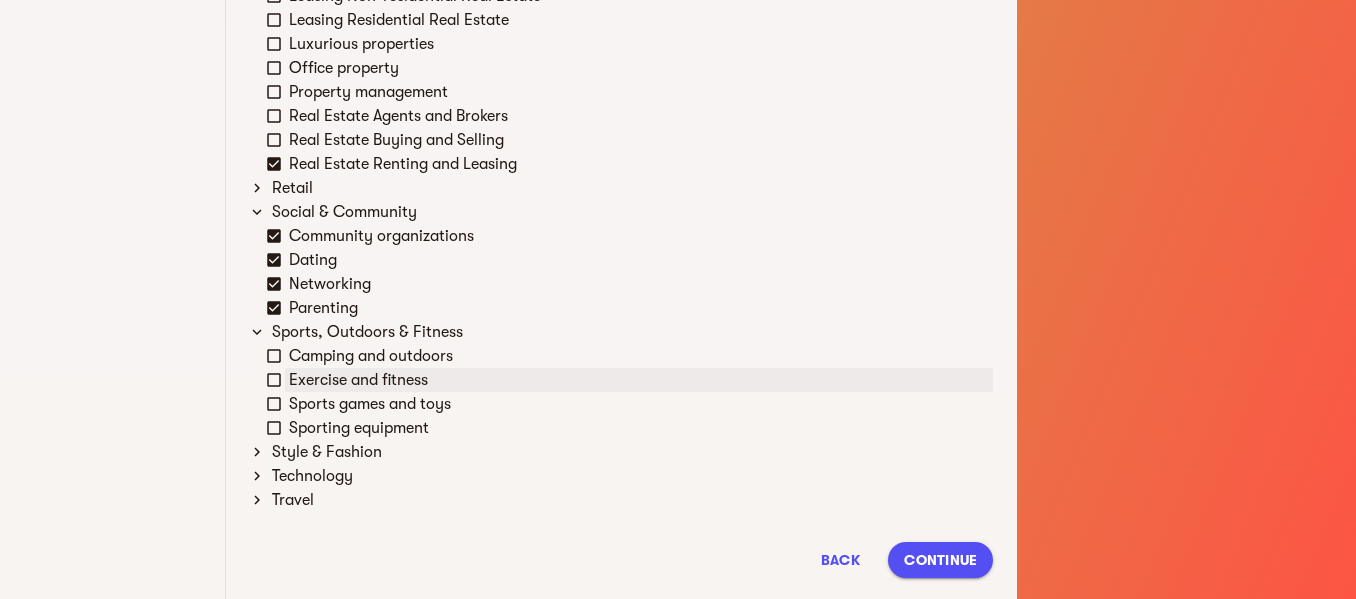 click 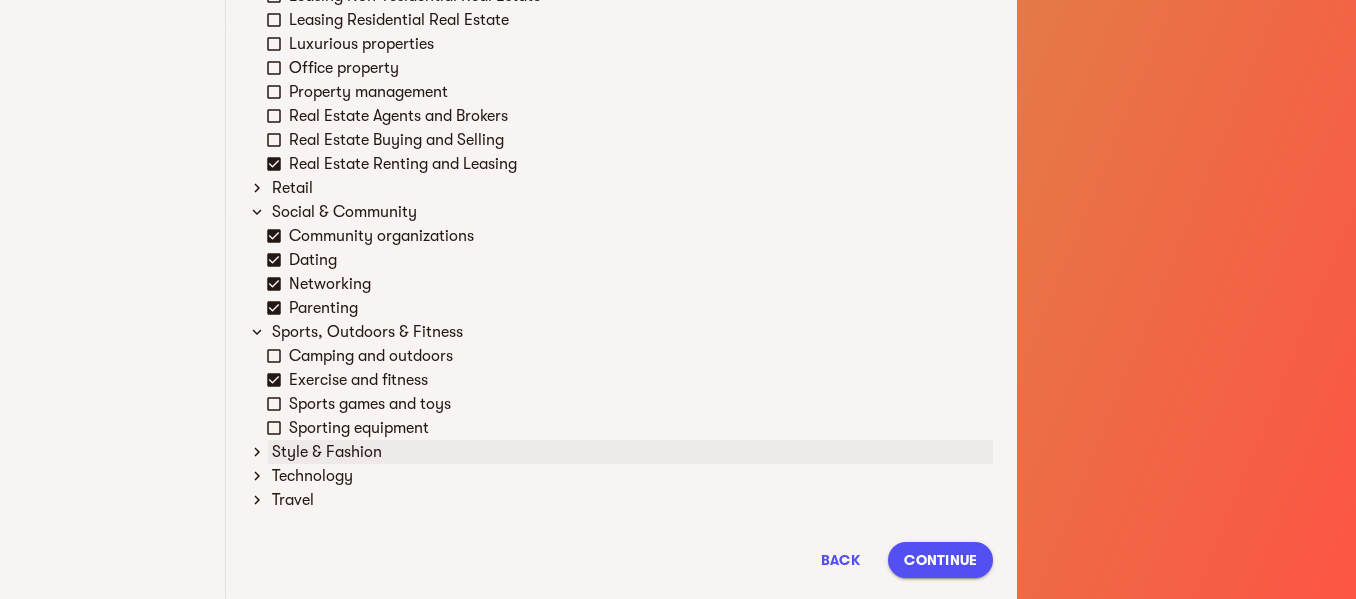 click 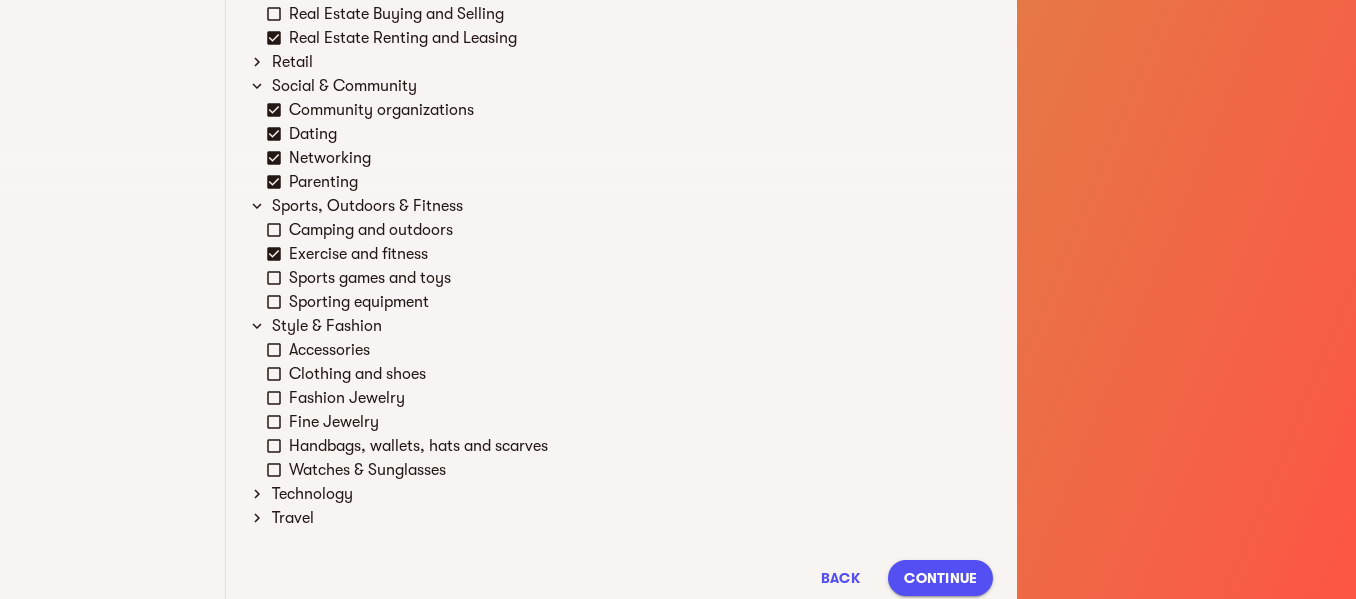 scroll, scrollTop: 1355, scrollLeft: 0, axis: vertical 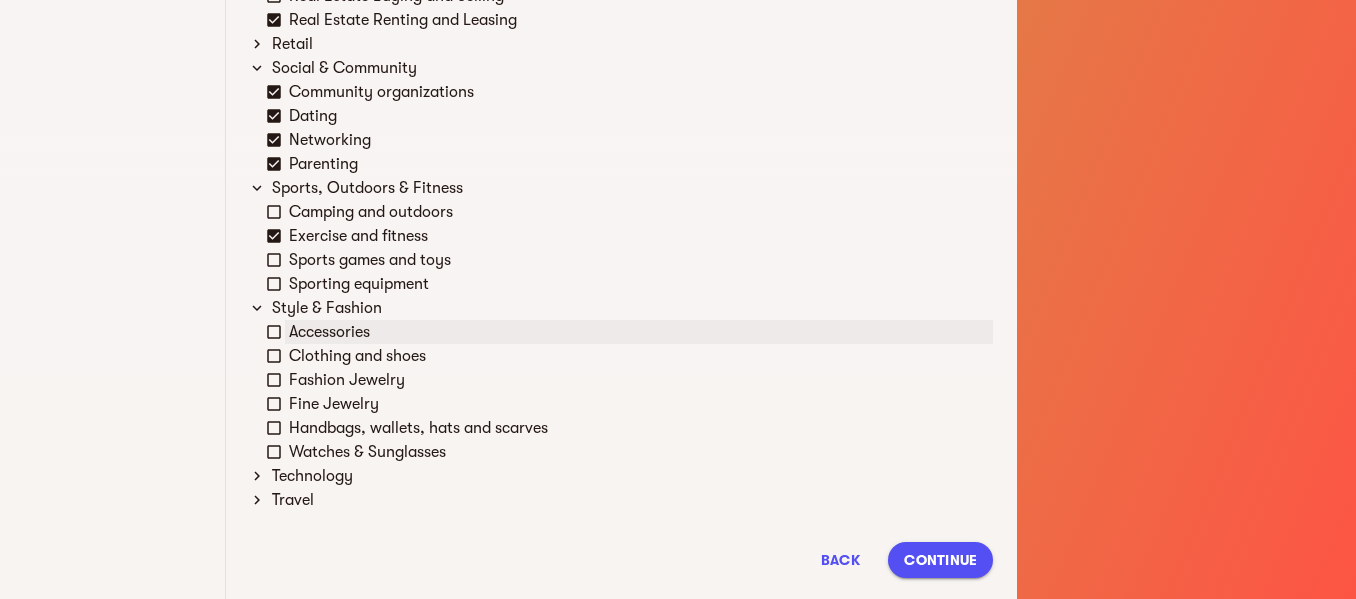 click 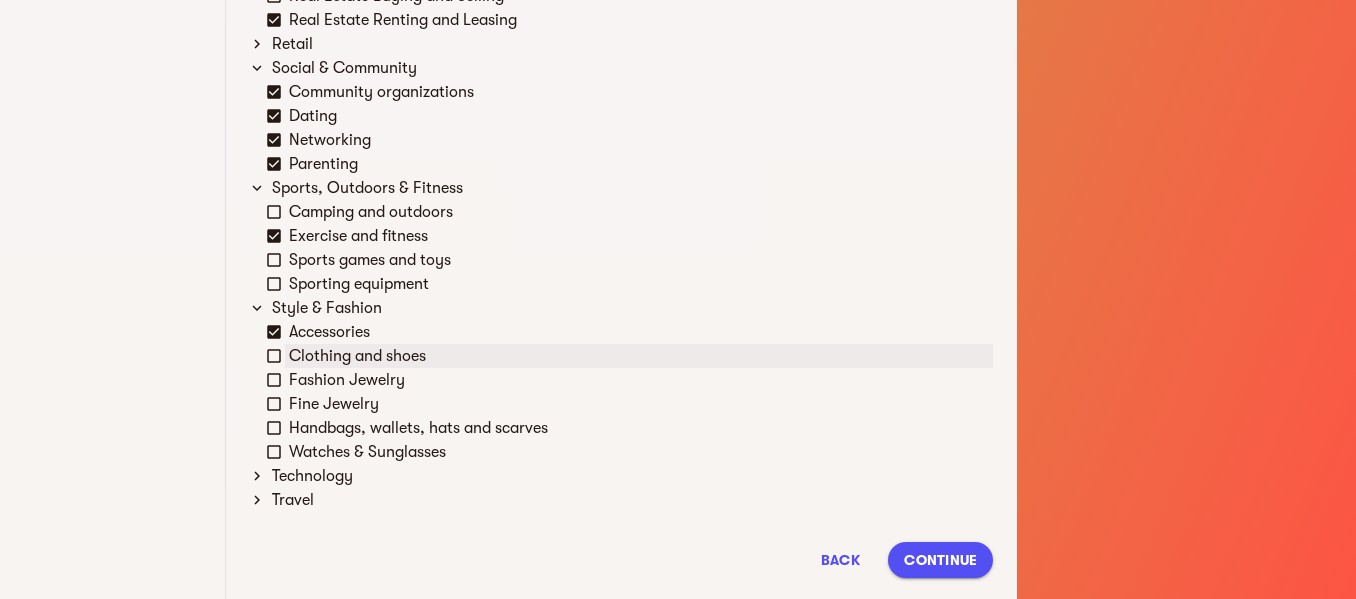 click 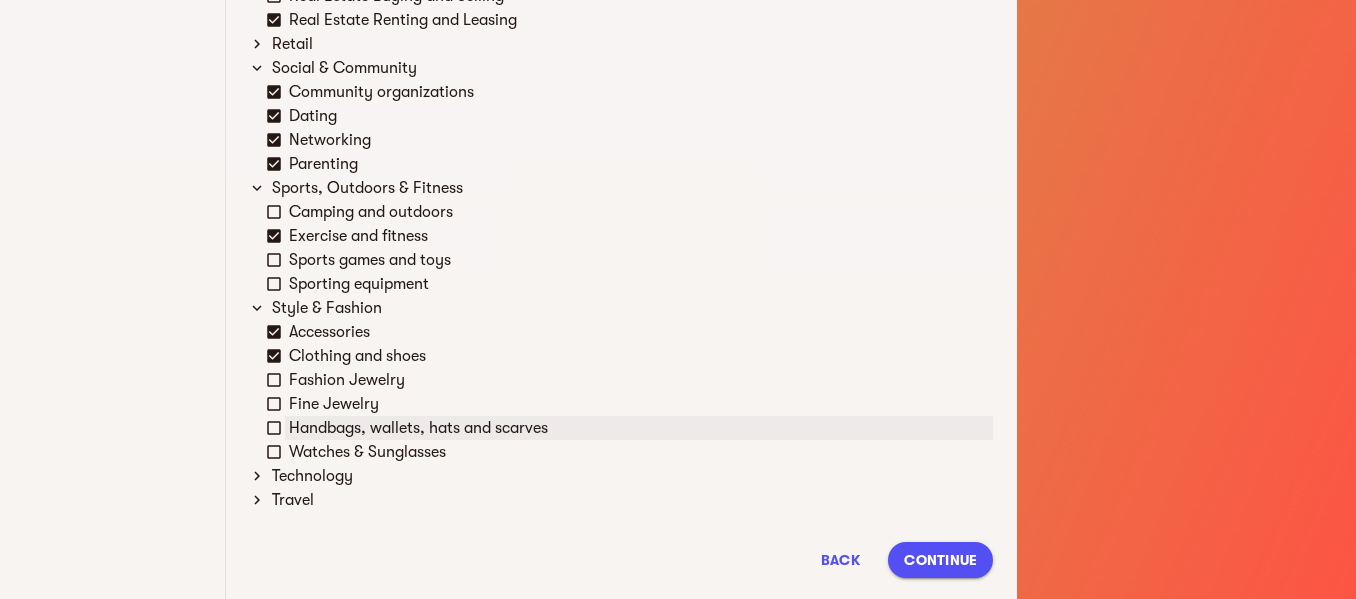 click 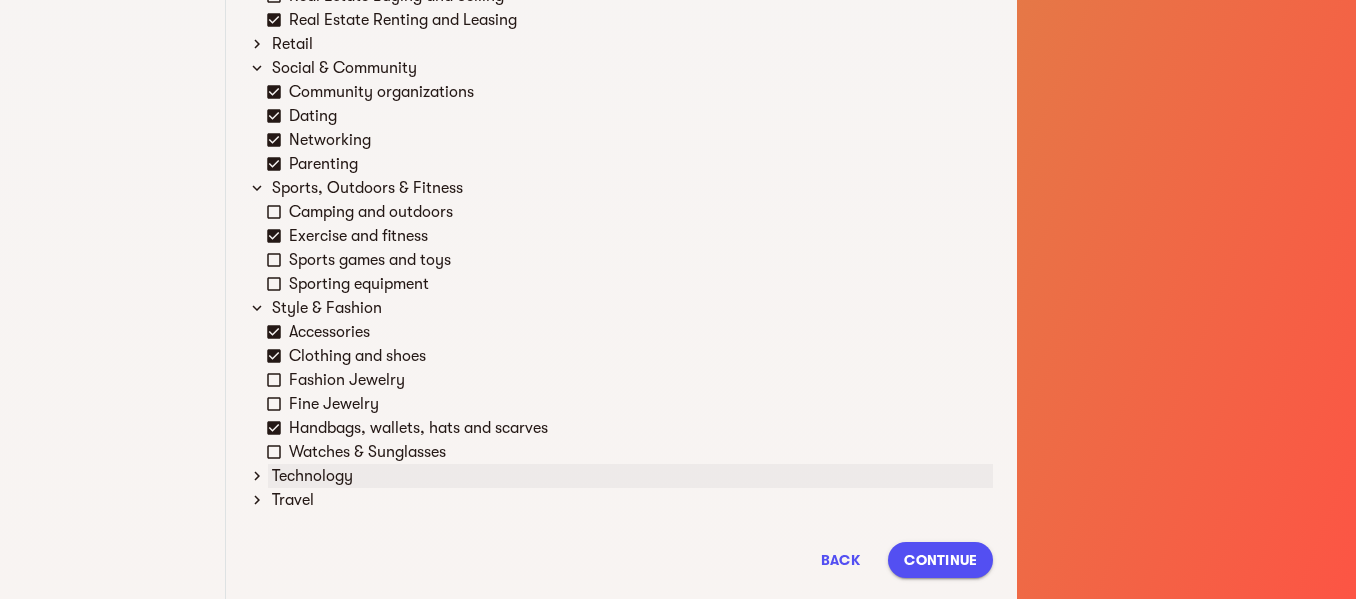 click 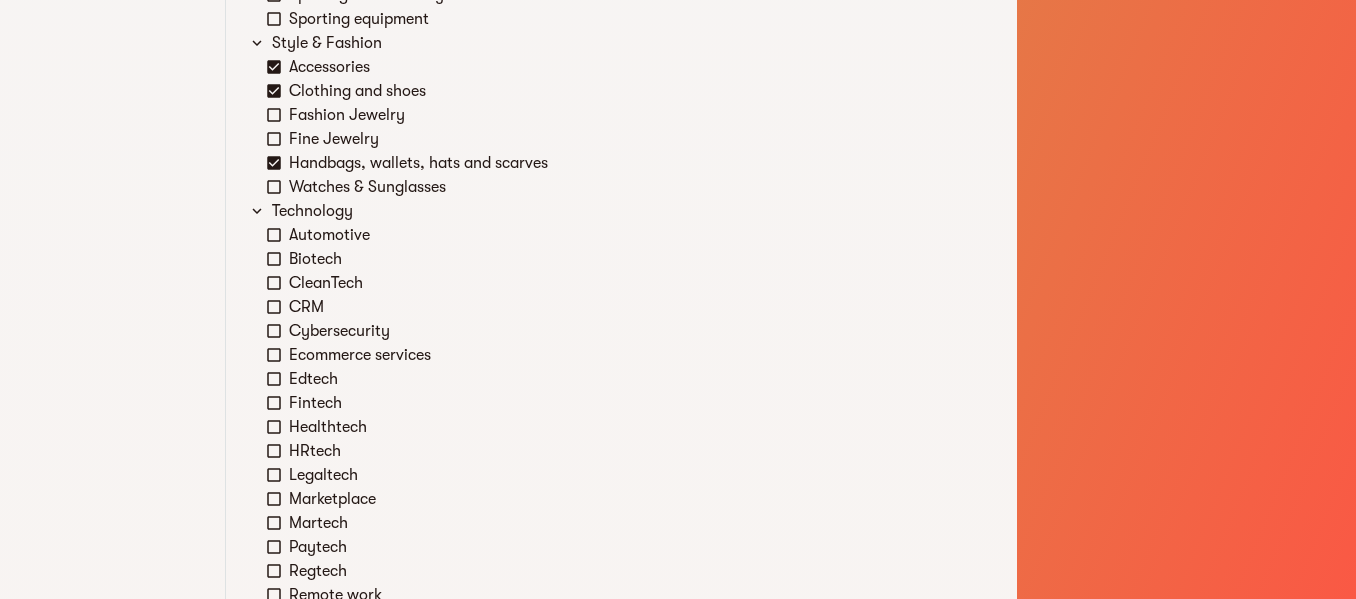 scroll, scrollTop: 1655, scrollLeft: 0, axis: vertical 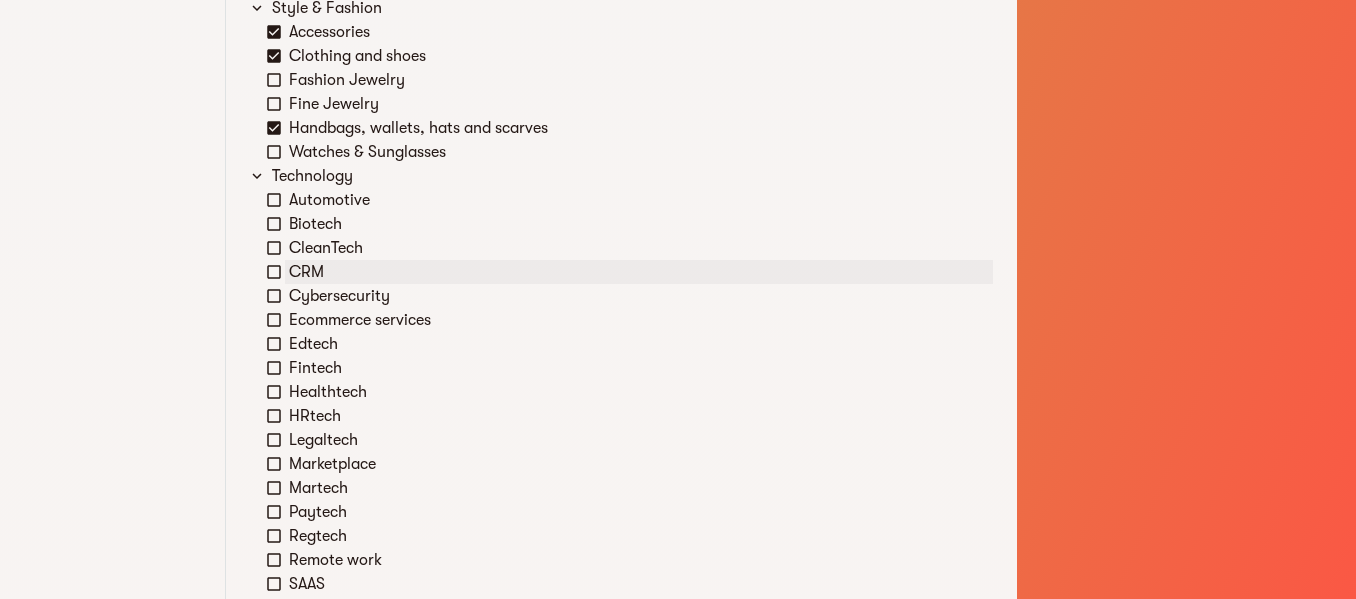 click 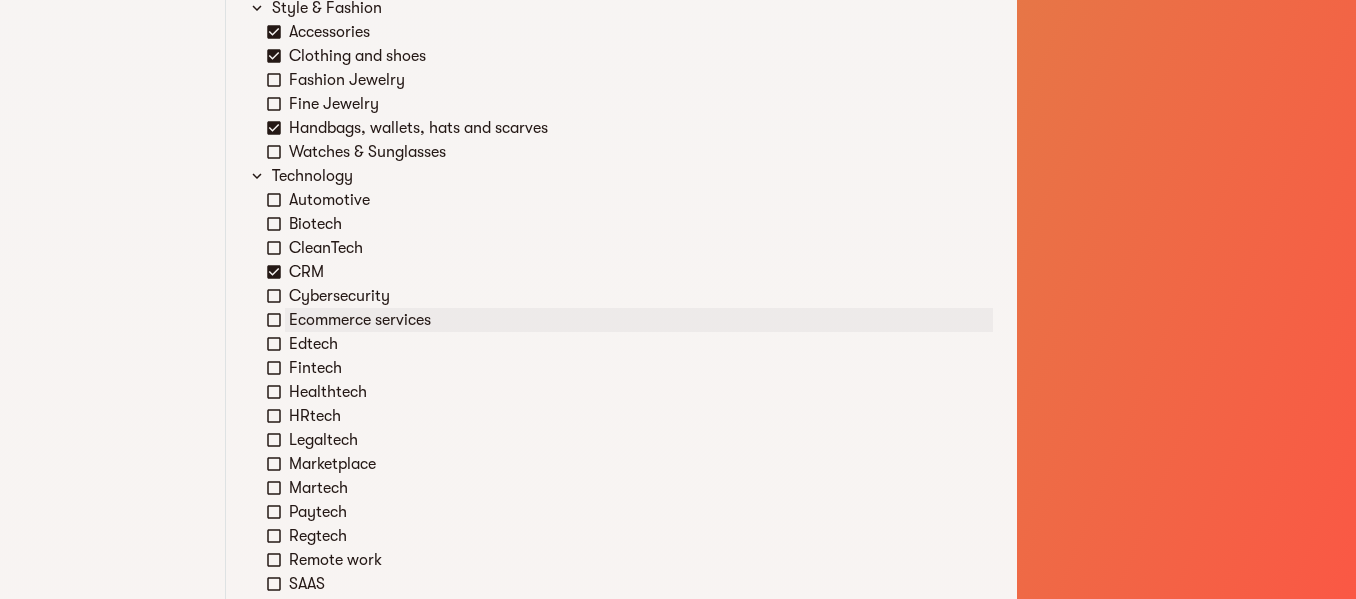 click 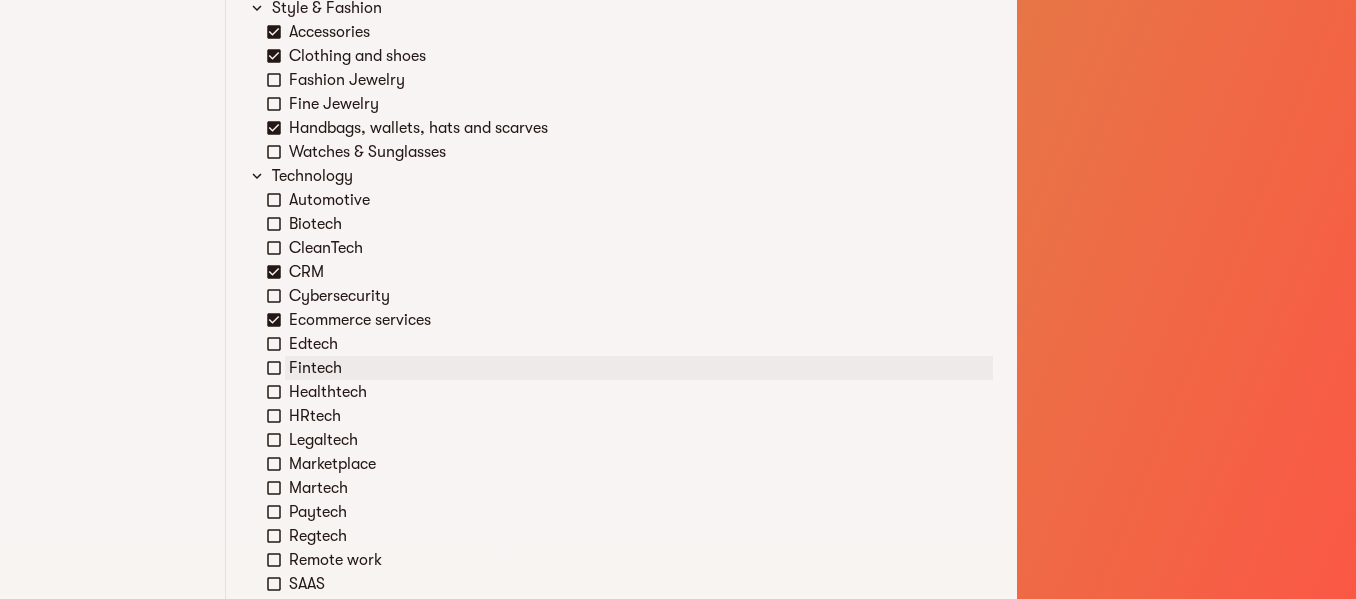 click 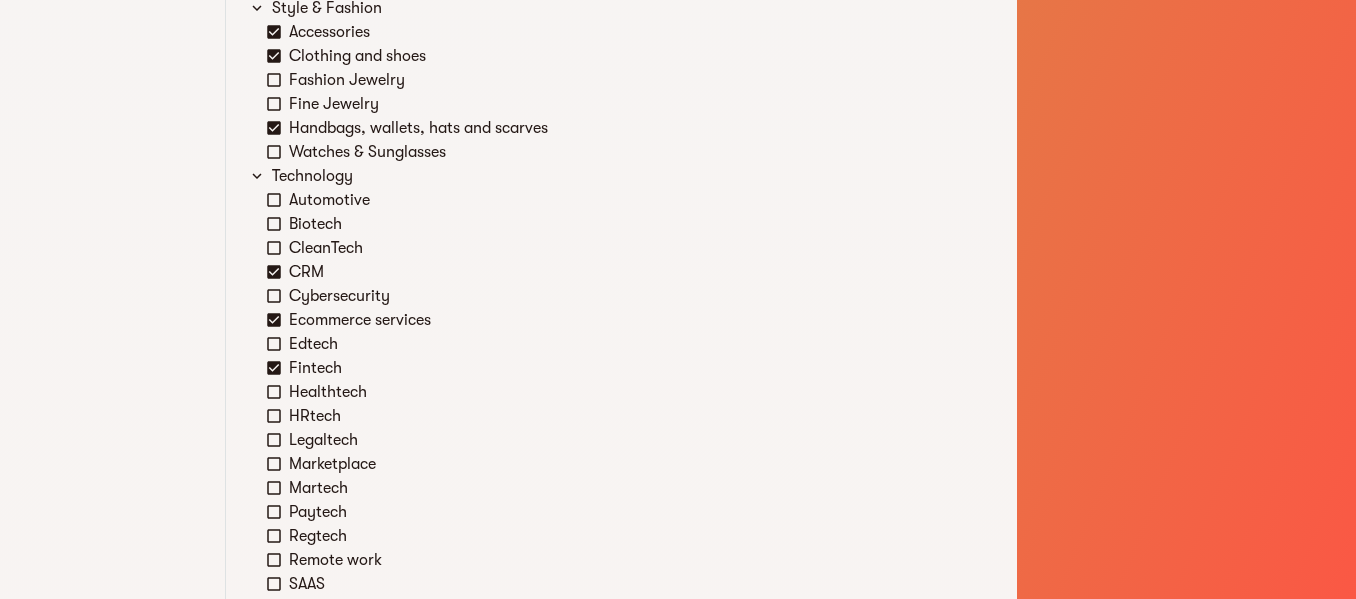 scroll, scrollTop: 1755, scrollLeft: 0, axis: vertical 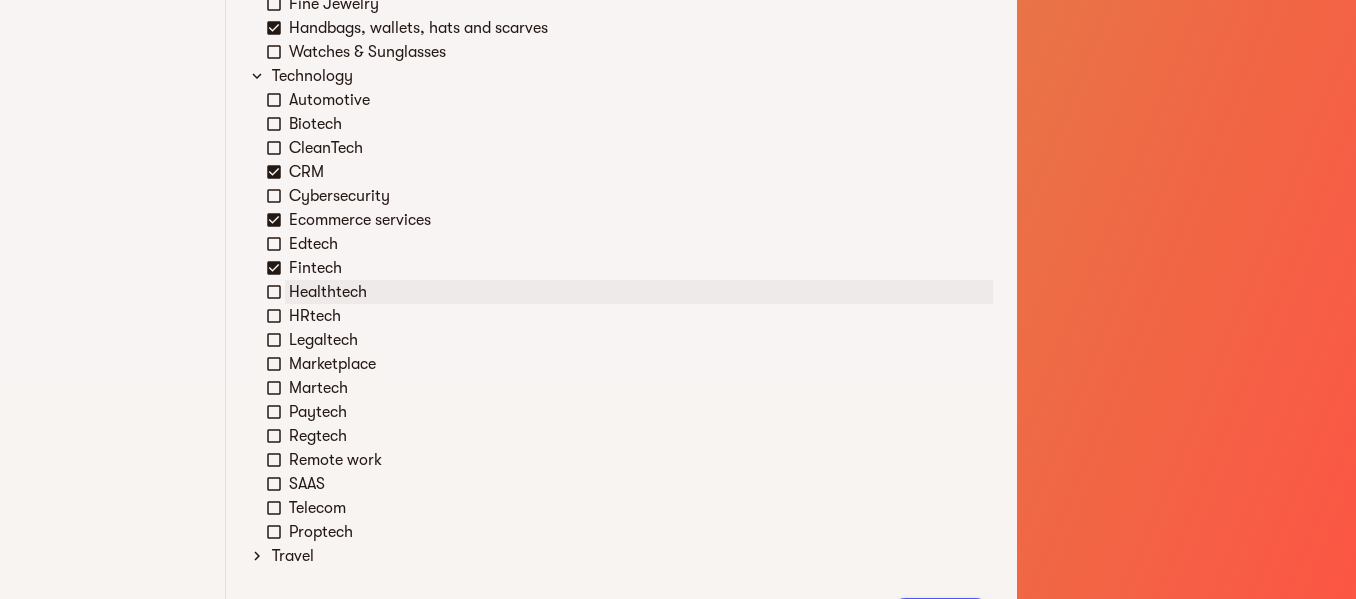 click 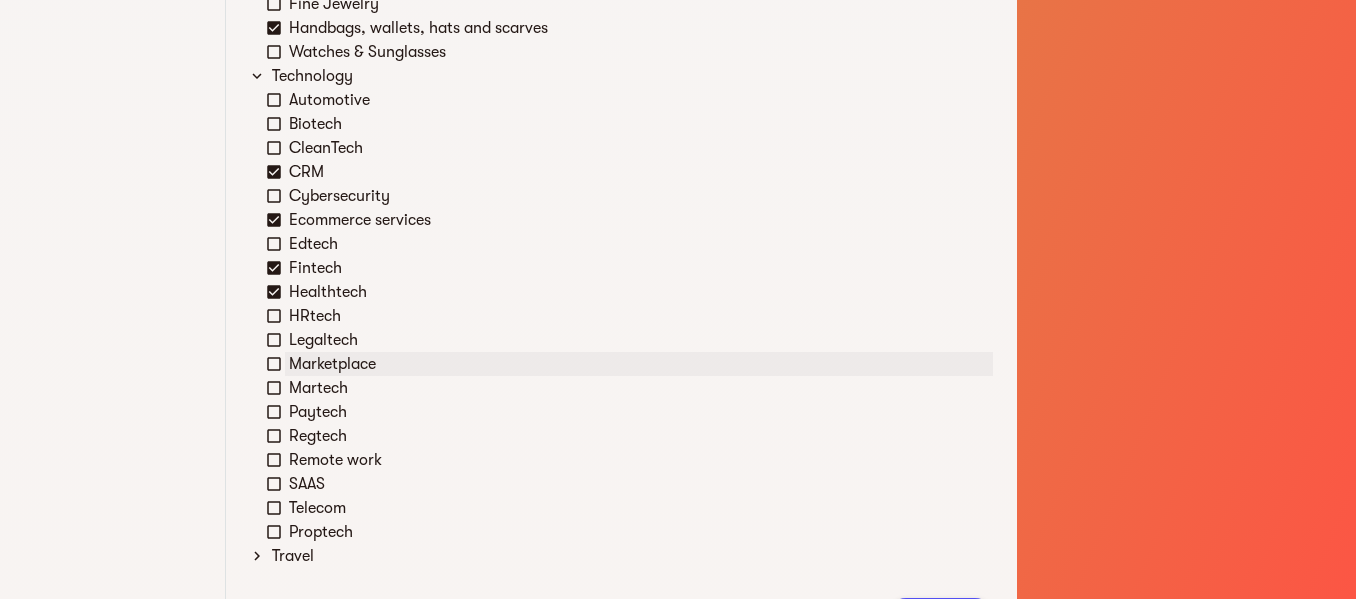 click 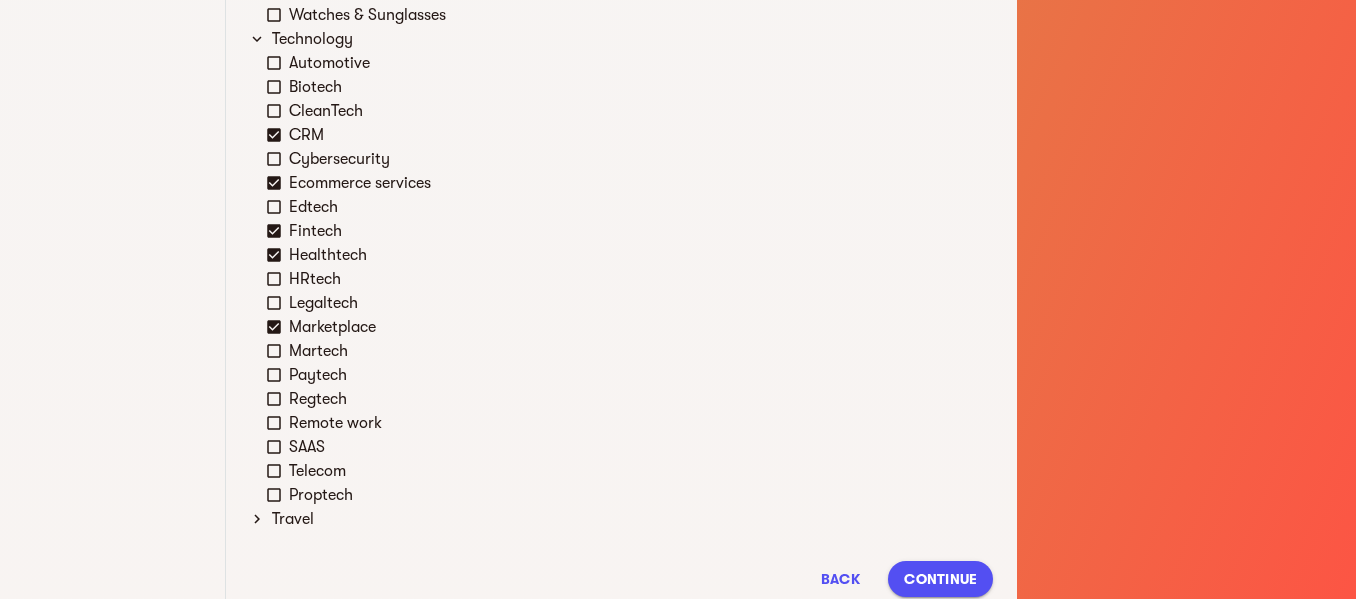scroll, scrollTop: 1811, scrollLeft: 0, axis: vertical 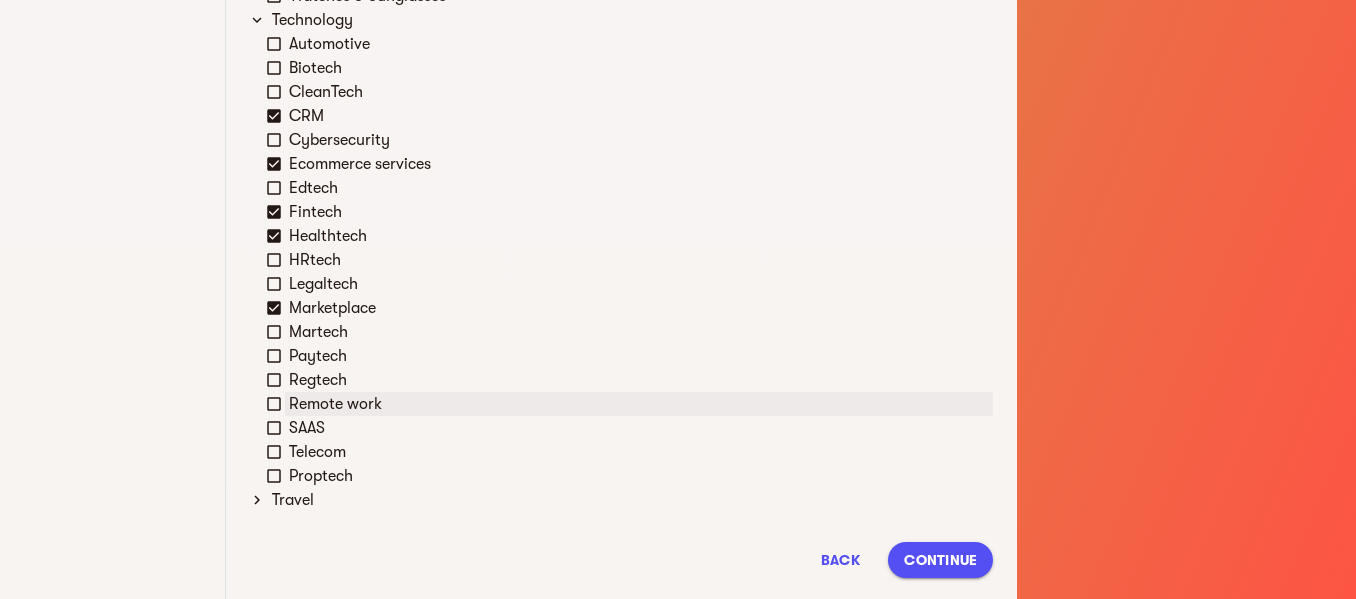 click 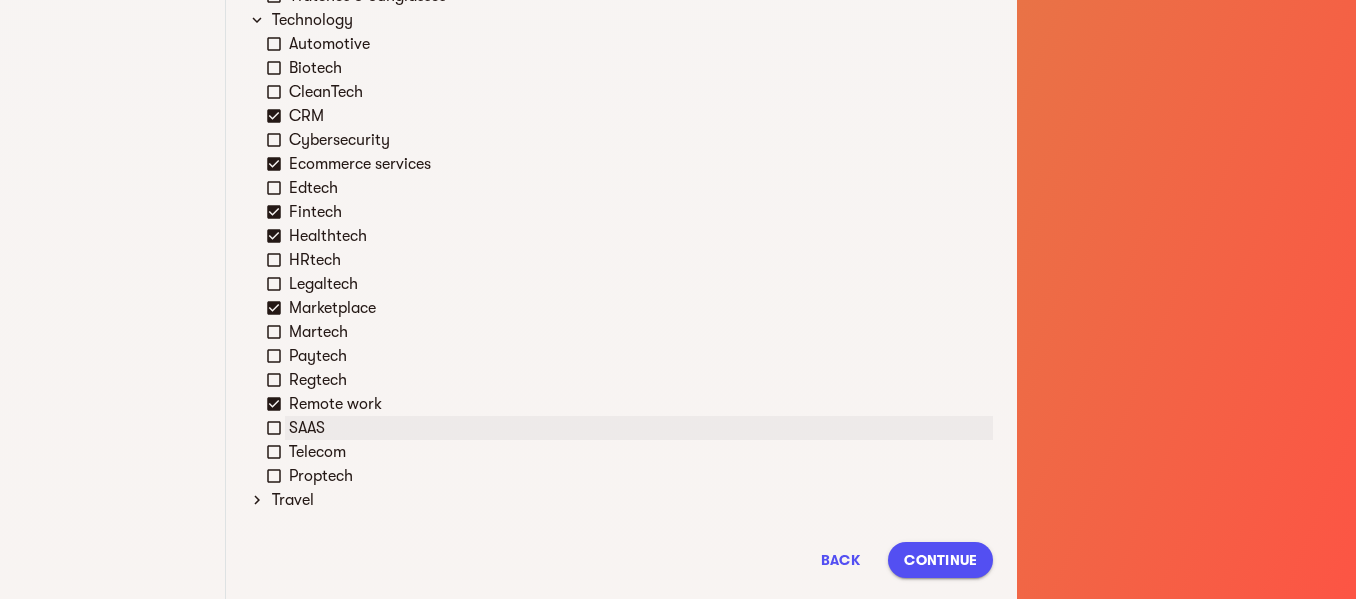 click 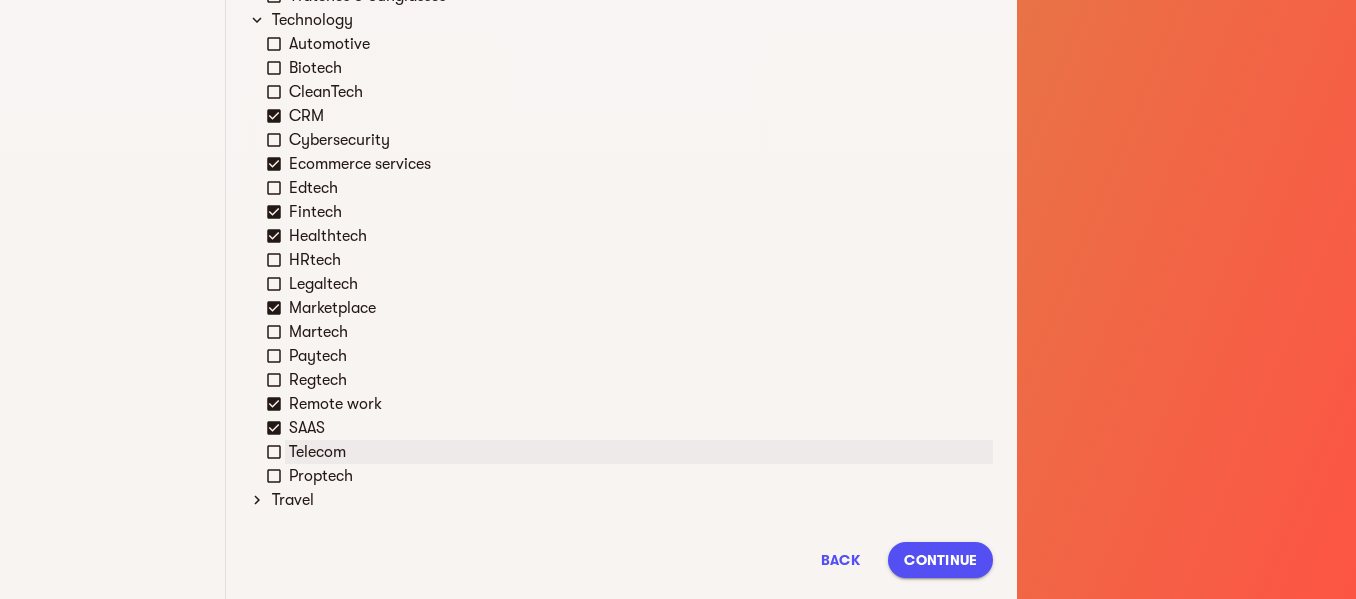 click 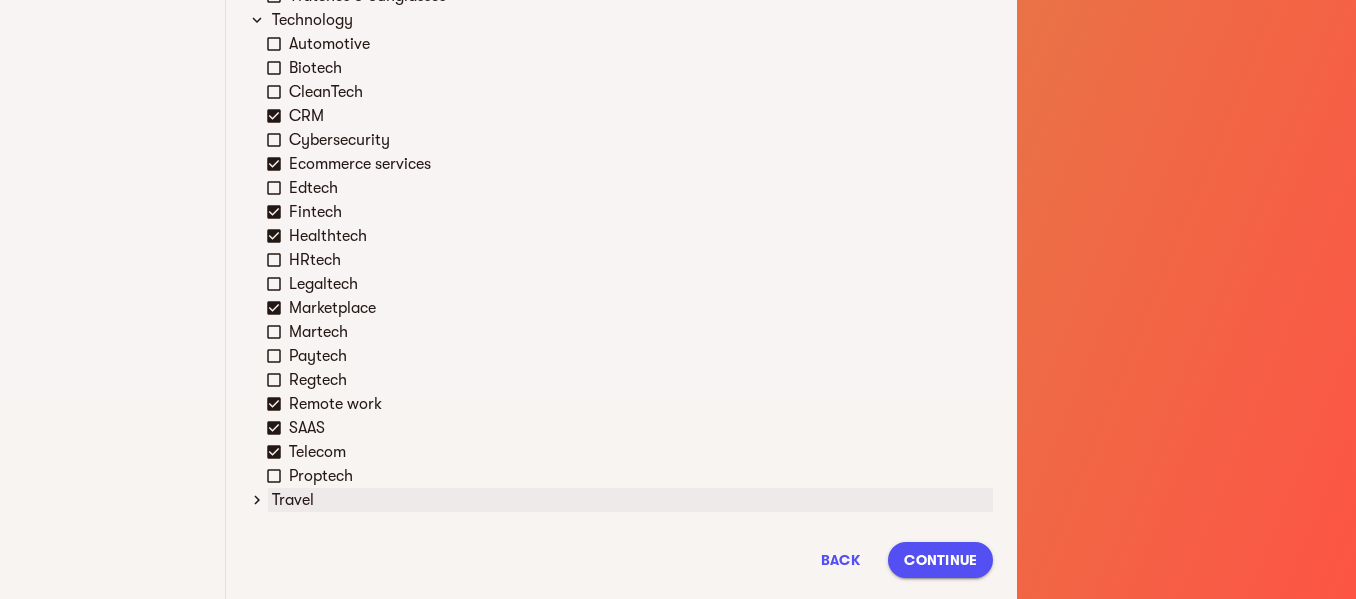click 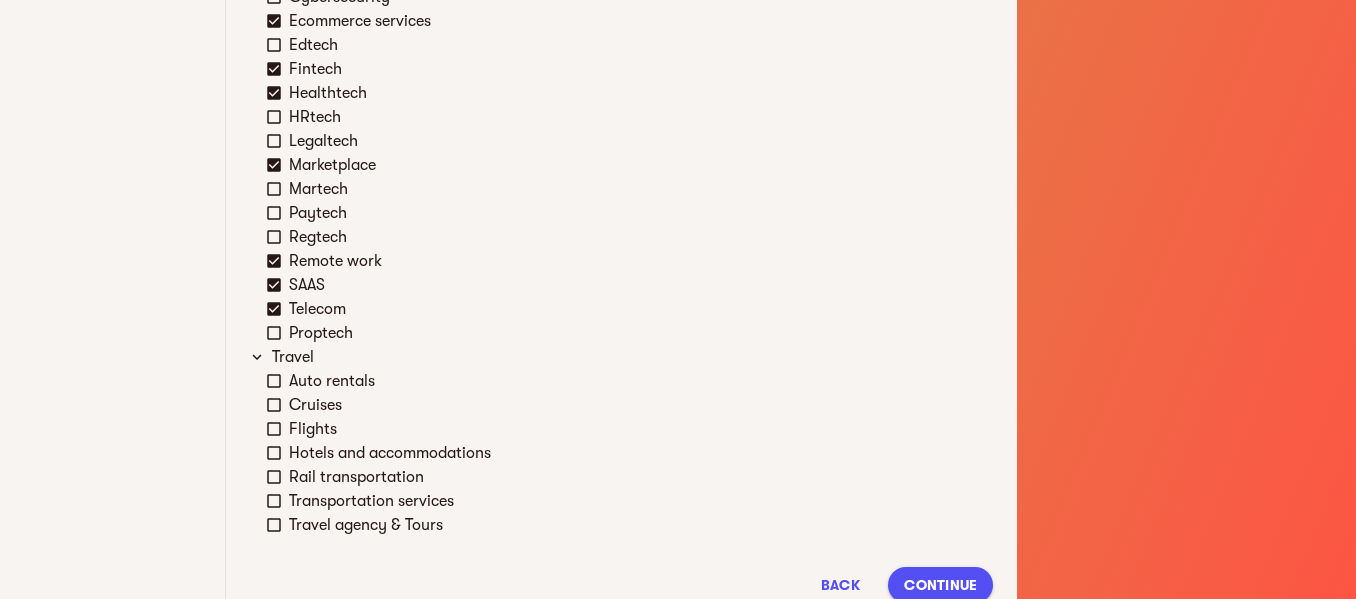scroll, scrollTop: 1979, scrollLeft: 0, axis: vertical 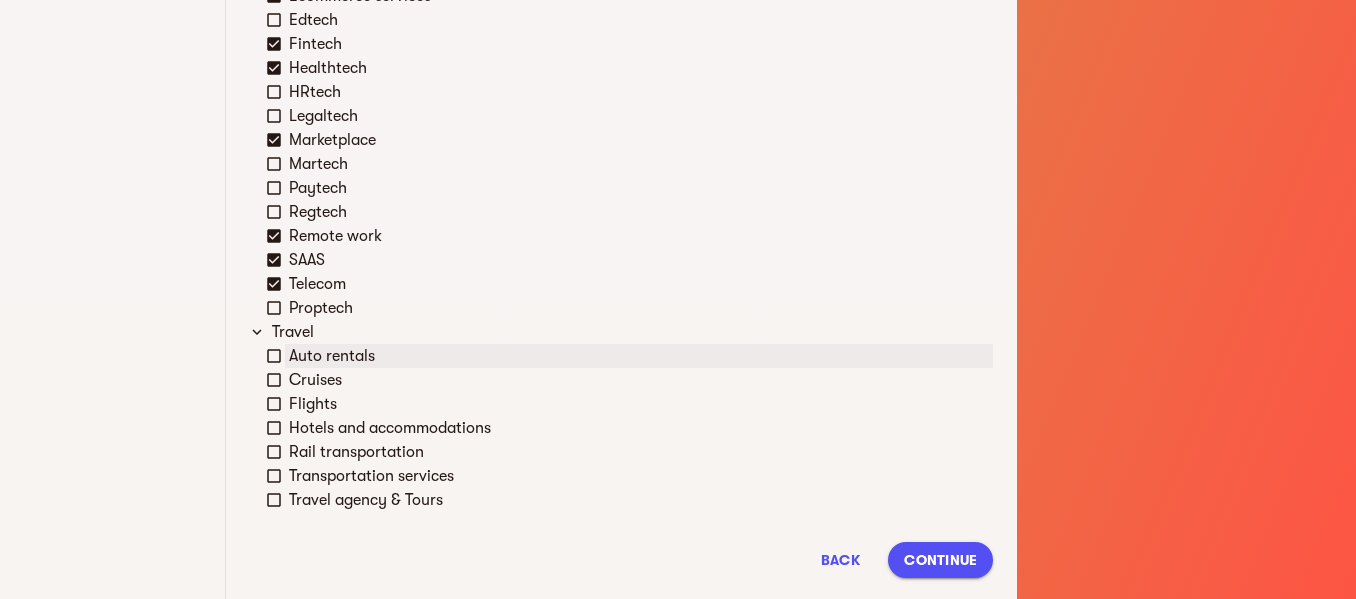 click 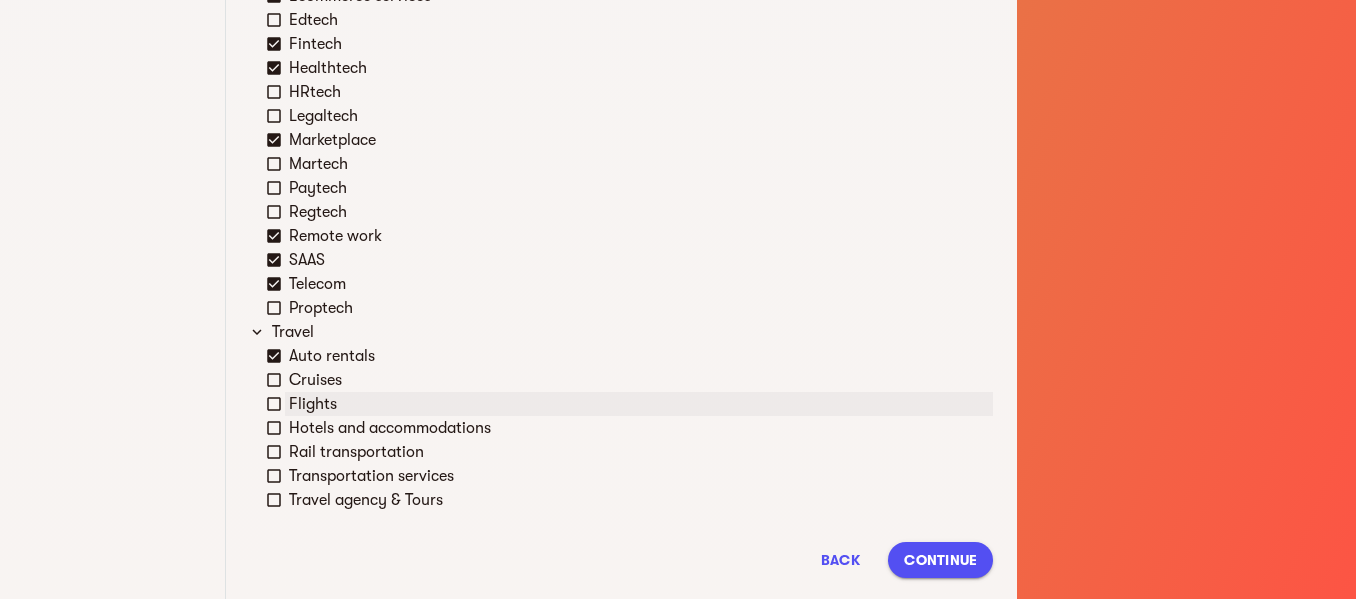 click on "Flights" at bounding box center [629, 404] 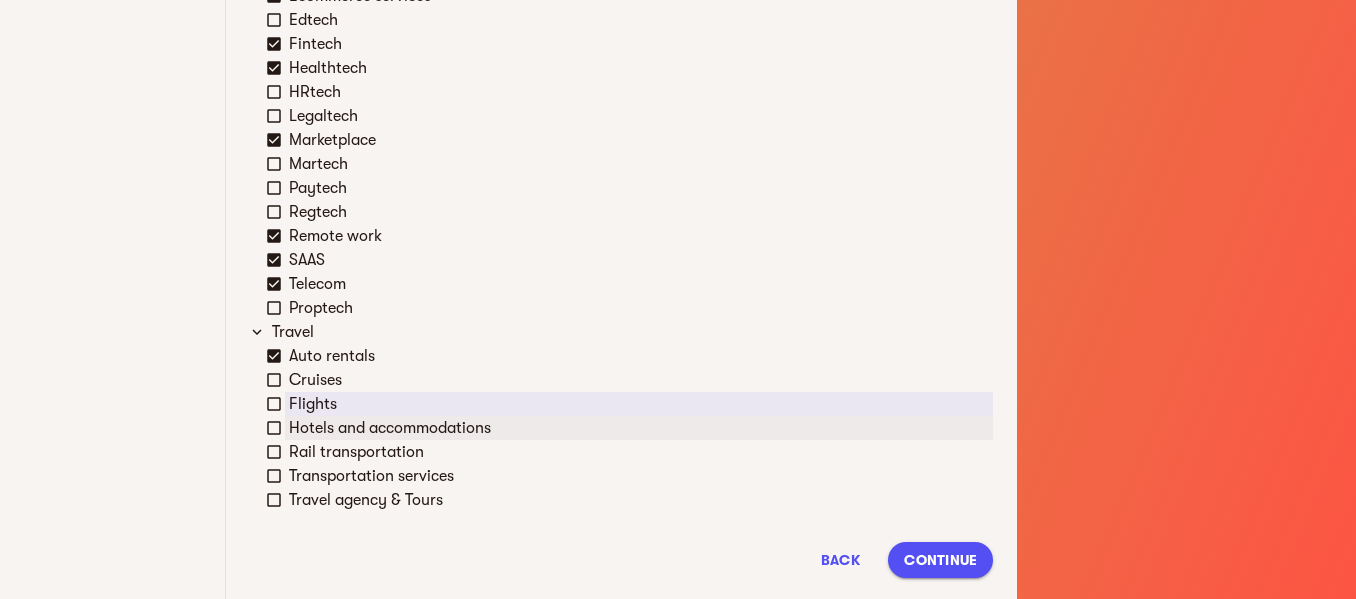 click 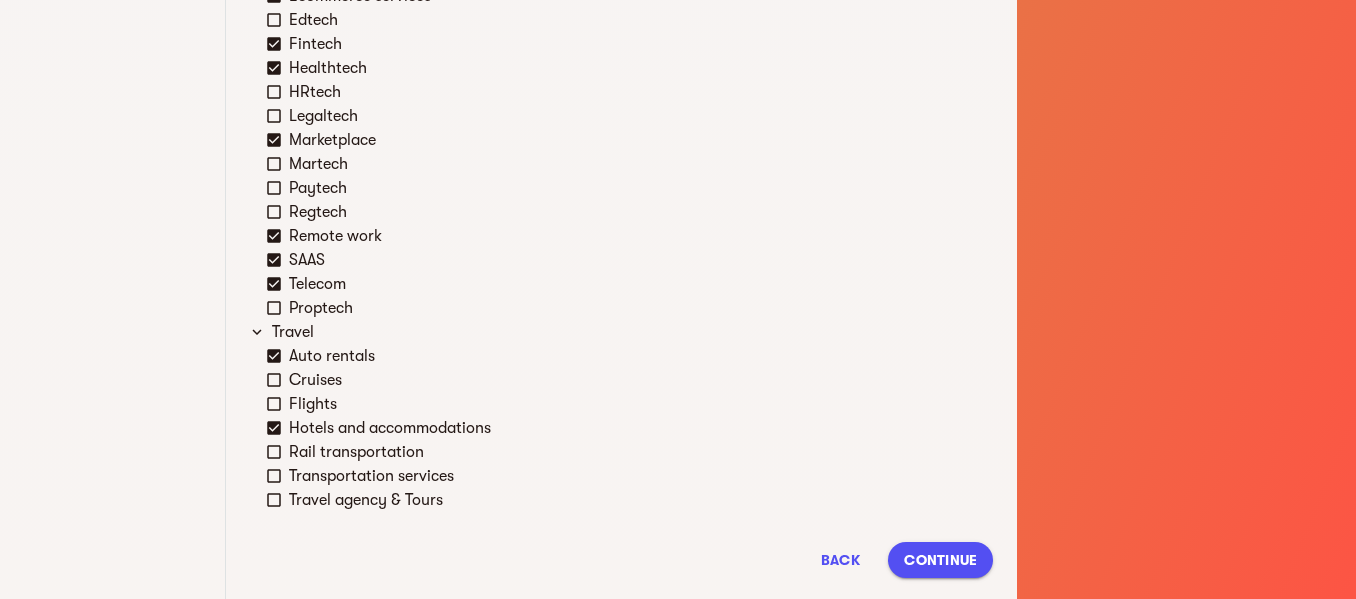 click on "Continue" at bounding box center [940, 560] 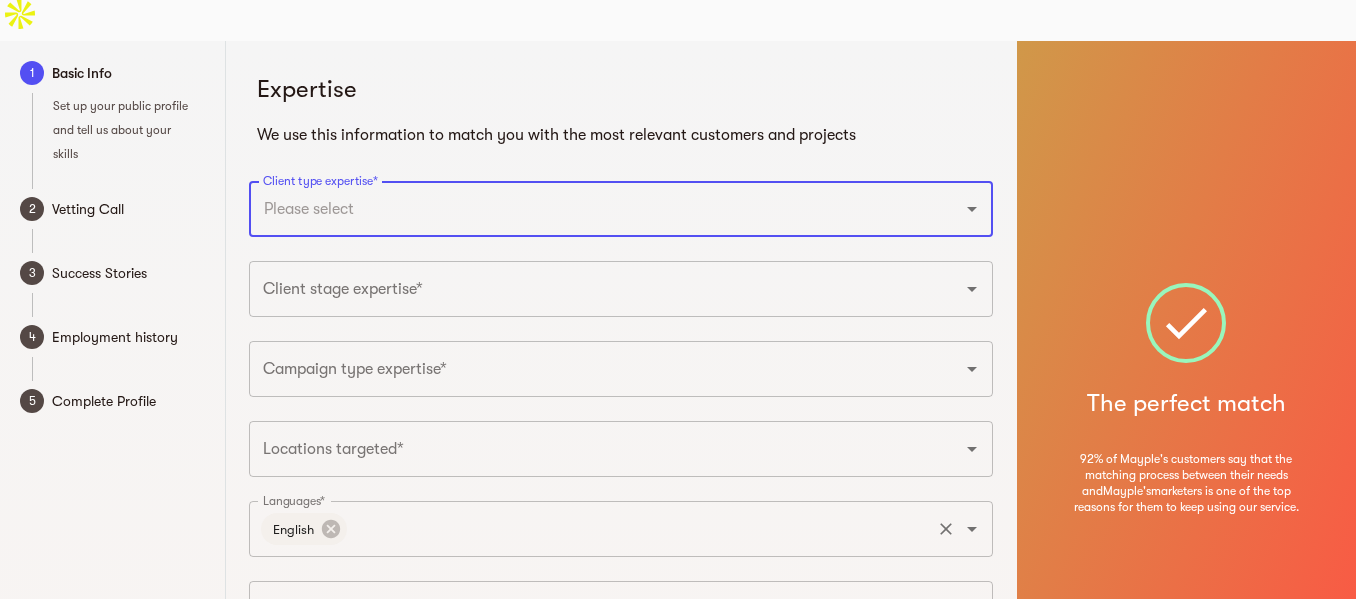 scroll, scrollTop: 0, scrollLeft: 0, axis: both 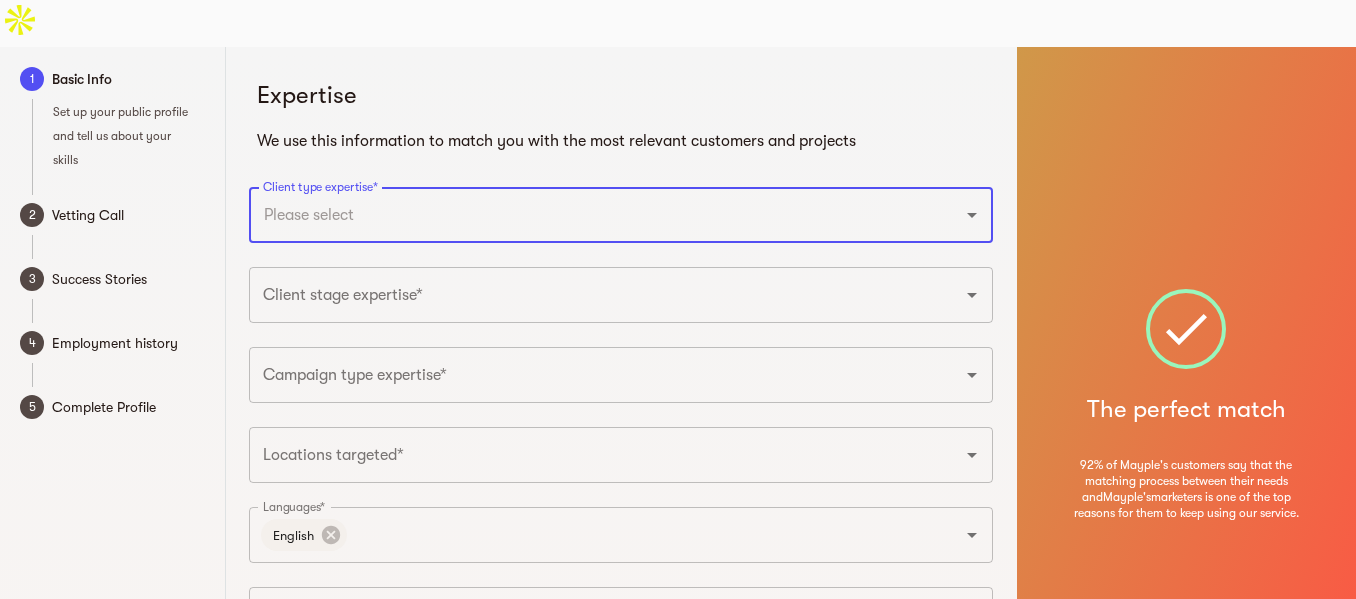 click 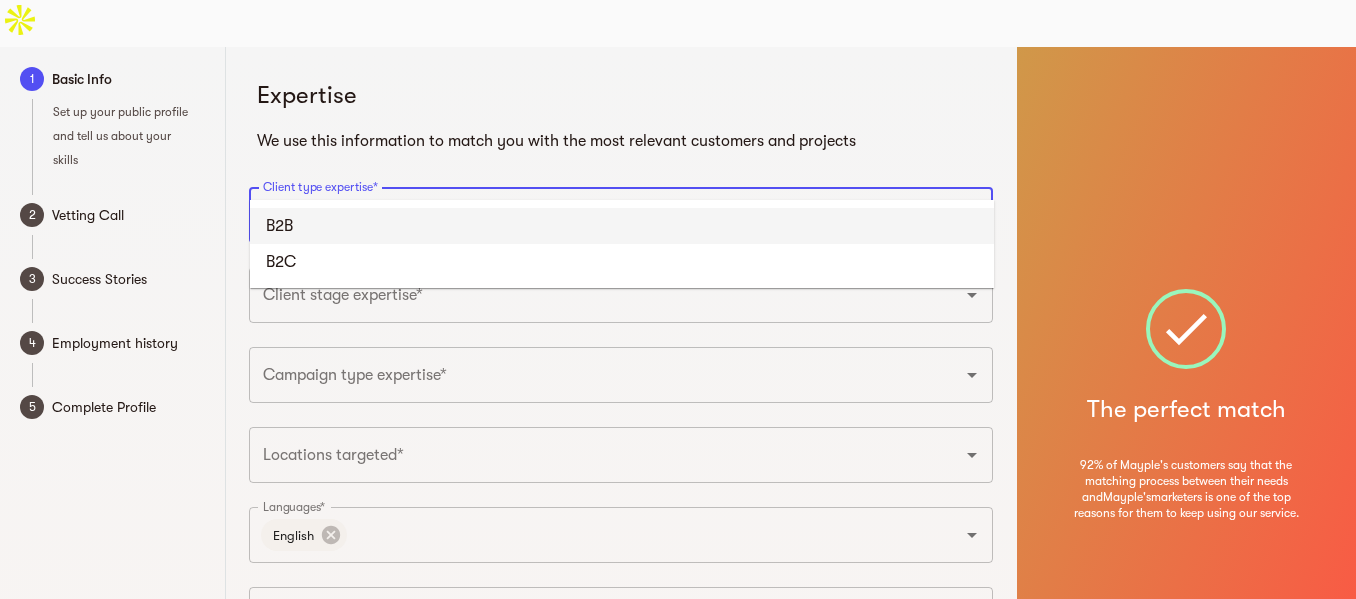 click on "B2B" at bounding box center [622, 226] 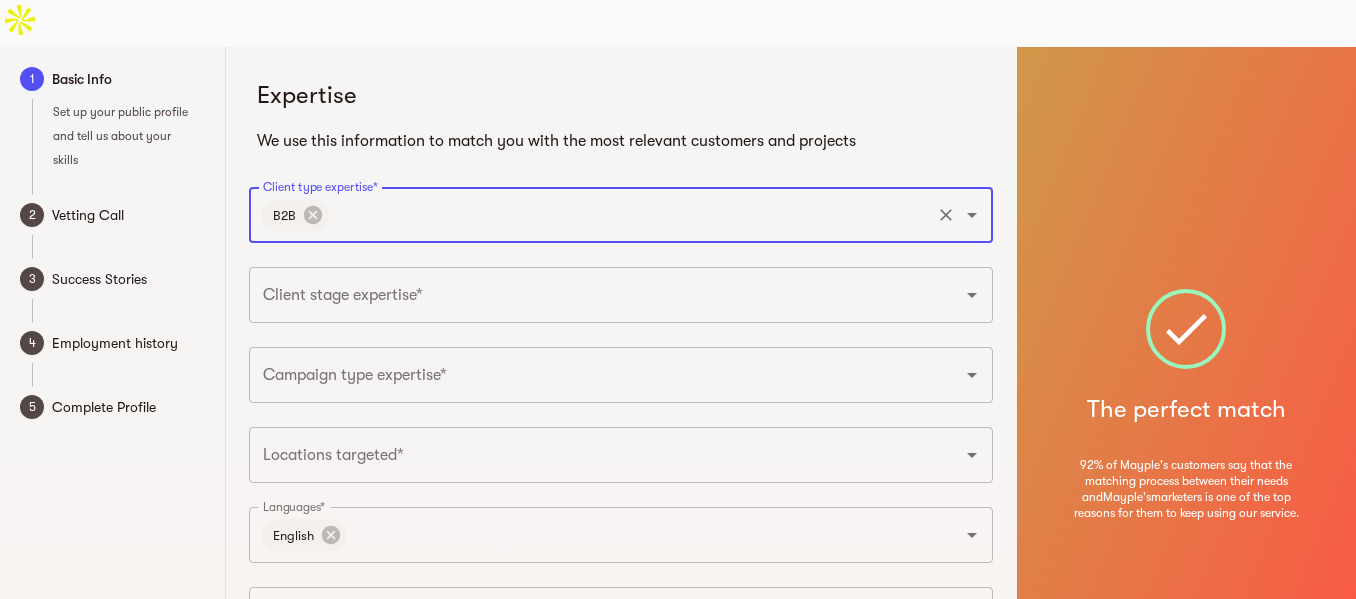 click 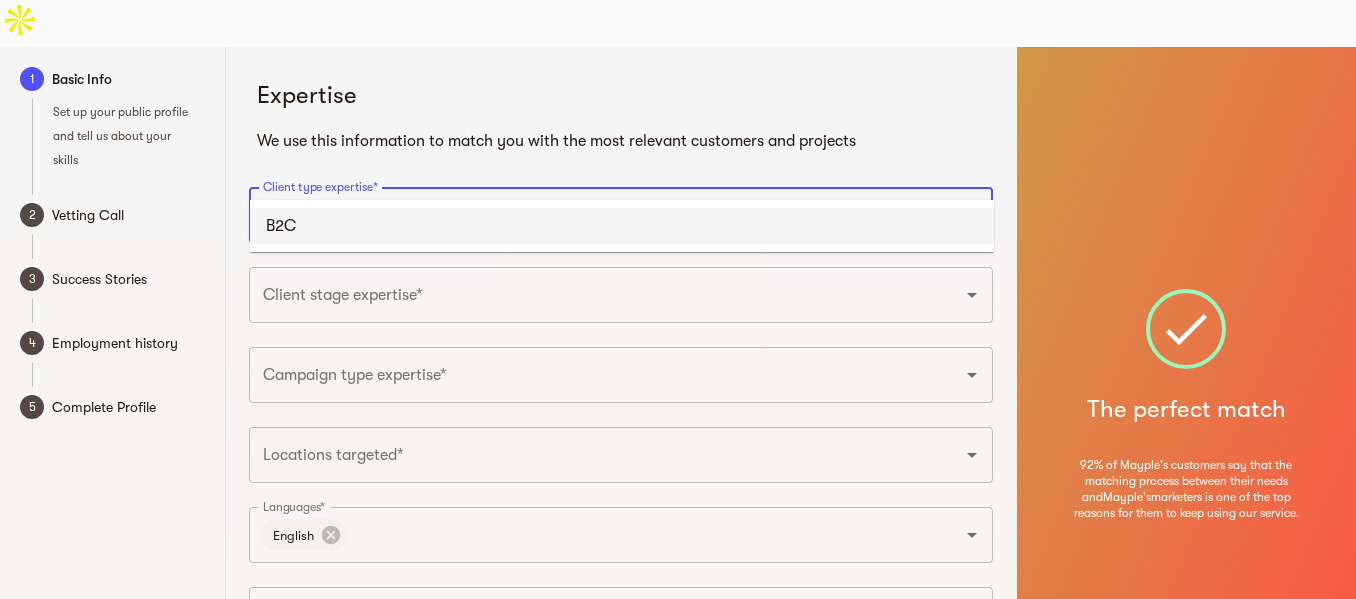 click on "B2C" at bounding box center [622, 226] 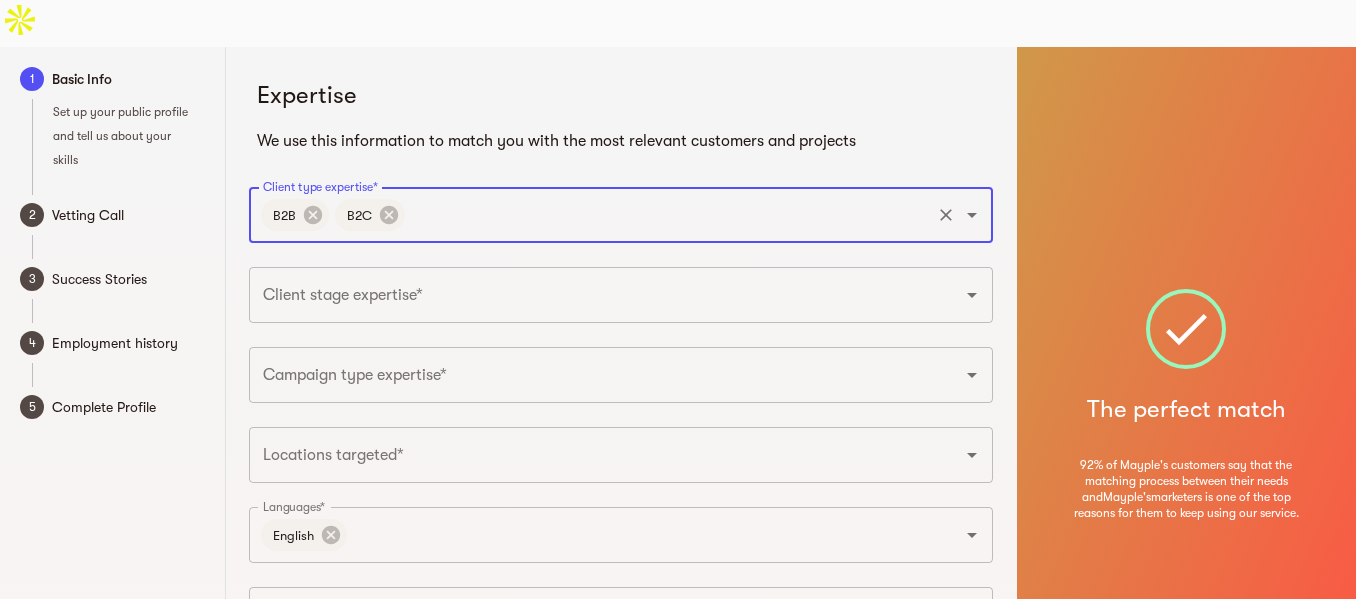 click 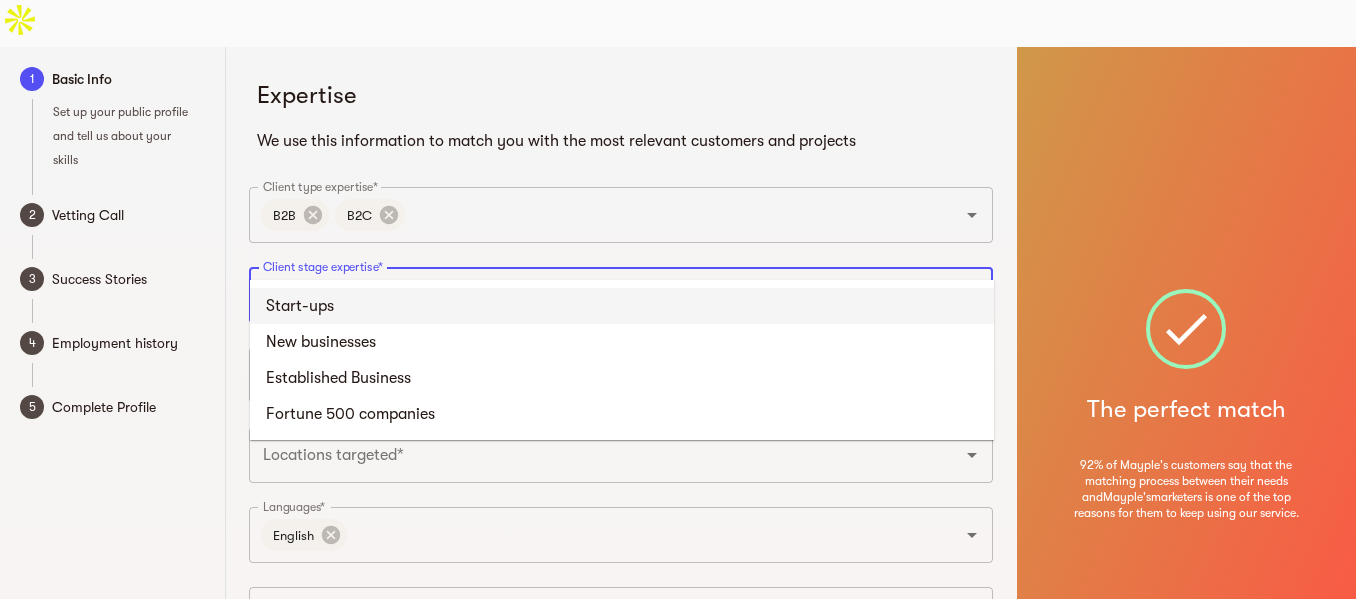 click on "Start-ups" at bounding box center [622, 306] 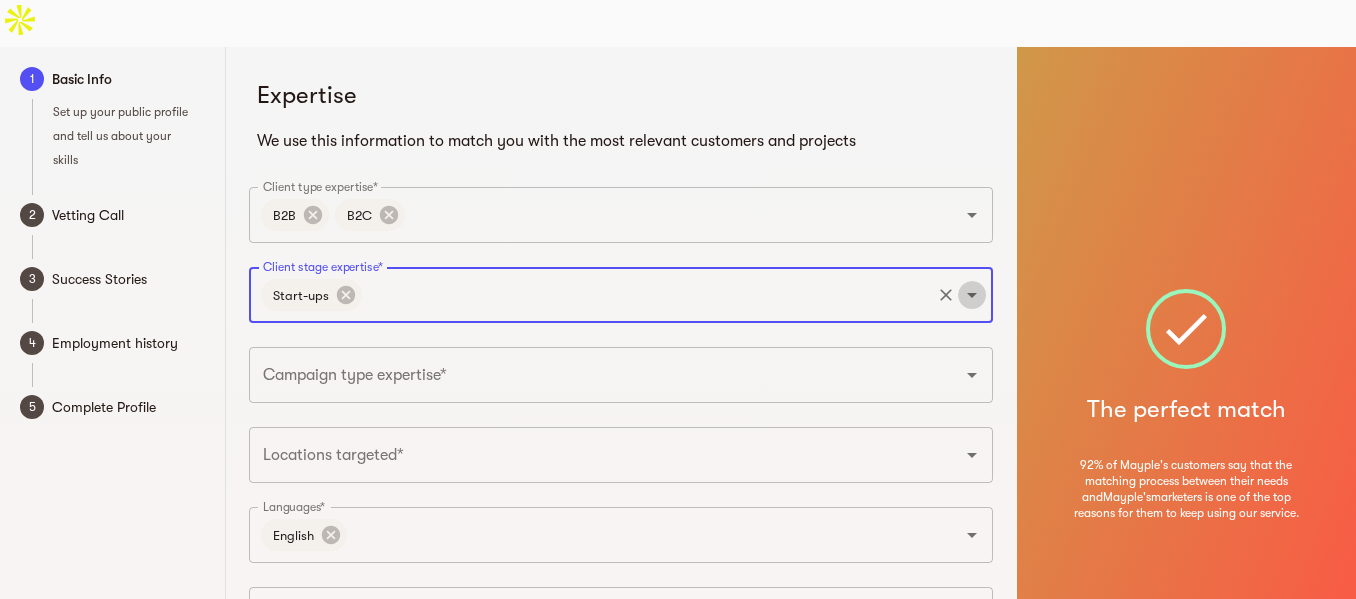 click 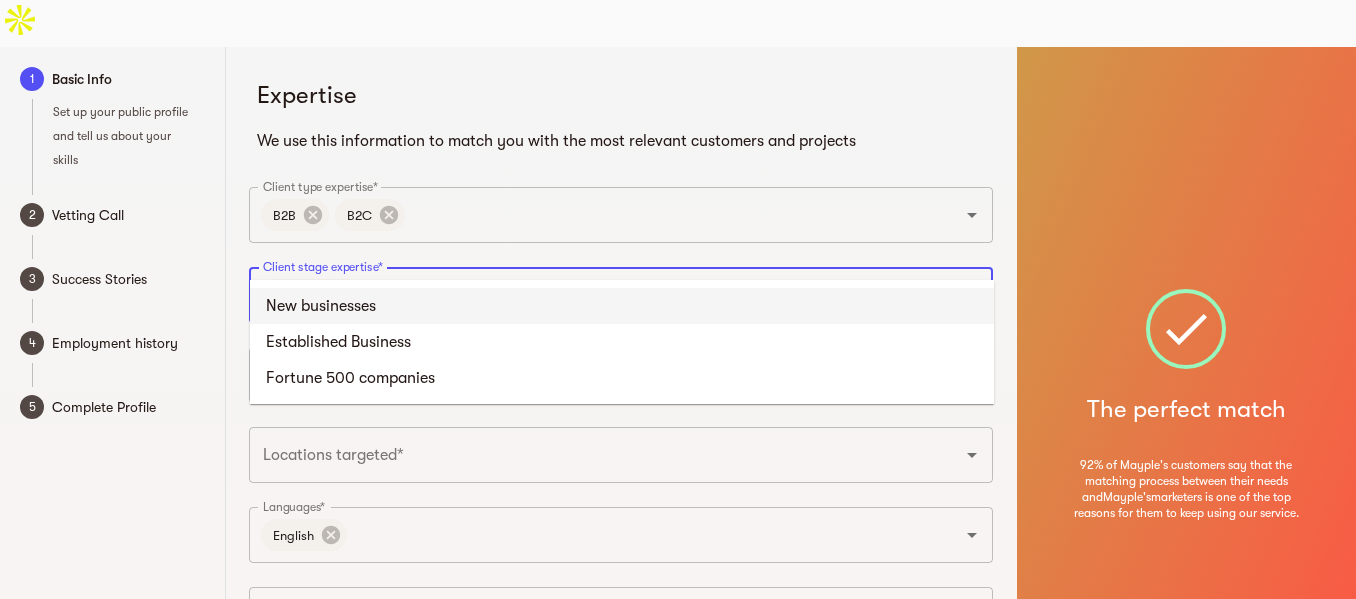 click on "New businesses" at bounding box center (622, 306) 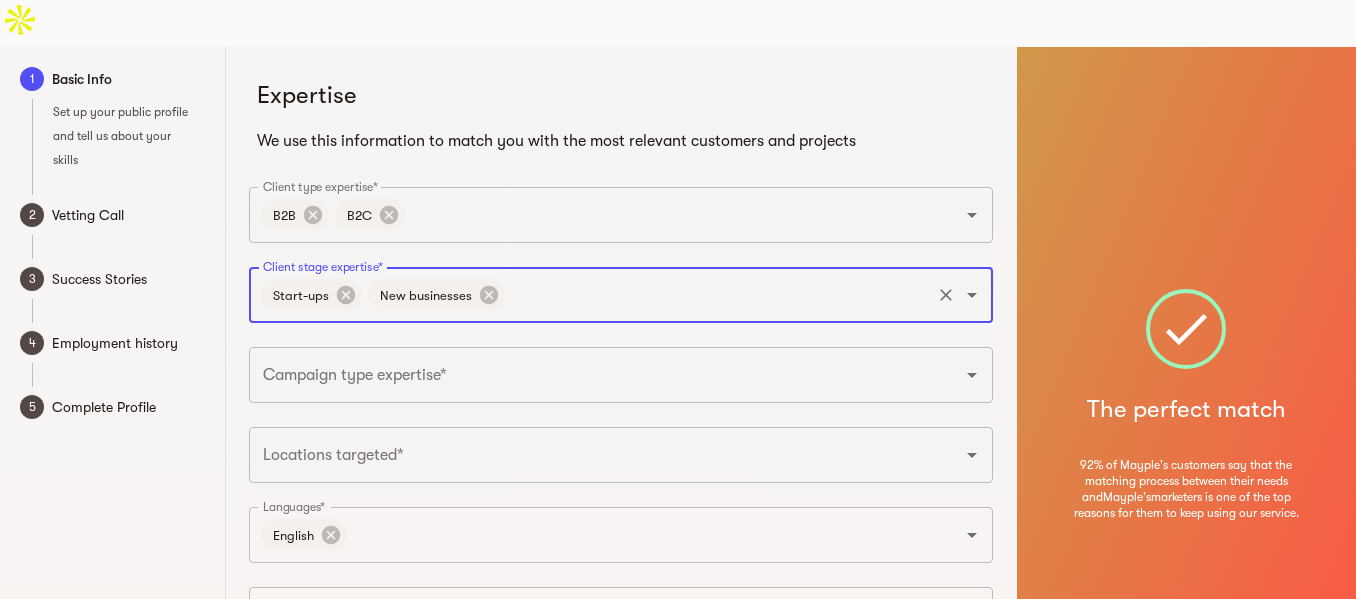 scroll, scrollTop: 100, scrollLeft: 0, axis: vertical 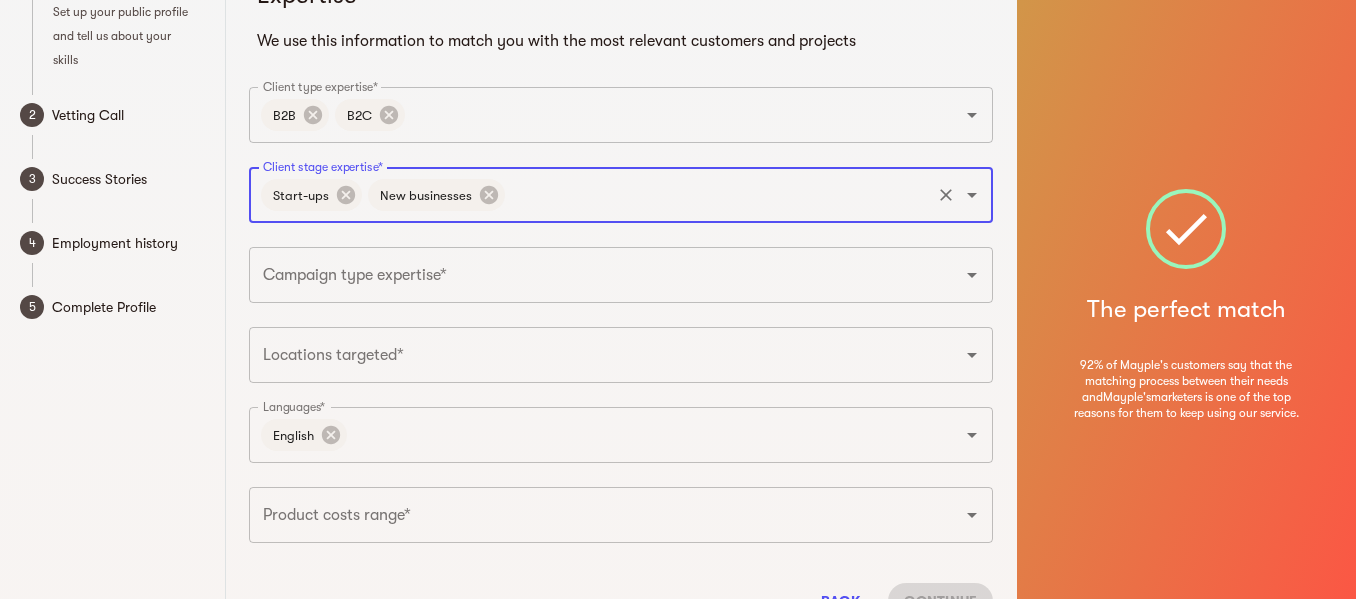 click on "Campaign type expertise*" at bounding box center (621, 275) 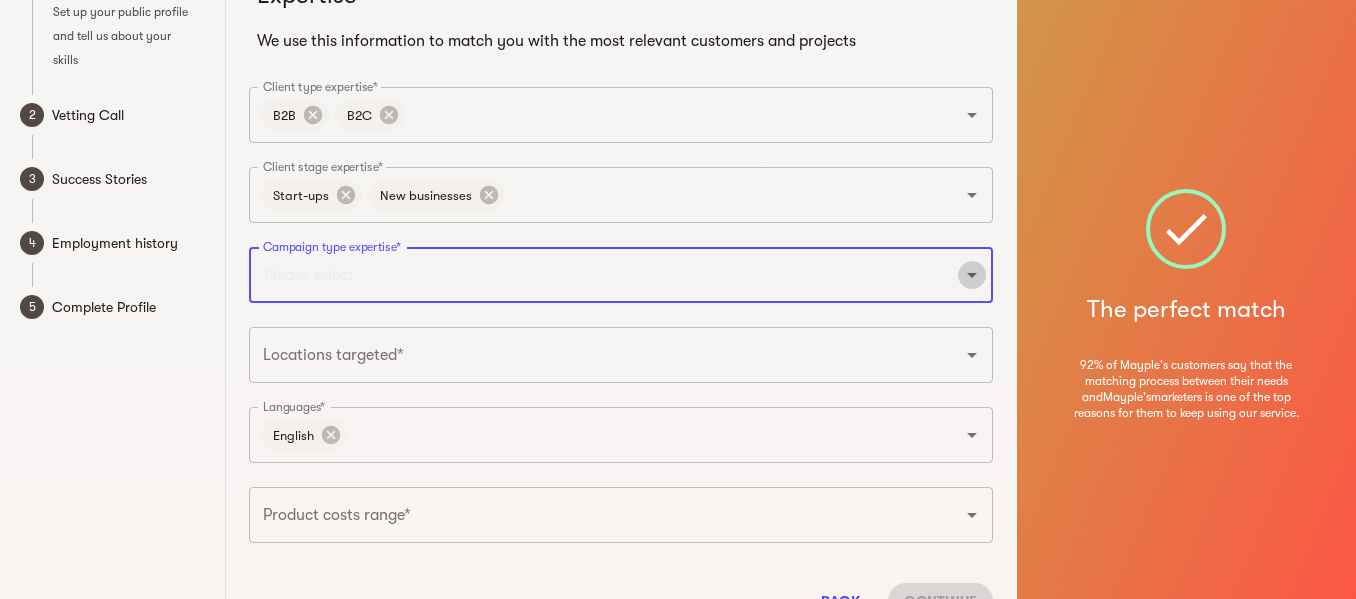 click 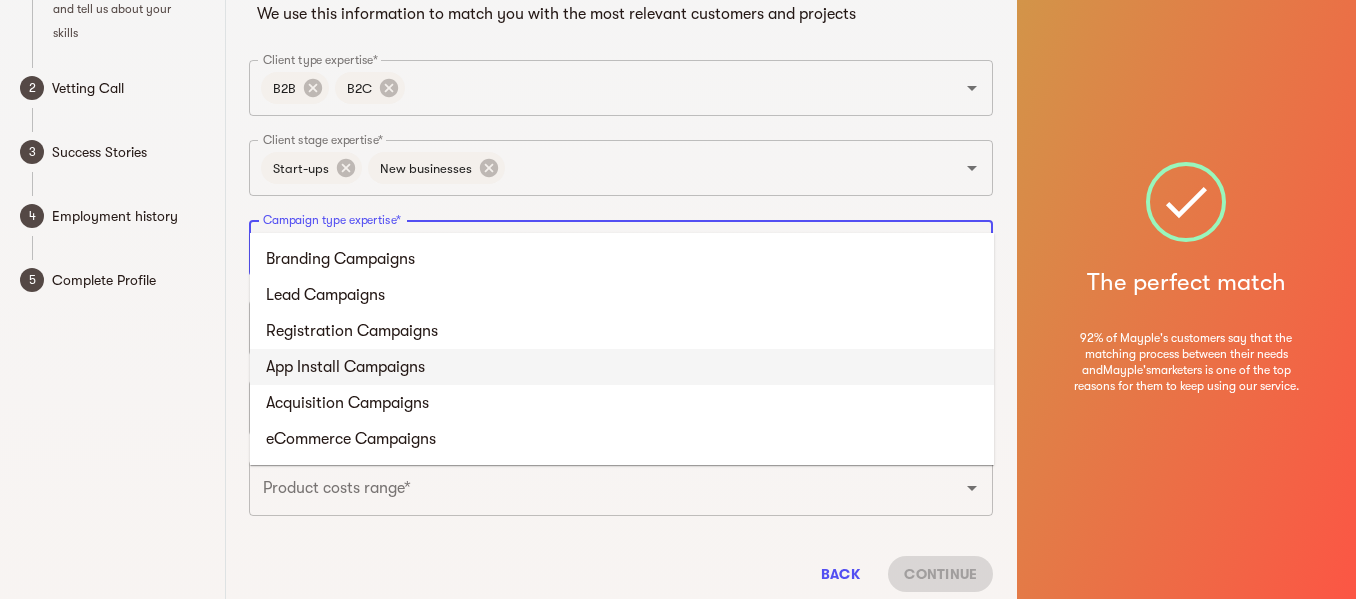 scroll, scrollTop: 141, scrollLeft: 0, axis: vertical 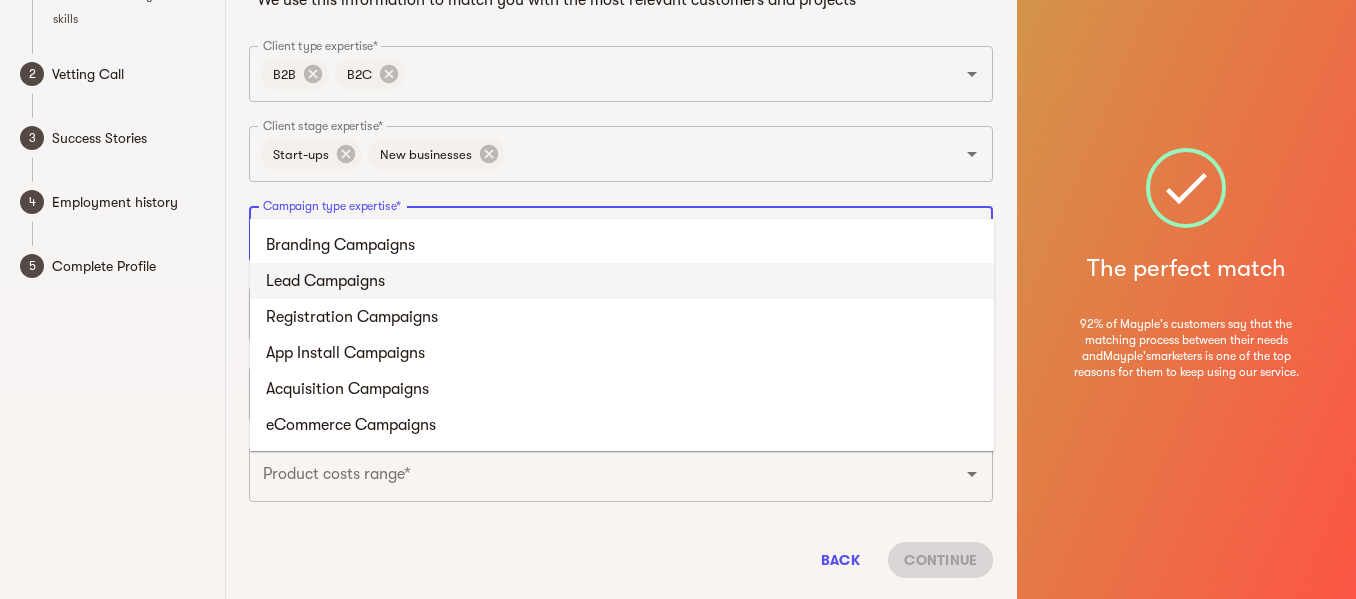 click on "Lead Campaigns" at bounding box center (622, 281) 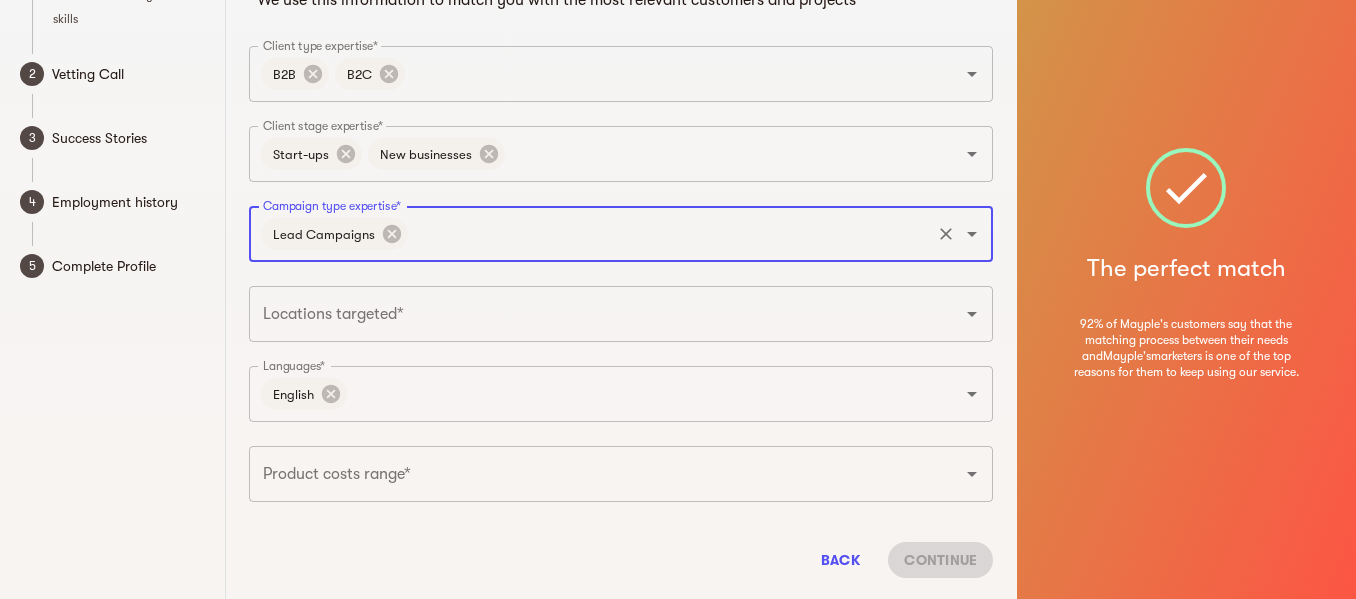 click 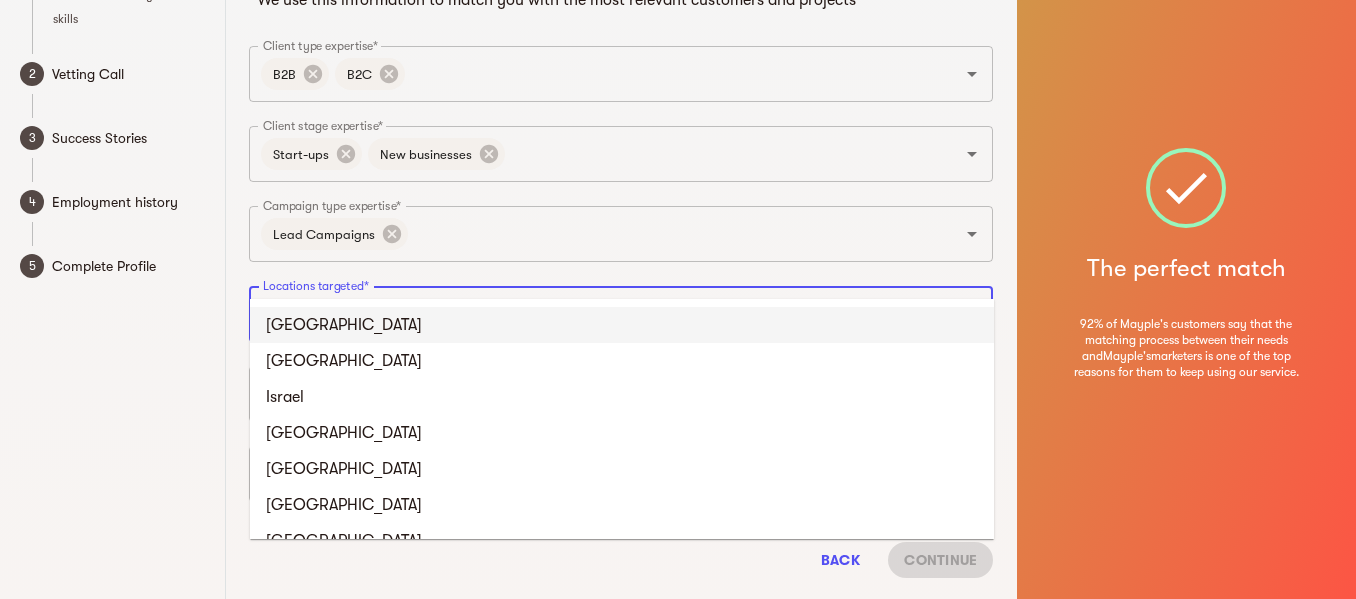 click on "[GEOGRAPHIC_DATA]" at bounding box center [622, 325] 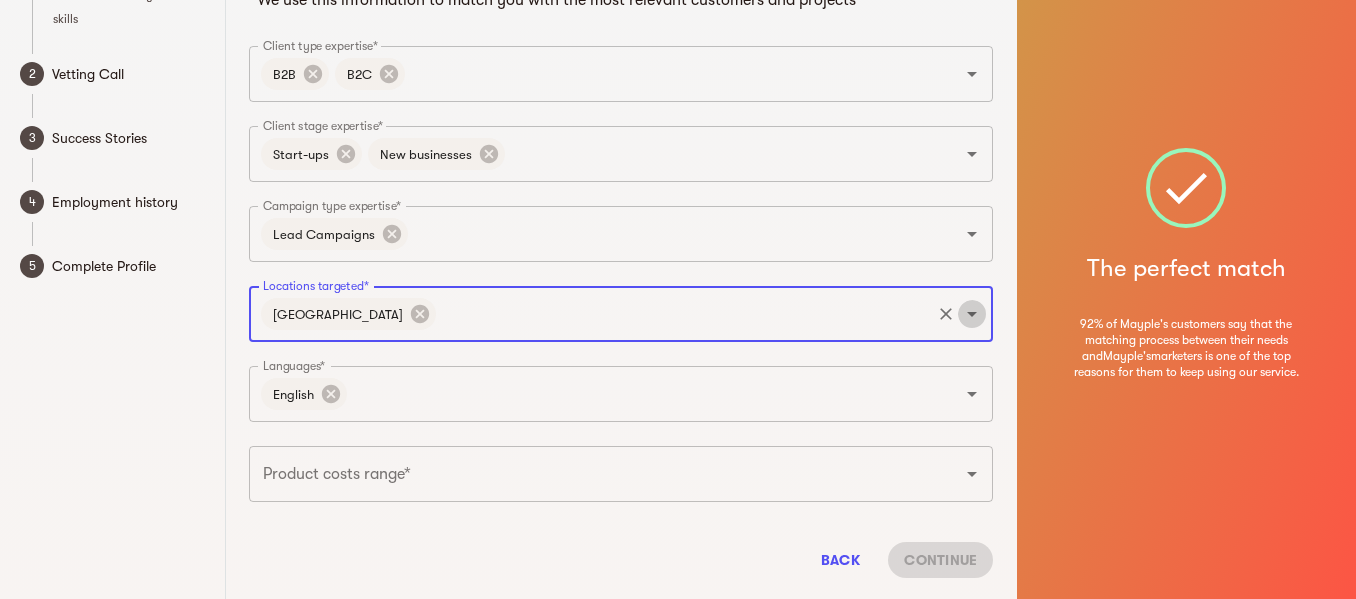 click 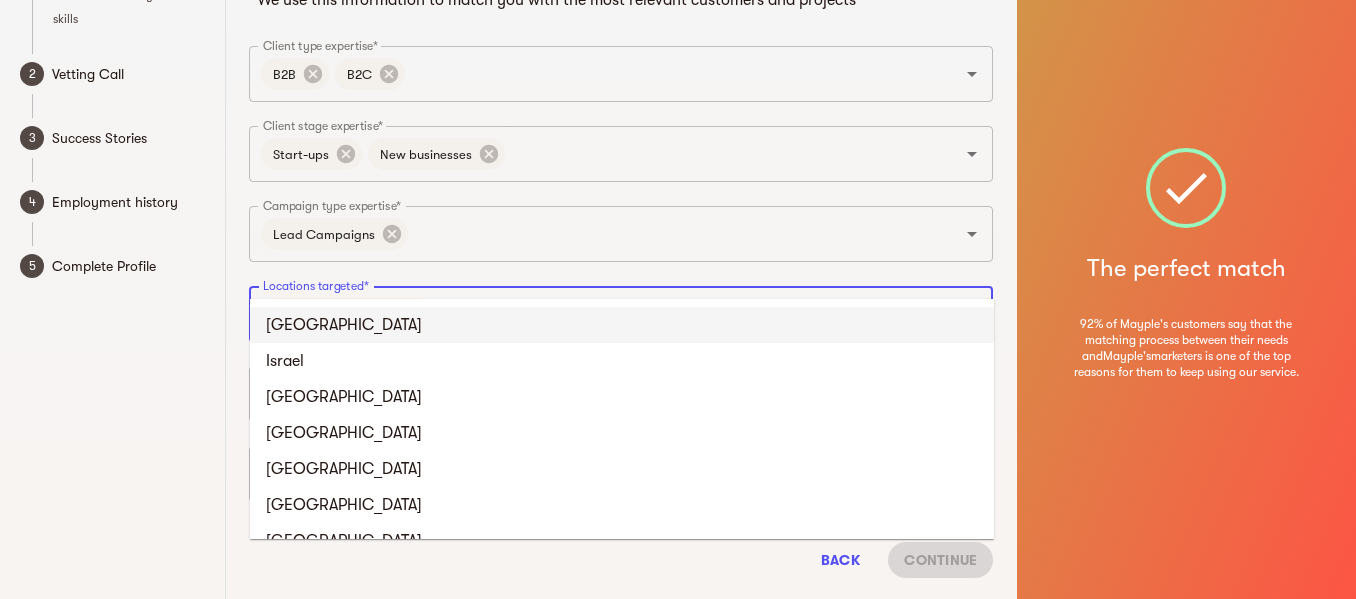 click on "[GEOGRAPHIC_DATA]" at bounding box center [622, 325] 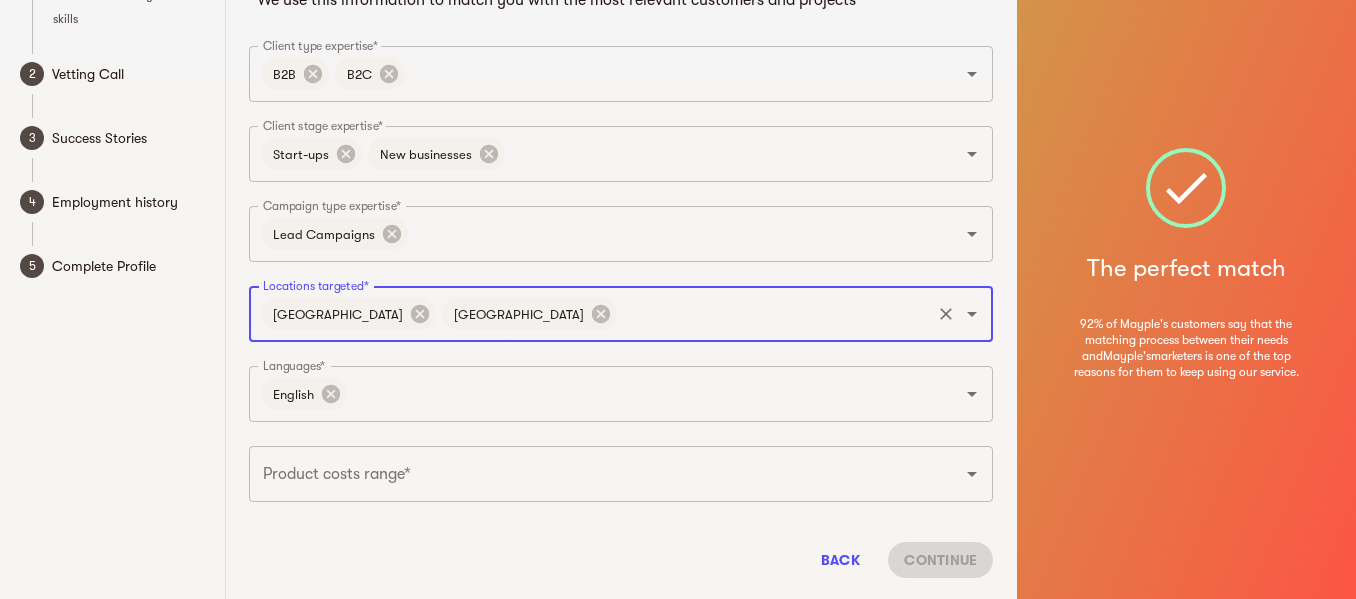 click 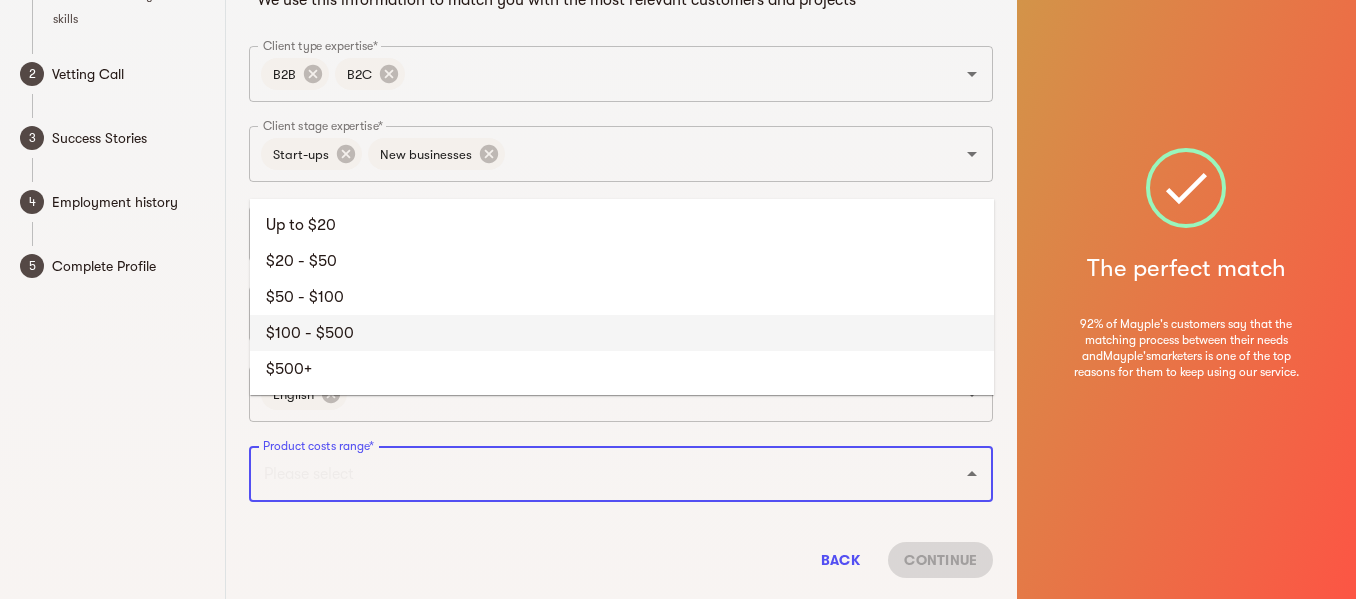 click on "$500+" at bounding box center (622, 369) 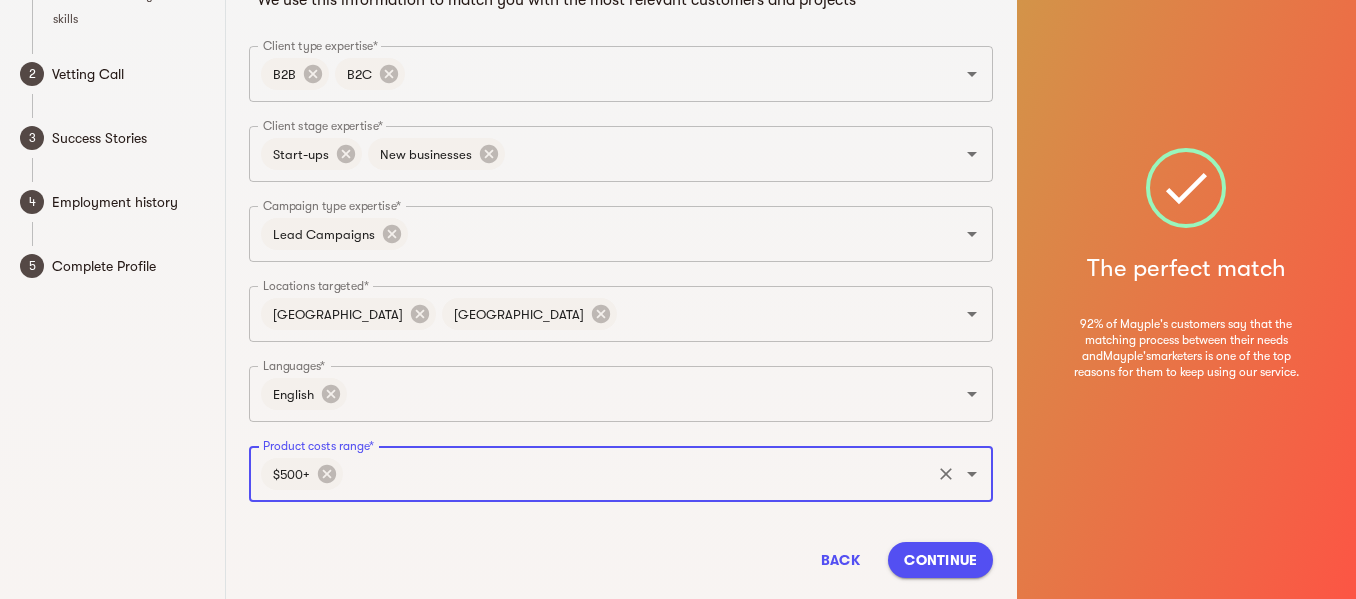 click on "Continue" at bounding box center [940, 560] 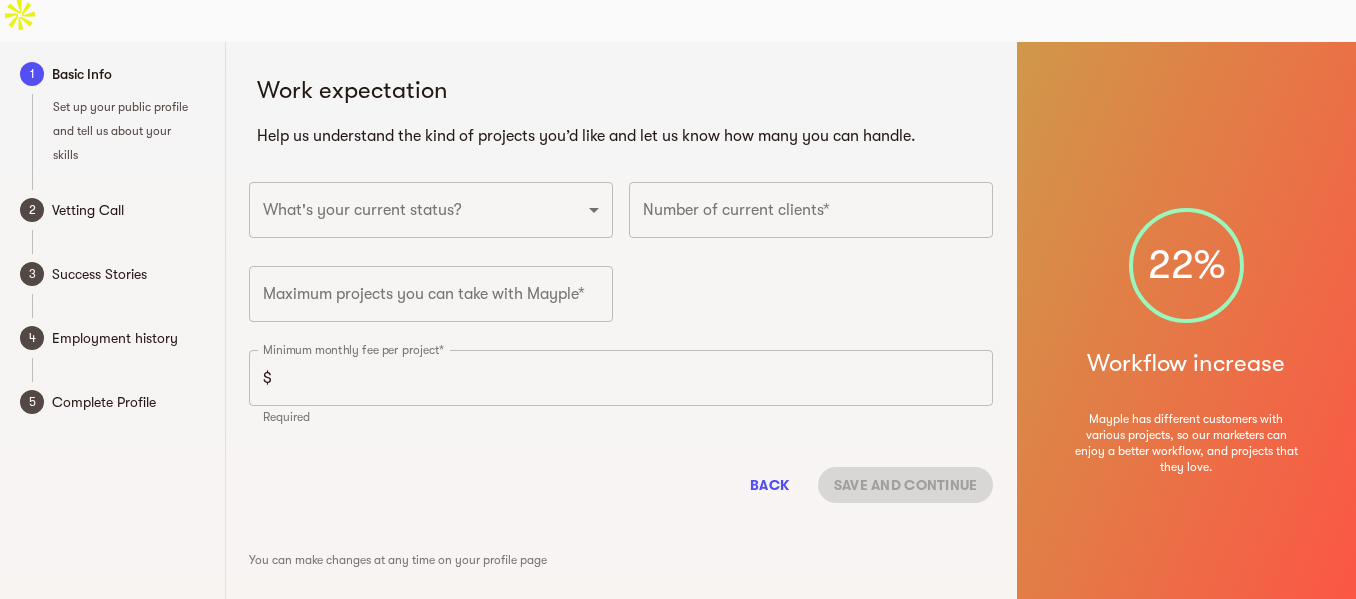 scroll, scrollTop: 0, scrollLeft: 0, axis: both 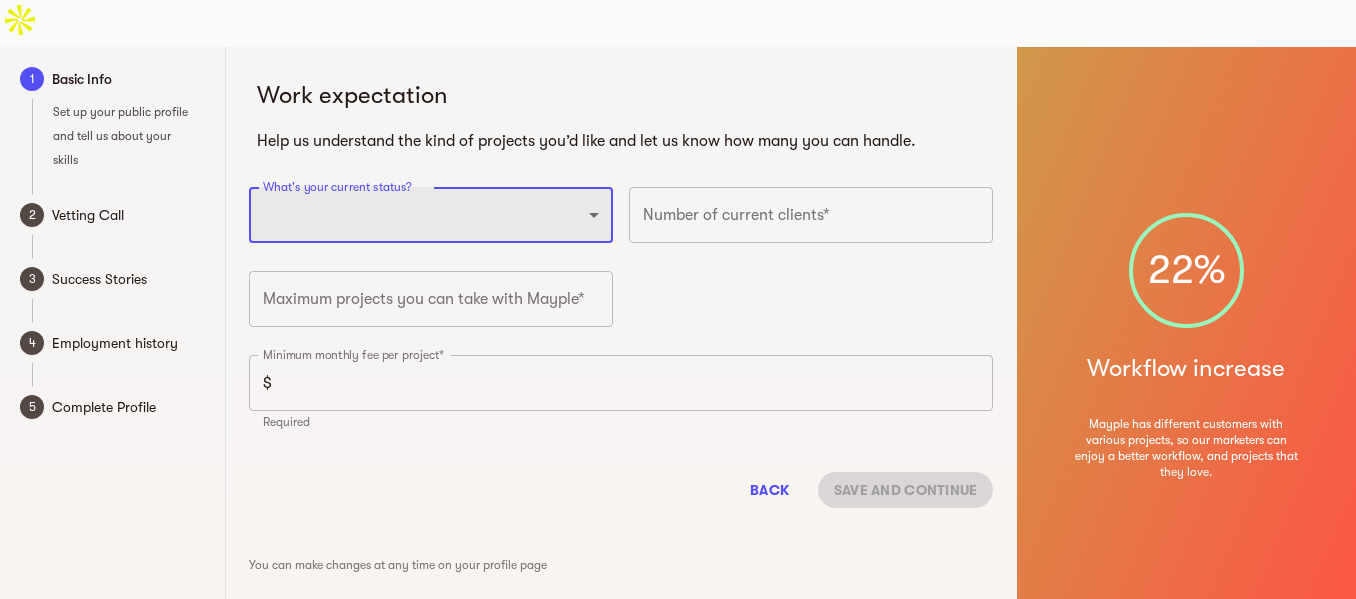 click on "Full-time freelancer [DEMOGRAPHIC_DATA] job New-freelancing [DEMOGRAPHIC_DATA]-freelance Searching for a [DEMOGRAPHIC_DATA] job" at bounding box center [431, 215] 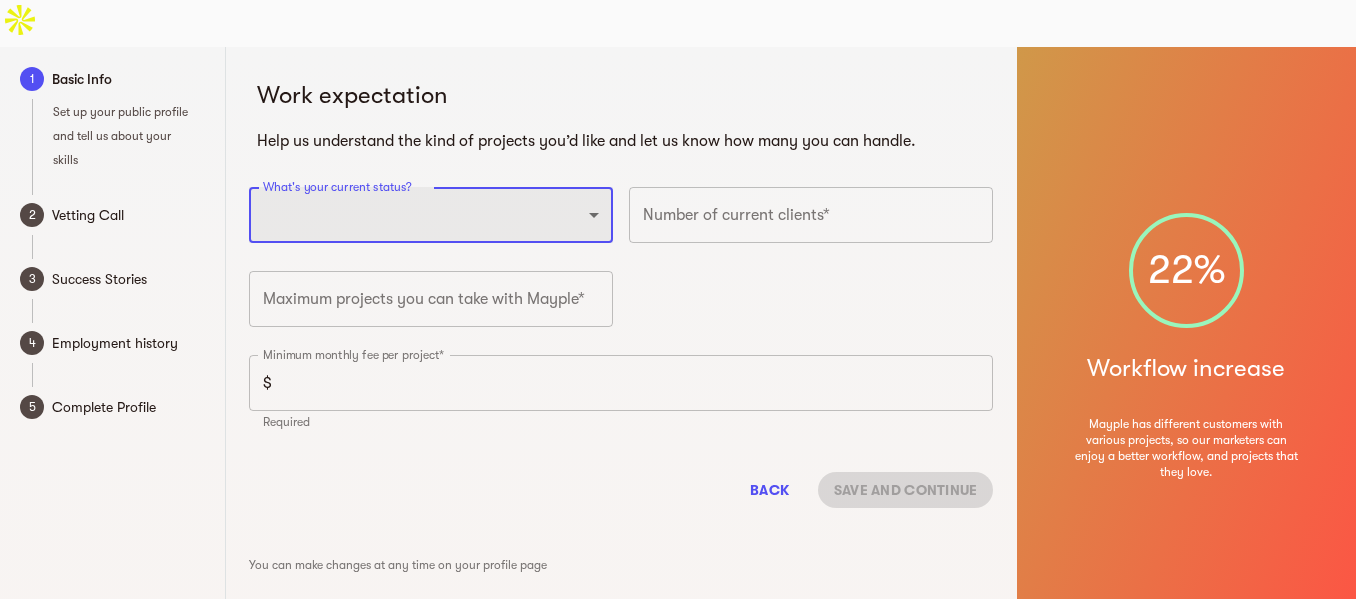 select on "PARTTIME_FREELANCER" 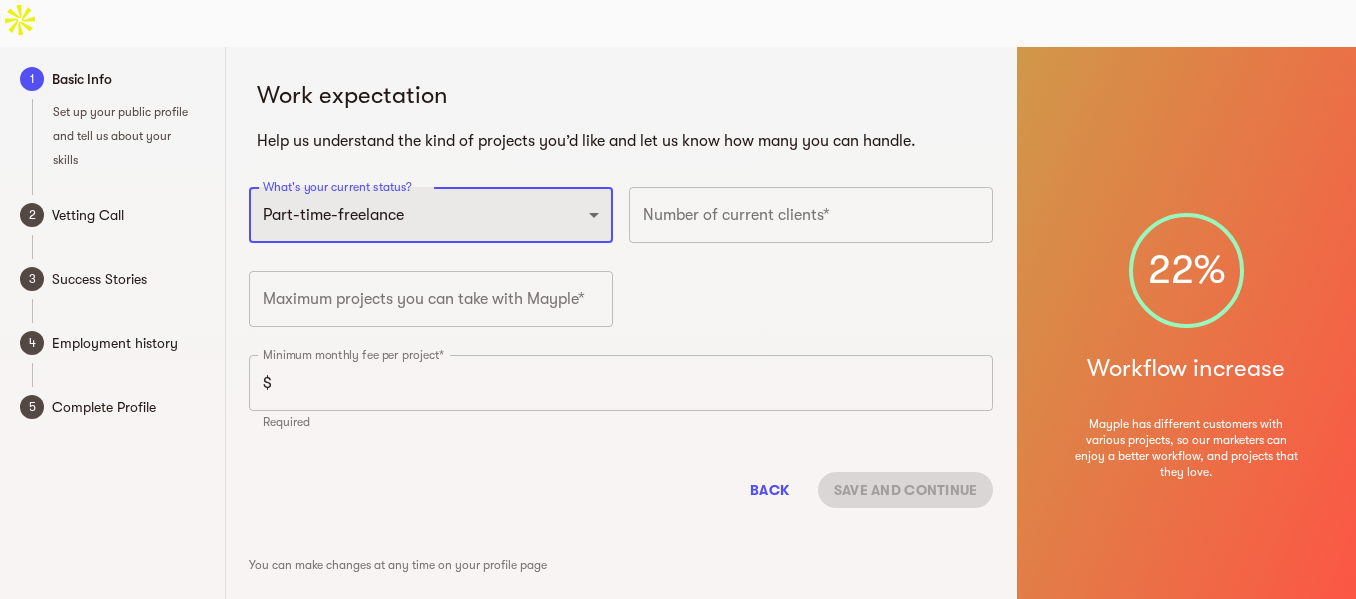 click on "Full-time freelancer [DEMOGRAPHIC_DATA] job New-freelancing [DEMOGRAPHIC_DATA]-freelance Searching for a [DEMOGRAPHIC_DATA] job" at bounding box center (431, 215) 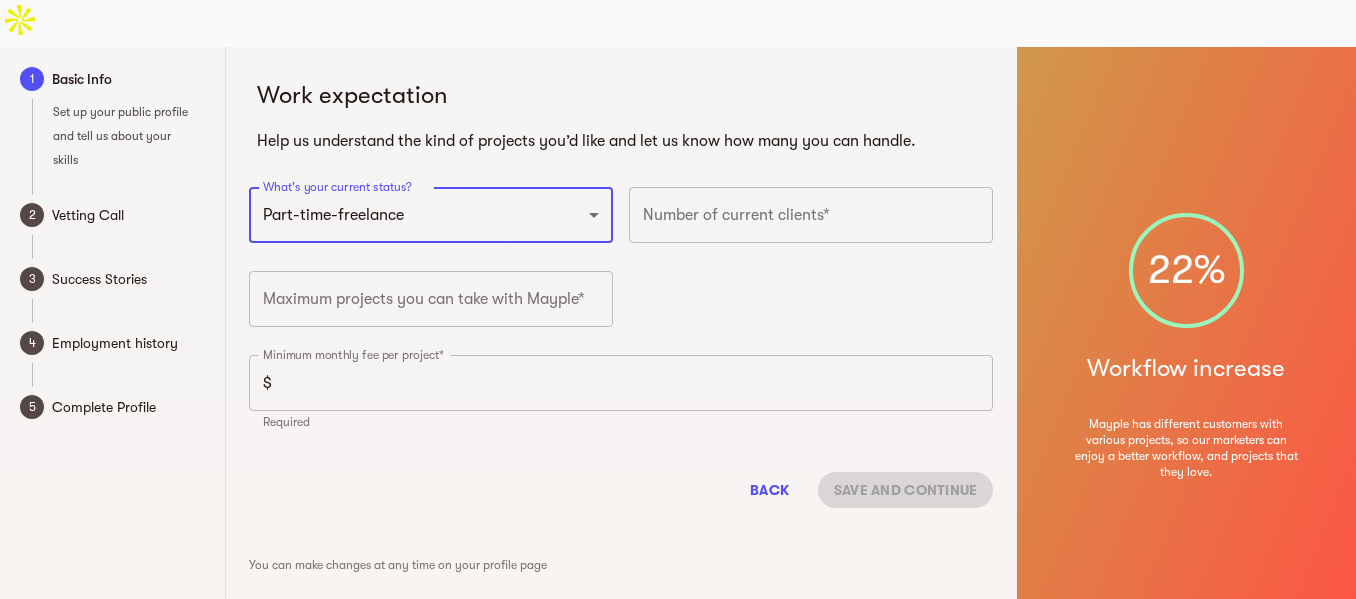 click at bounding box center (811, 215) 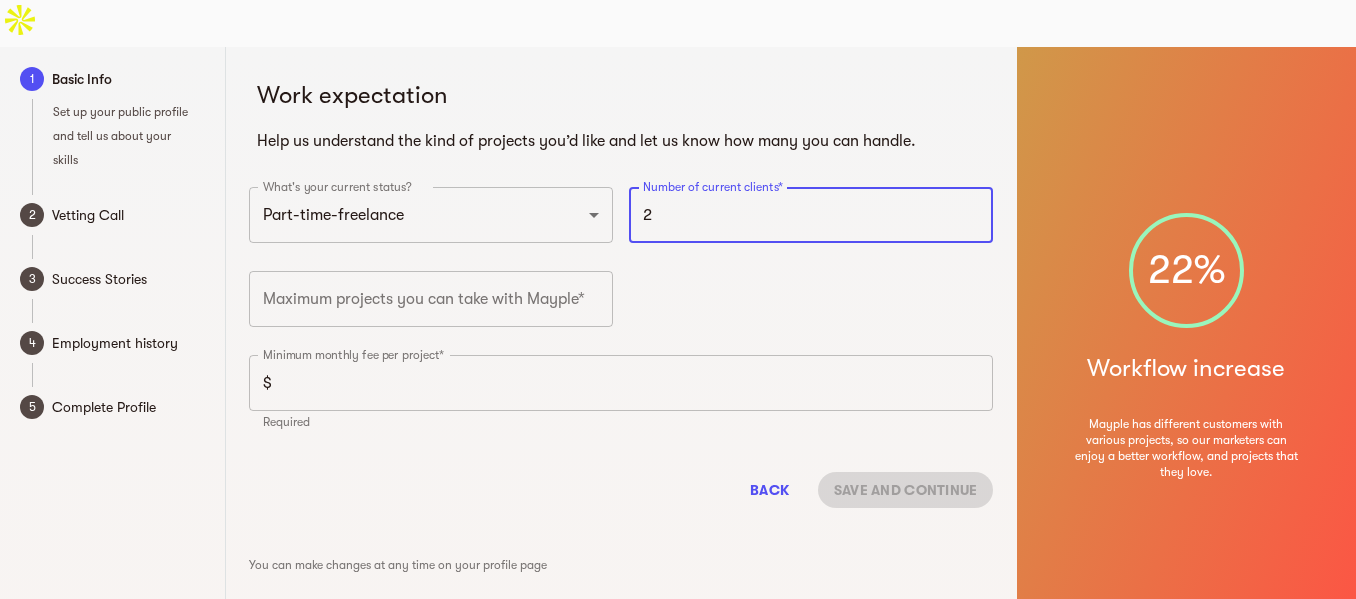 type on "2" 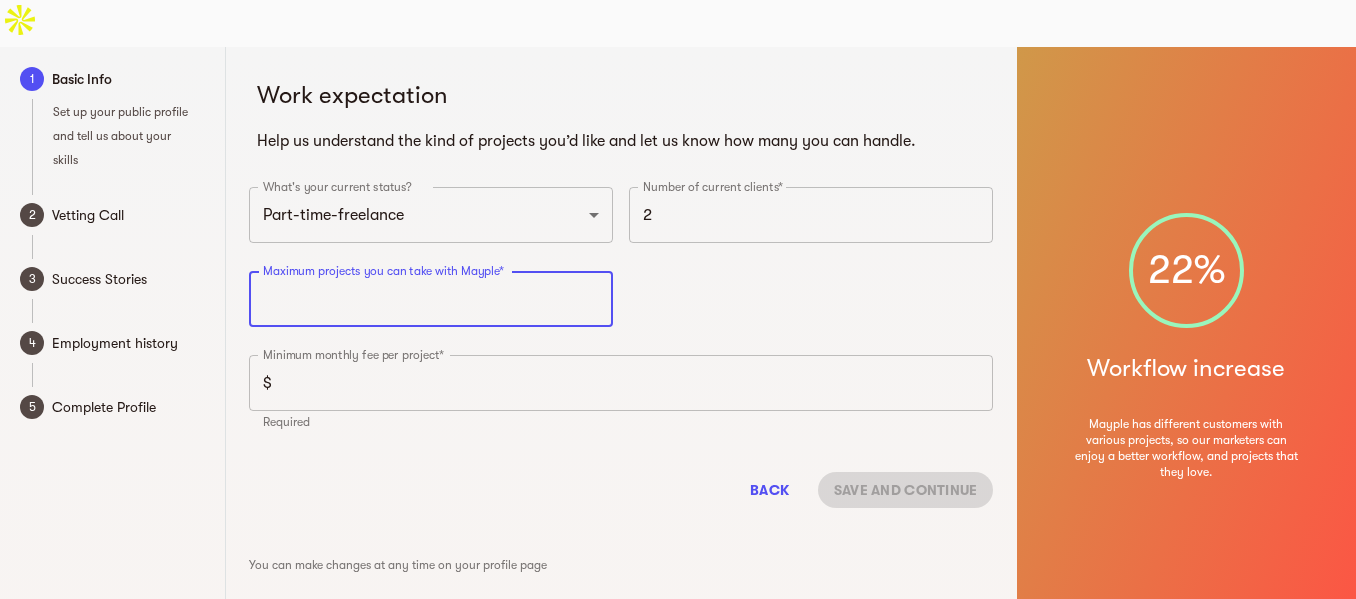 click at bounding box center (431, 299) 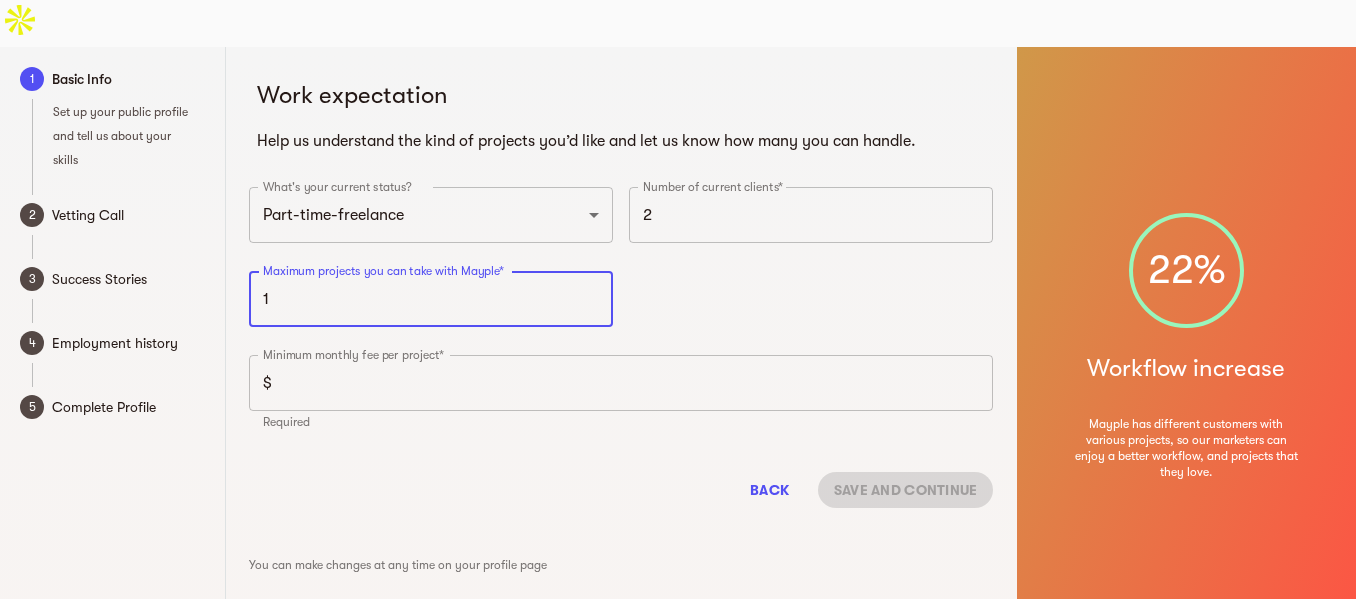 click on "1" at bounding box center (431, 299) 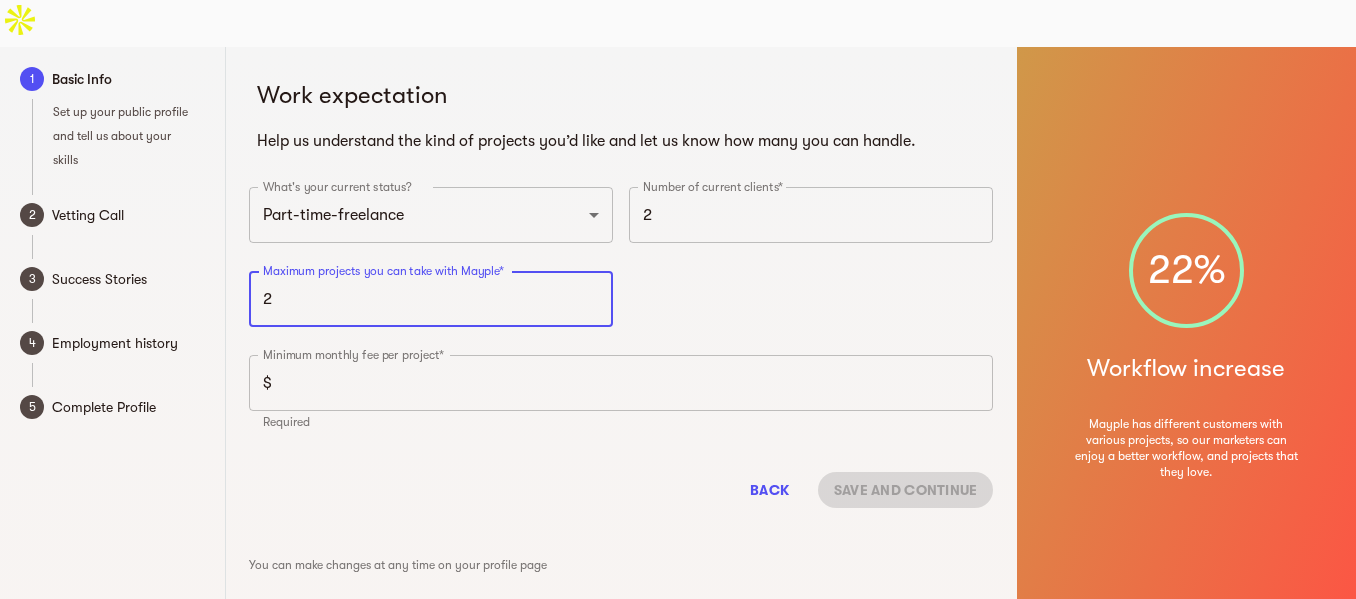 click on "2" at bounding box center [431, 299] 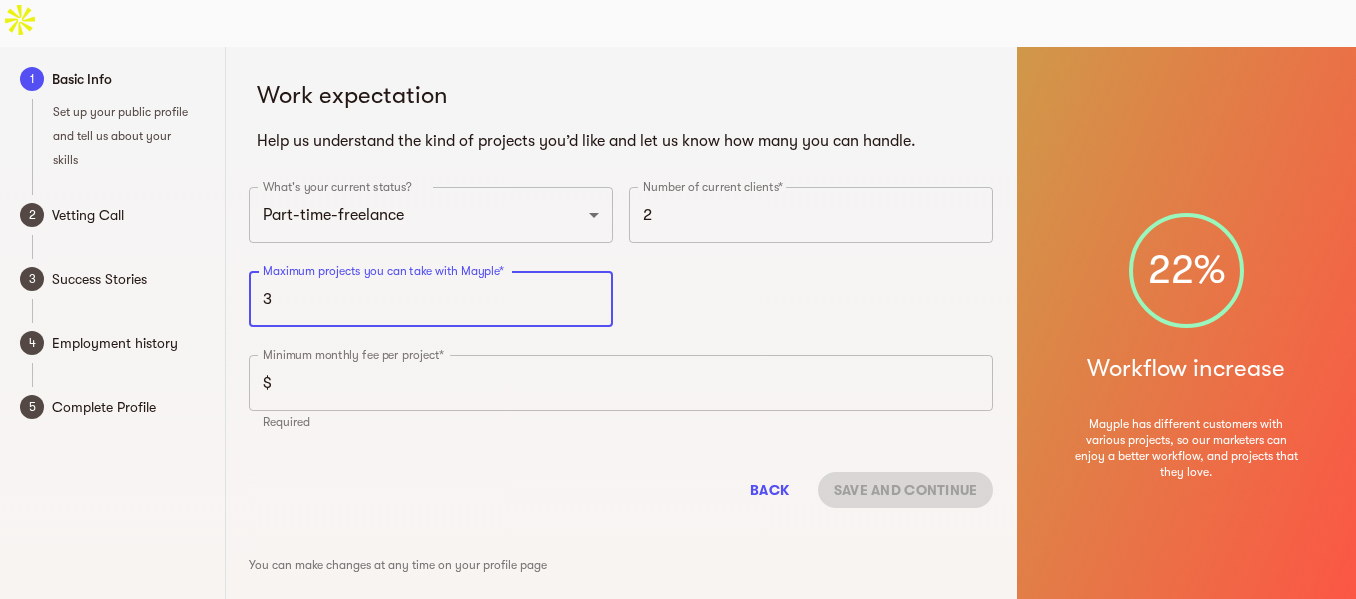click on "3" at bounding box center (431, 299) 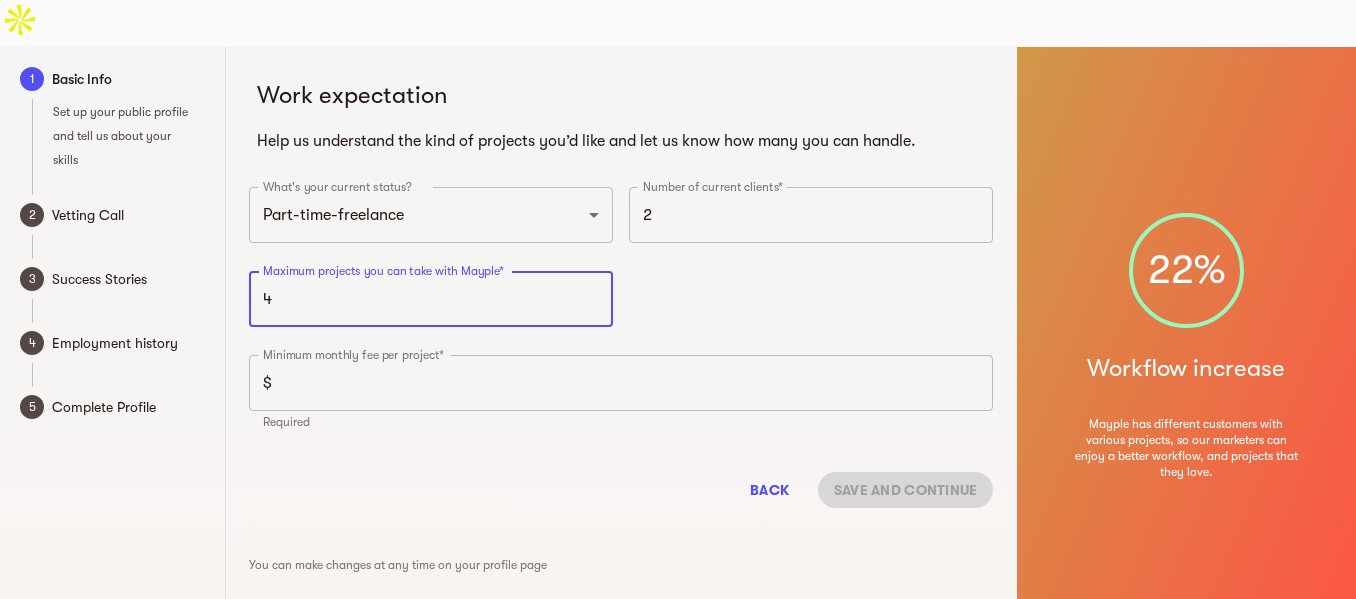 click on "4" at bounding box center [431, 299] 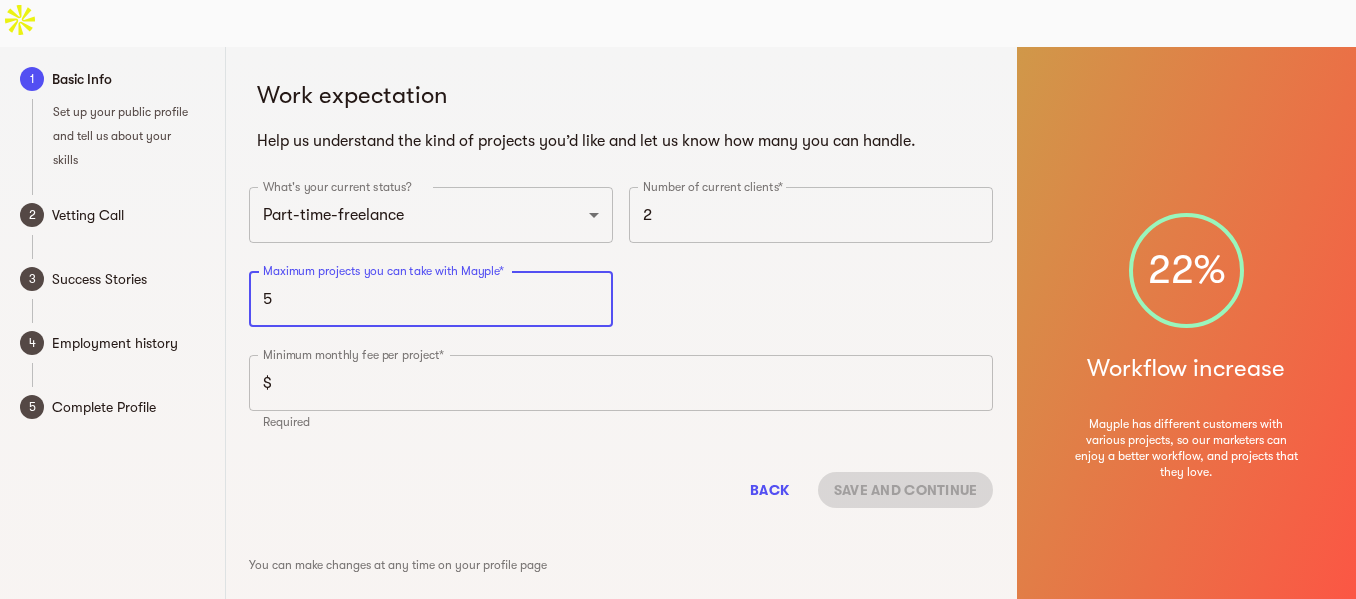 type on "5" 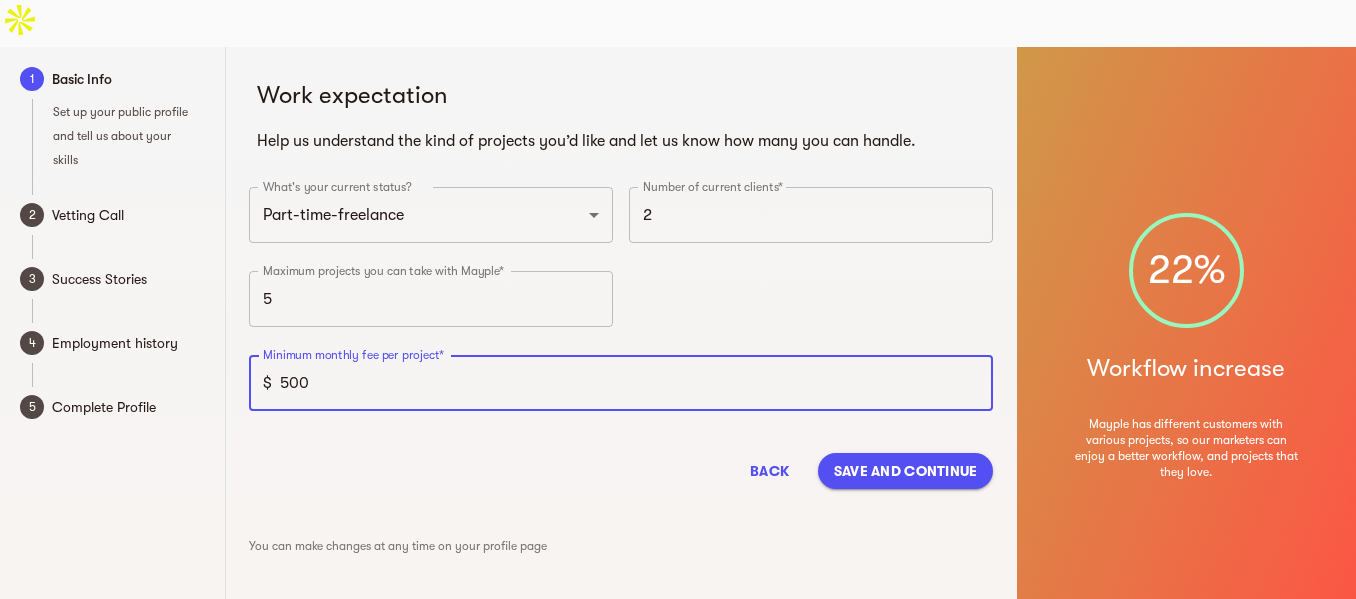 type on "500" 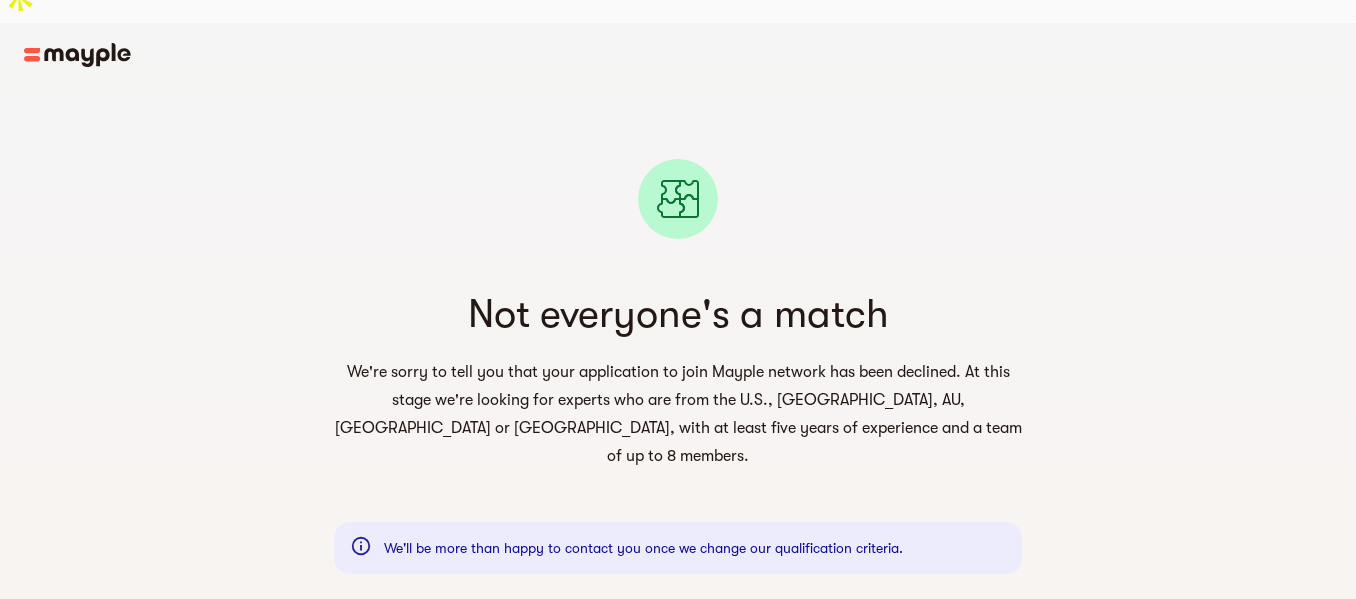 scroll, scrollTop: 0, scrollLeft: 0, axis: both 